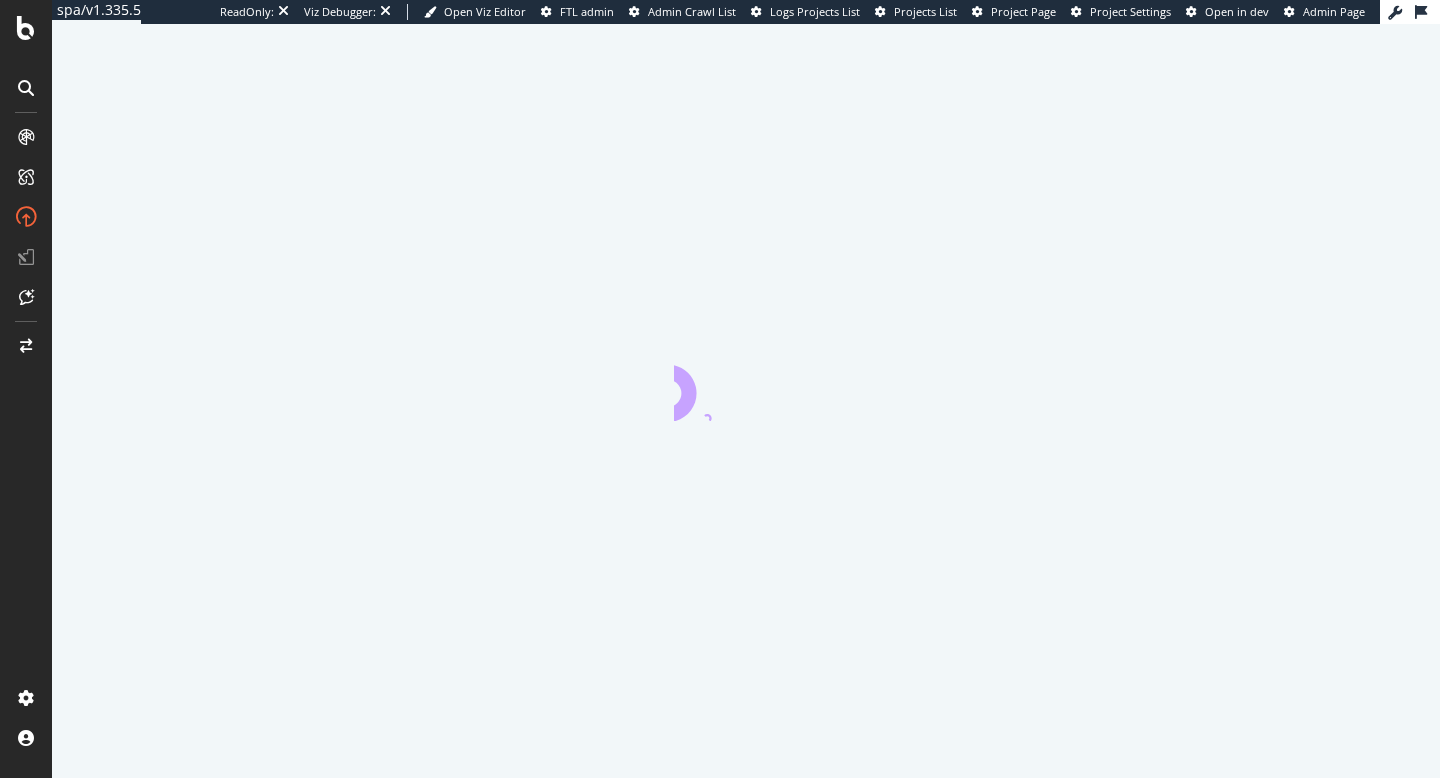 scroll, scrollTop: 0, scrollLeft: 0, axis: both 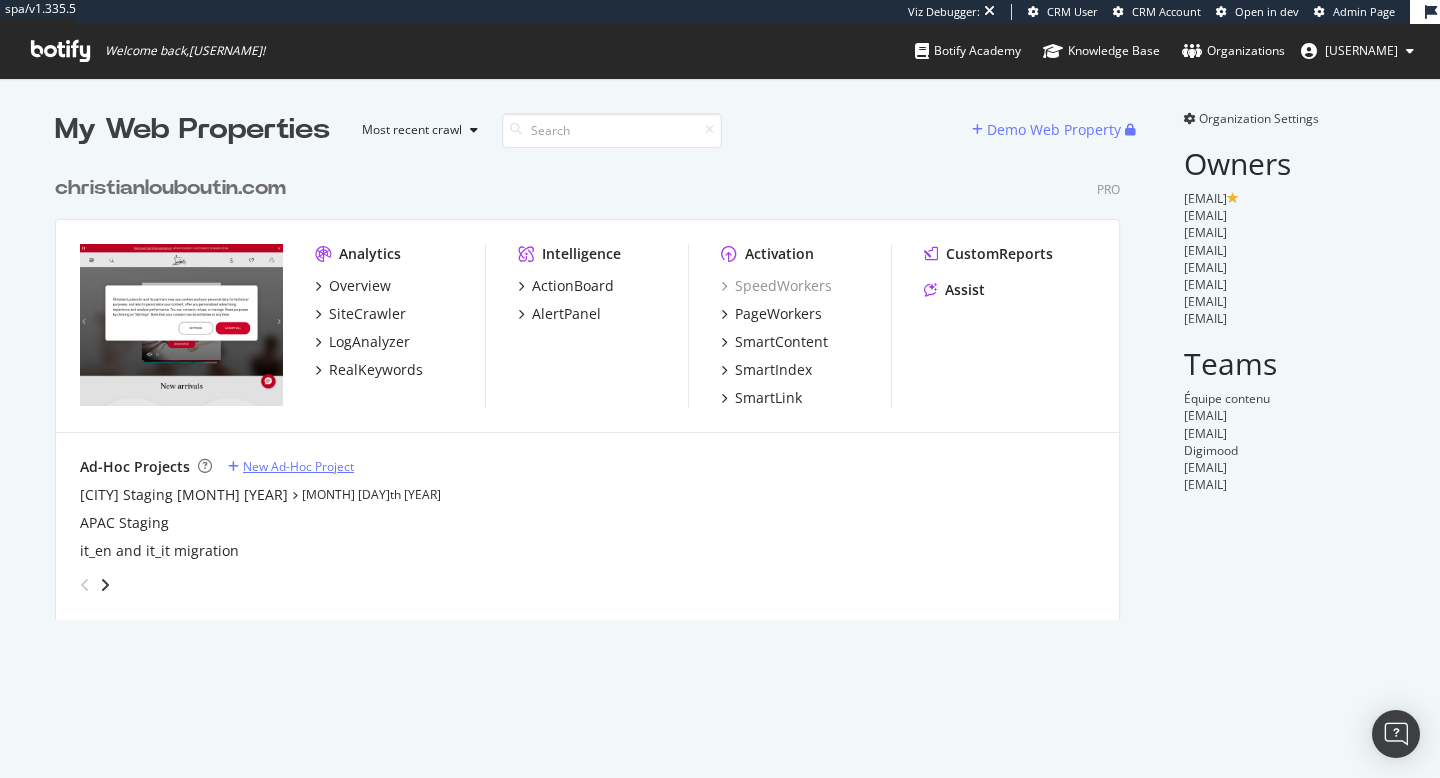 click on "New Ad-Hoc Project" at bounding box center [298, 466] 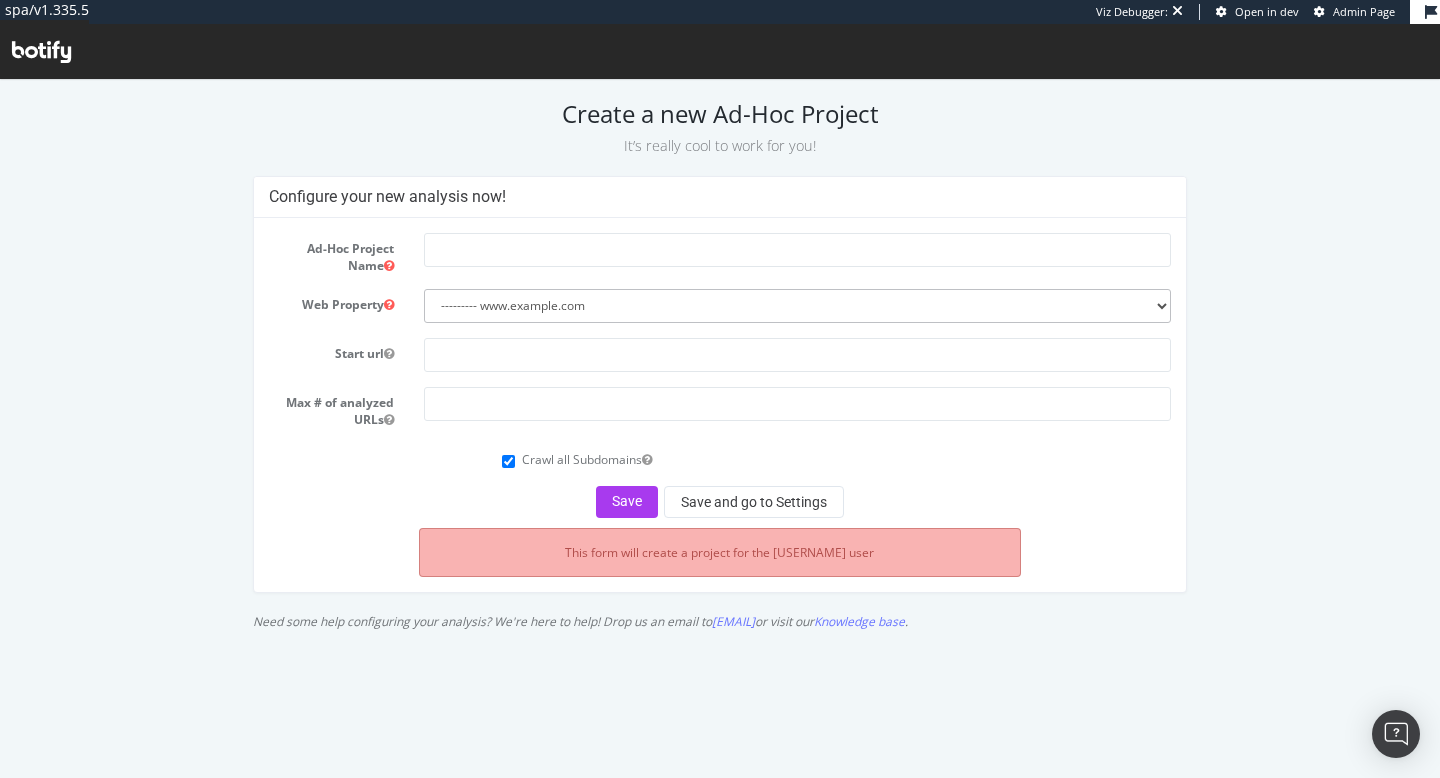 scroll, scrollTop: 0, scrollLeft: 0, axis: both 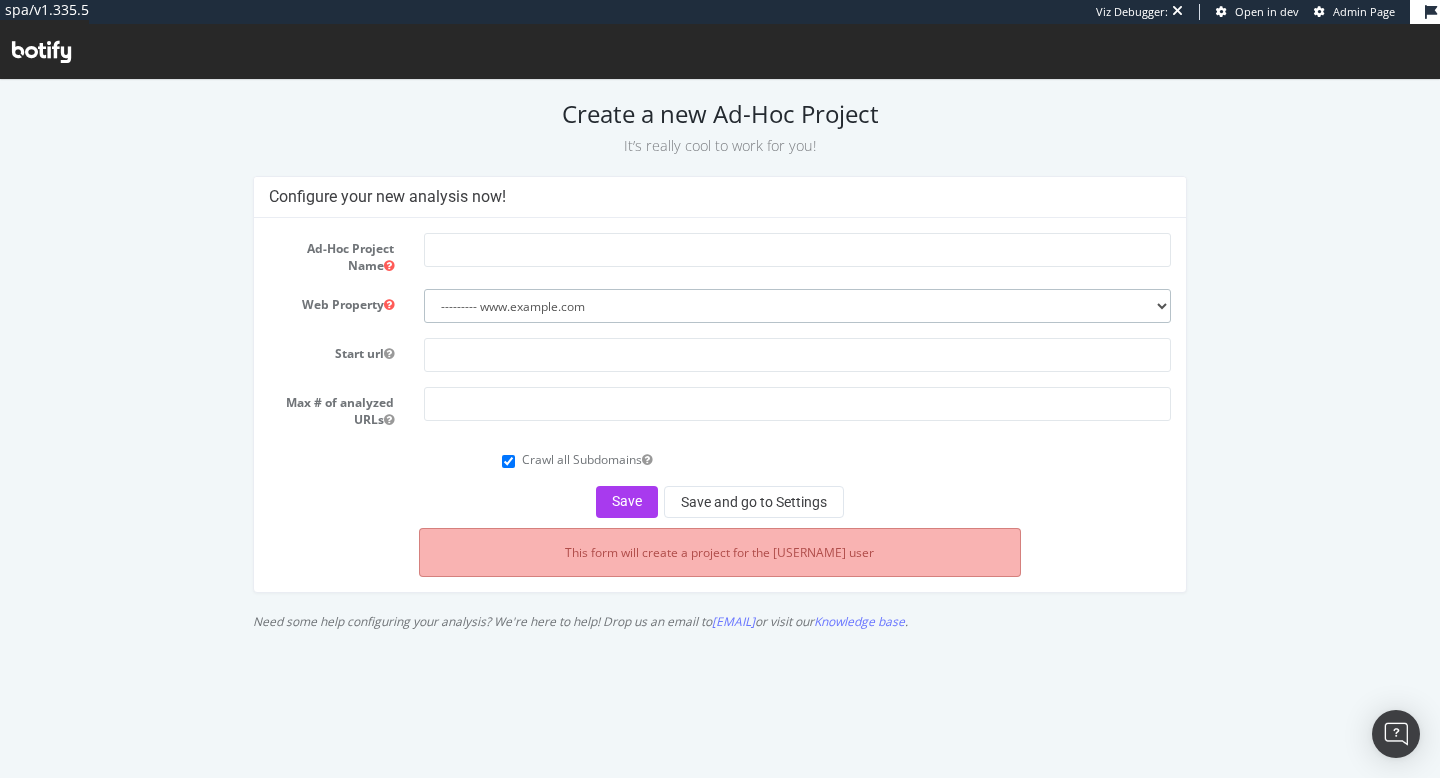 click on "--------- www.christianlouboutin.com" at bounding box center [797, 306] 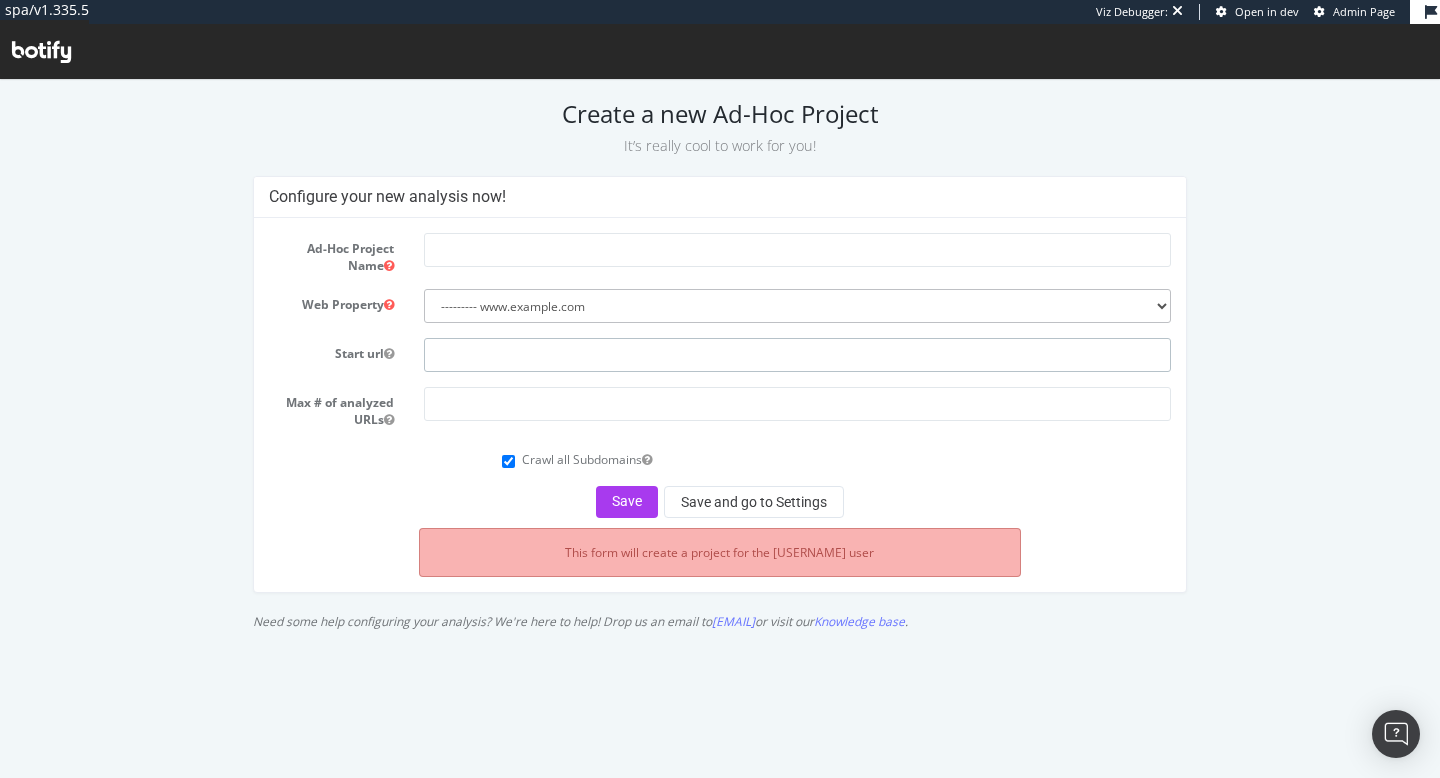 click at bounding box center [797, 355] 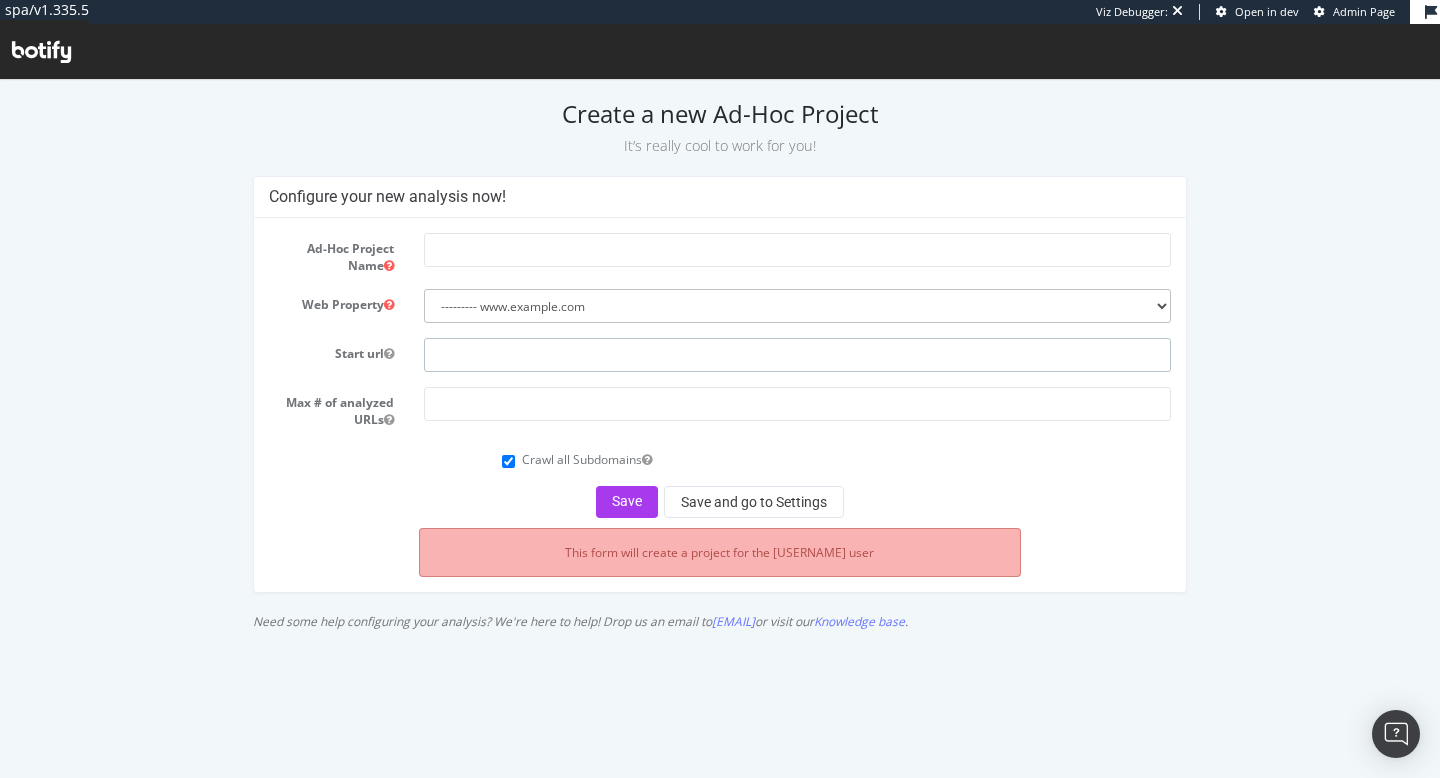 paste on "staging-asia.christianlouboutin.com" 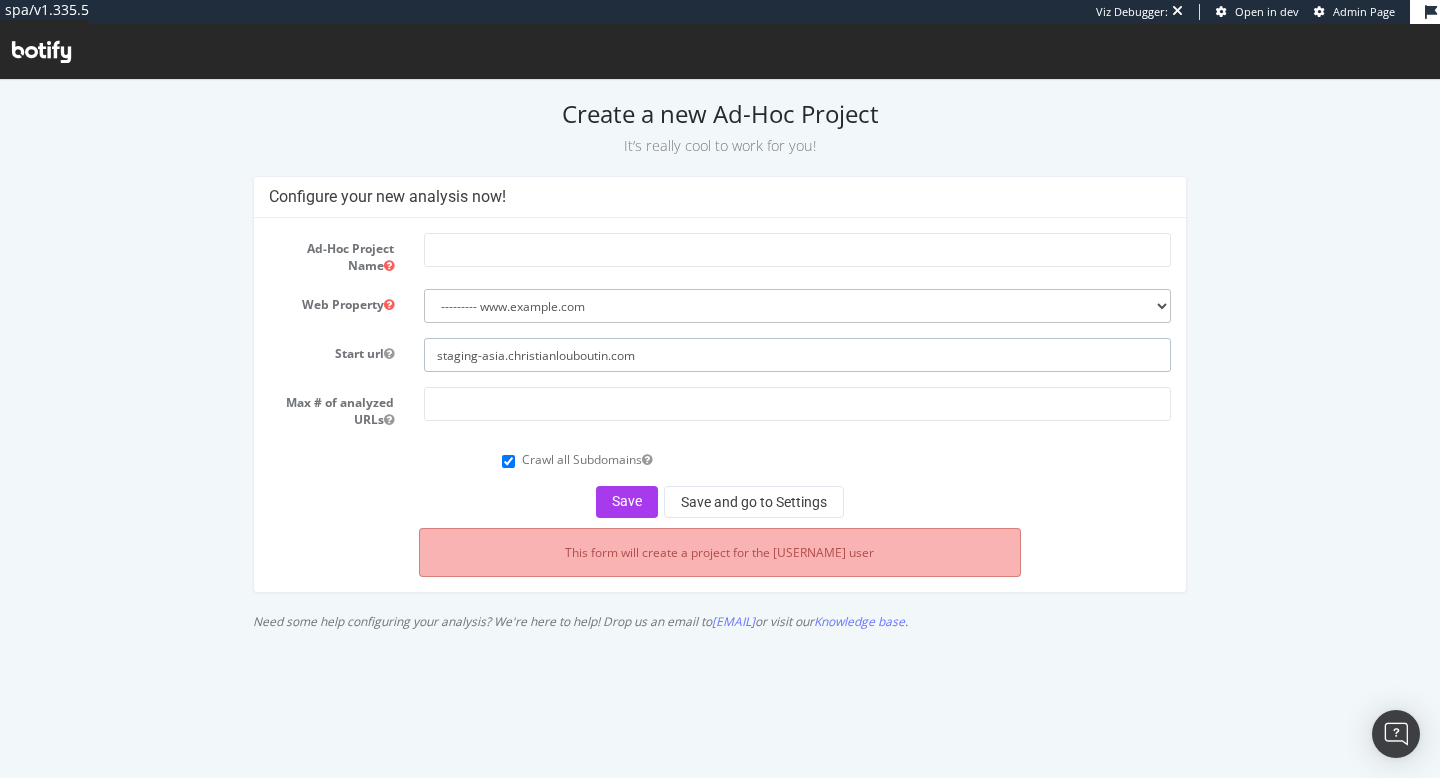 type on "staging-asia.christianlouboutin.com" 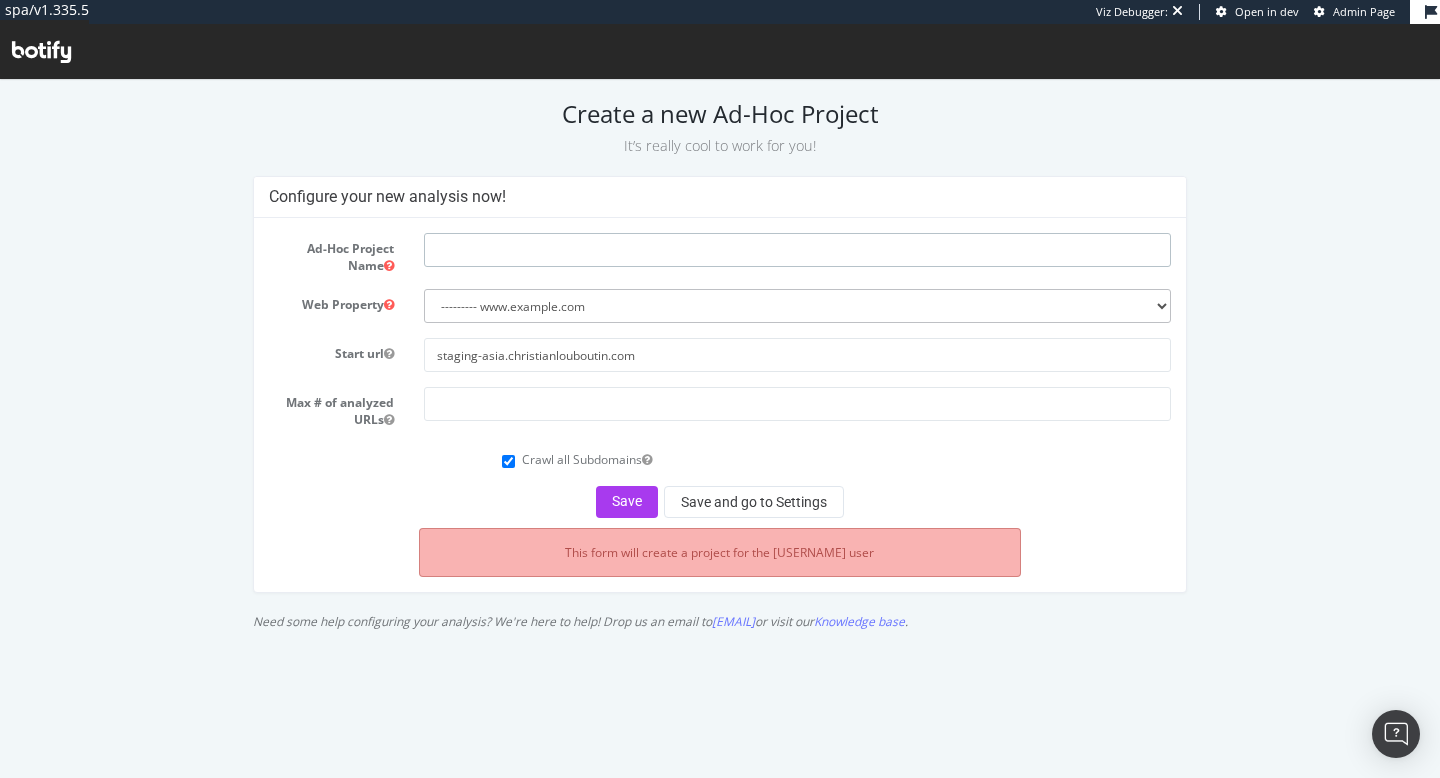 click at bounding box center (797, 250) 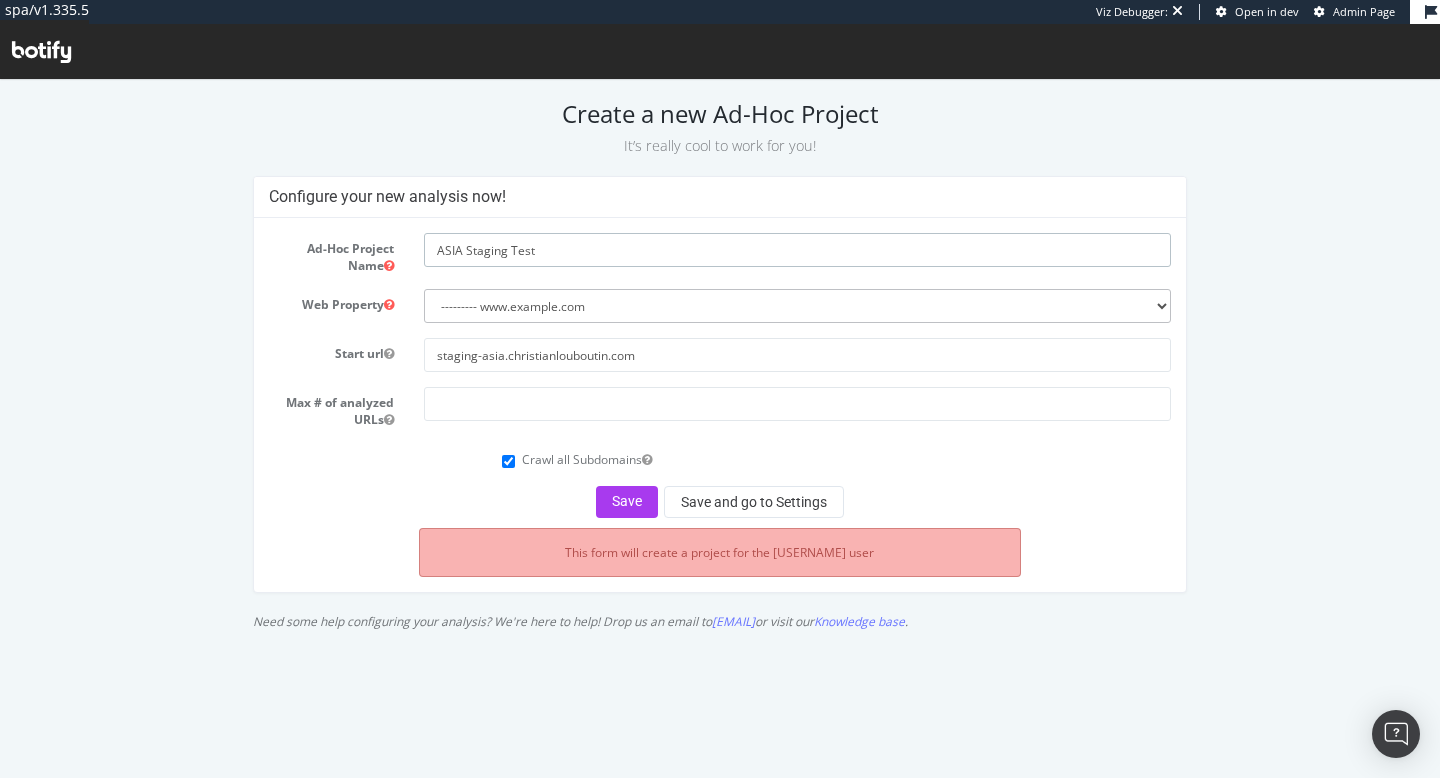 type on "ASIA Staging Test" 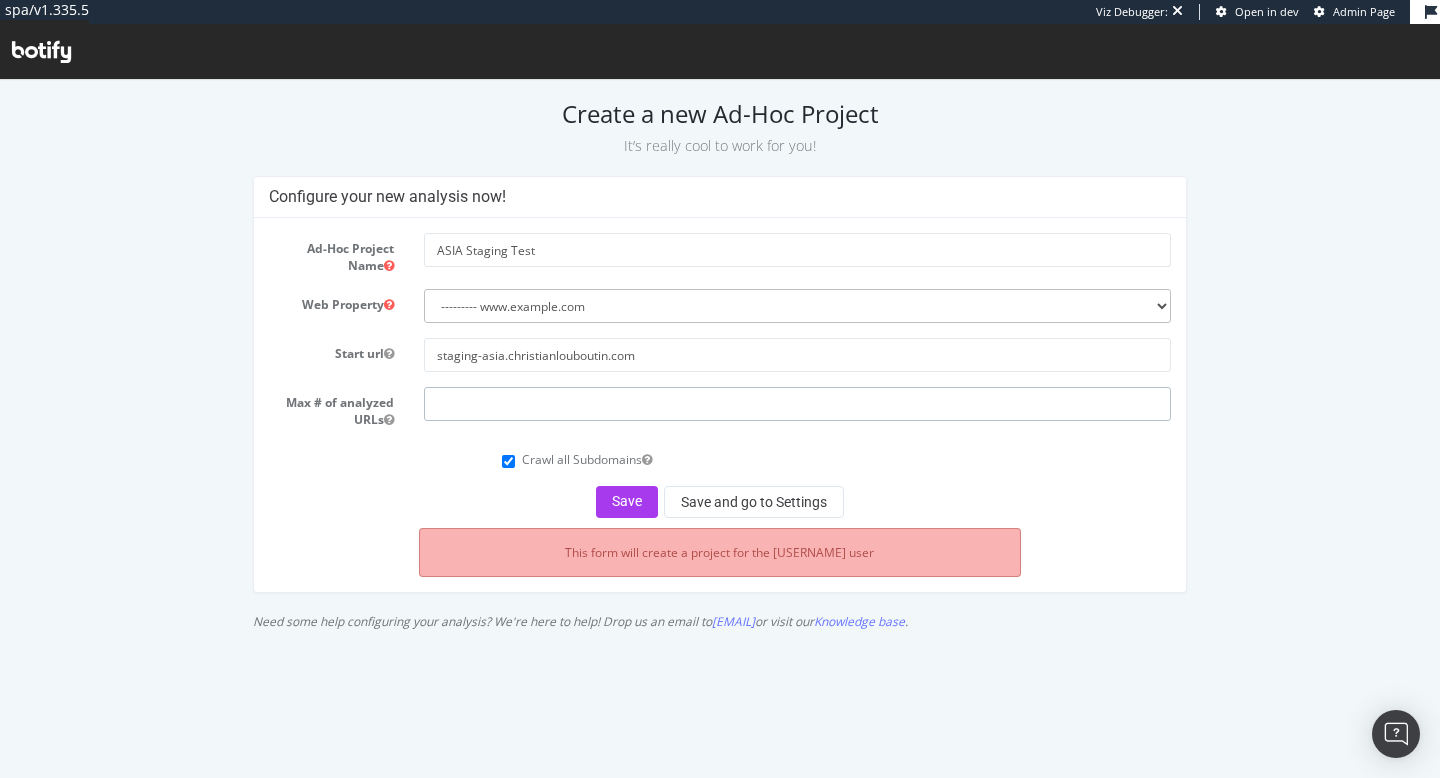 click at bounding box center [797, 404] 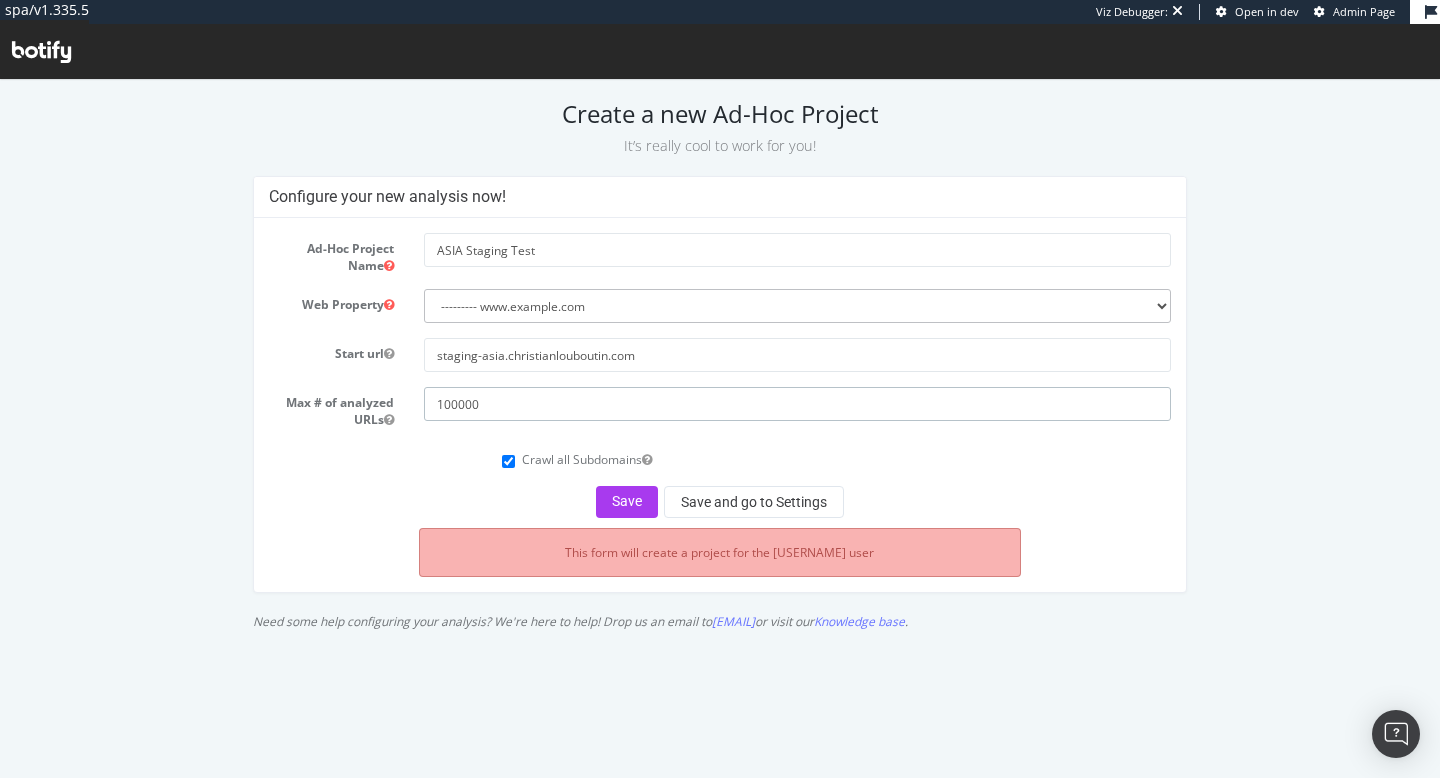 type on "100000" 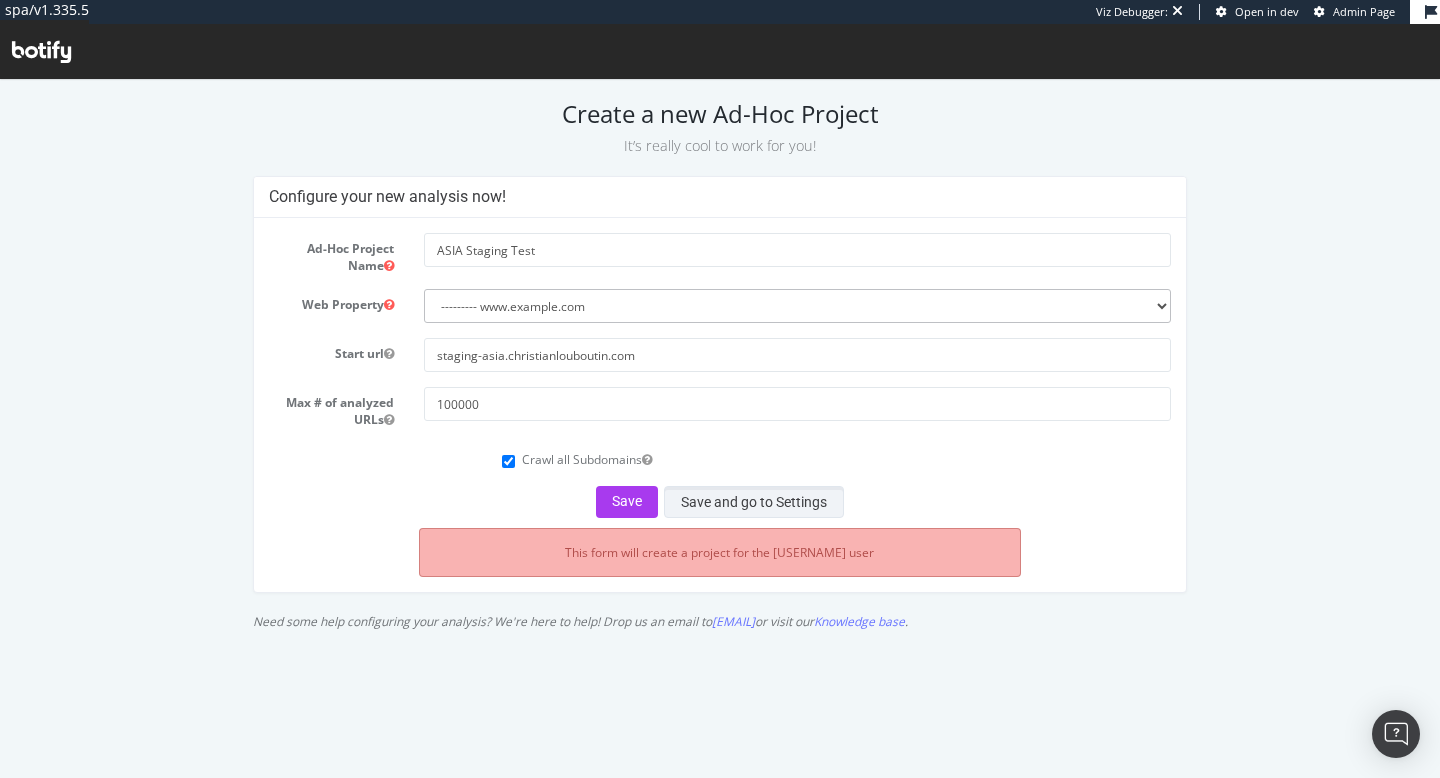 click on "Save and go to
Settings" at bounding box center (754, 502) 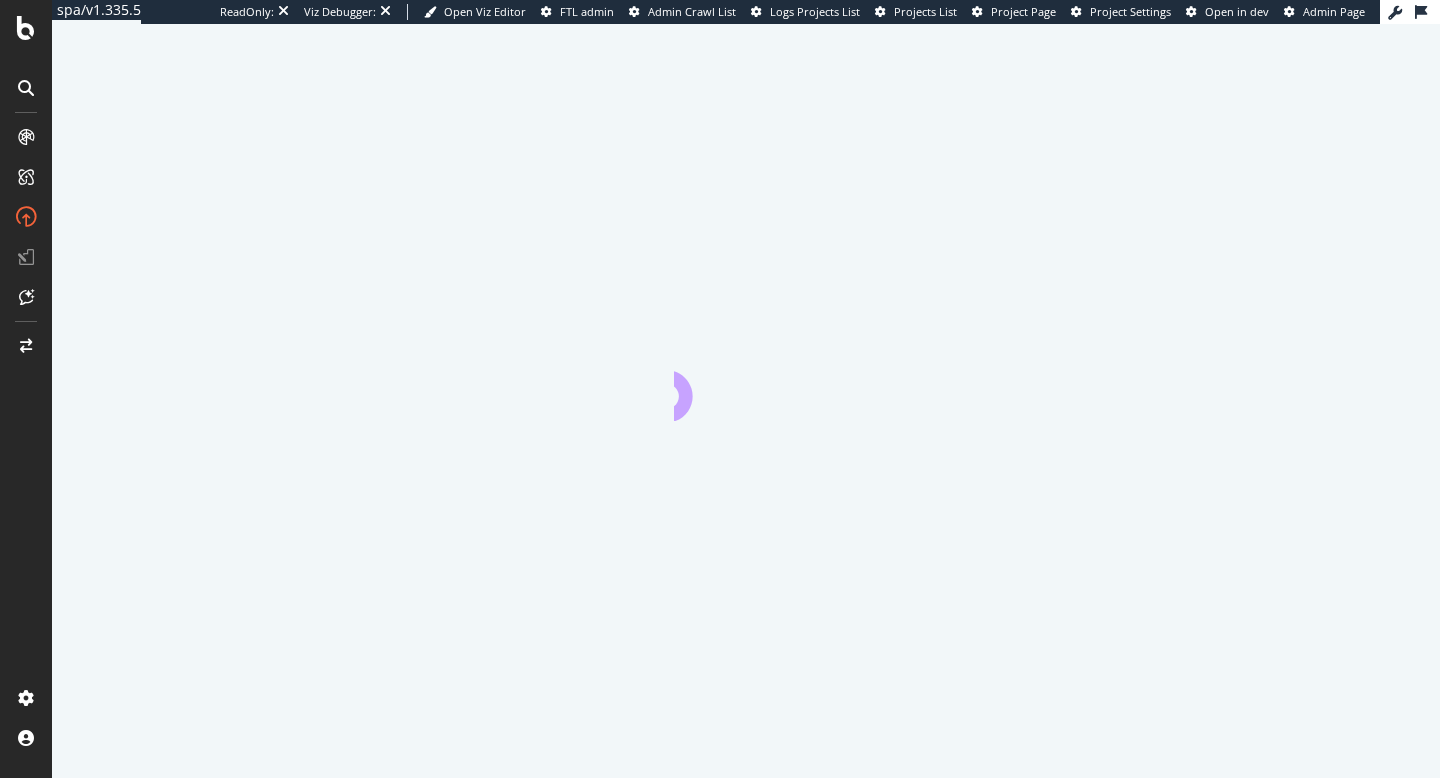 scroll, scrollTop: 0, scrollLeft: 0, axis: both 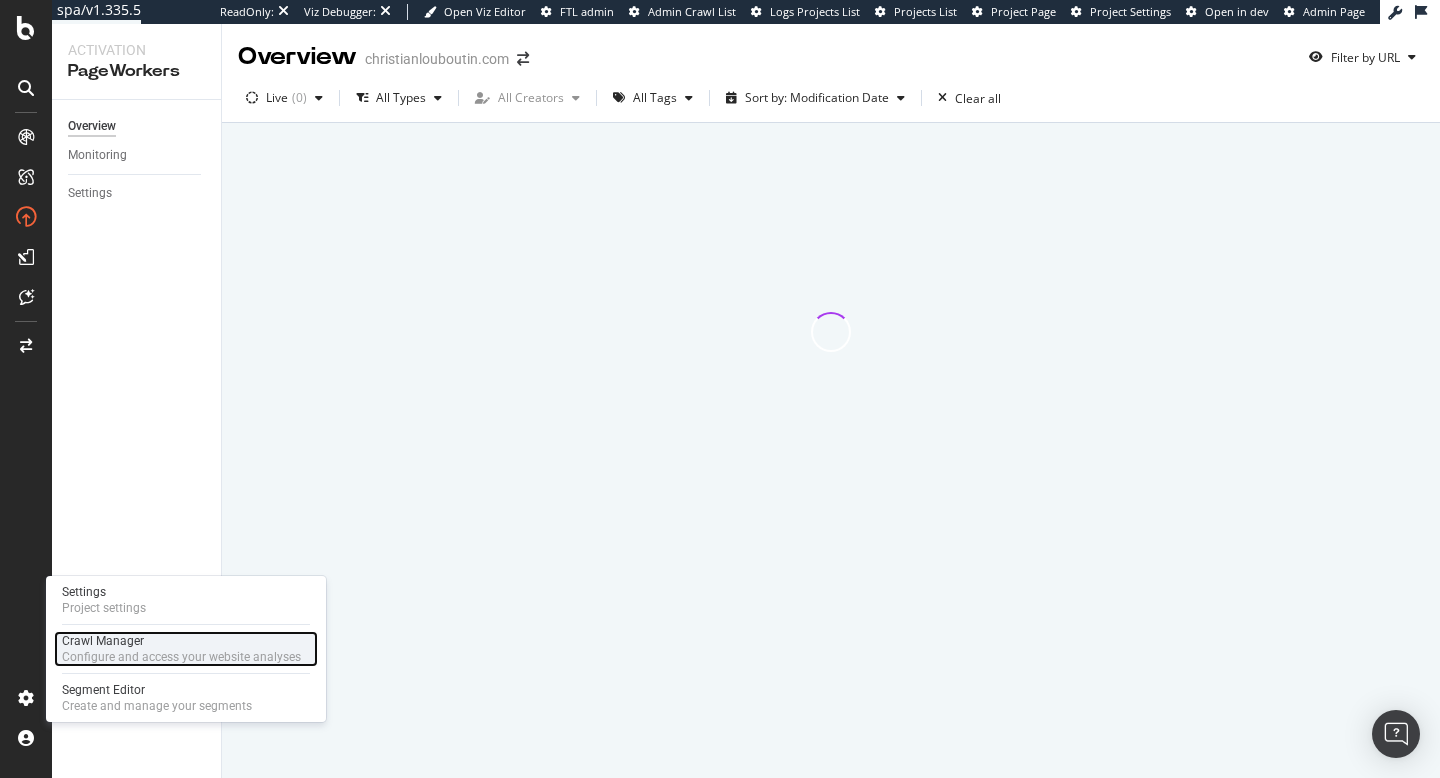 click on "Configure and access your website analyses" at bounding box center [181, 657] 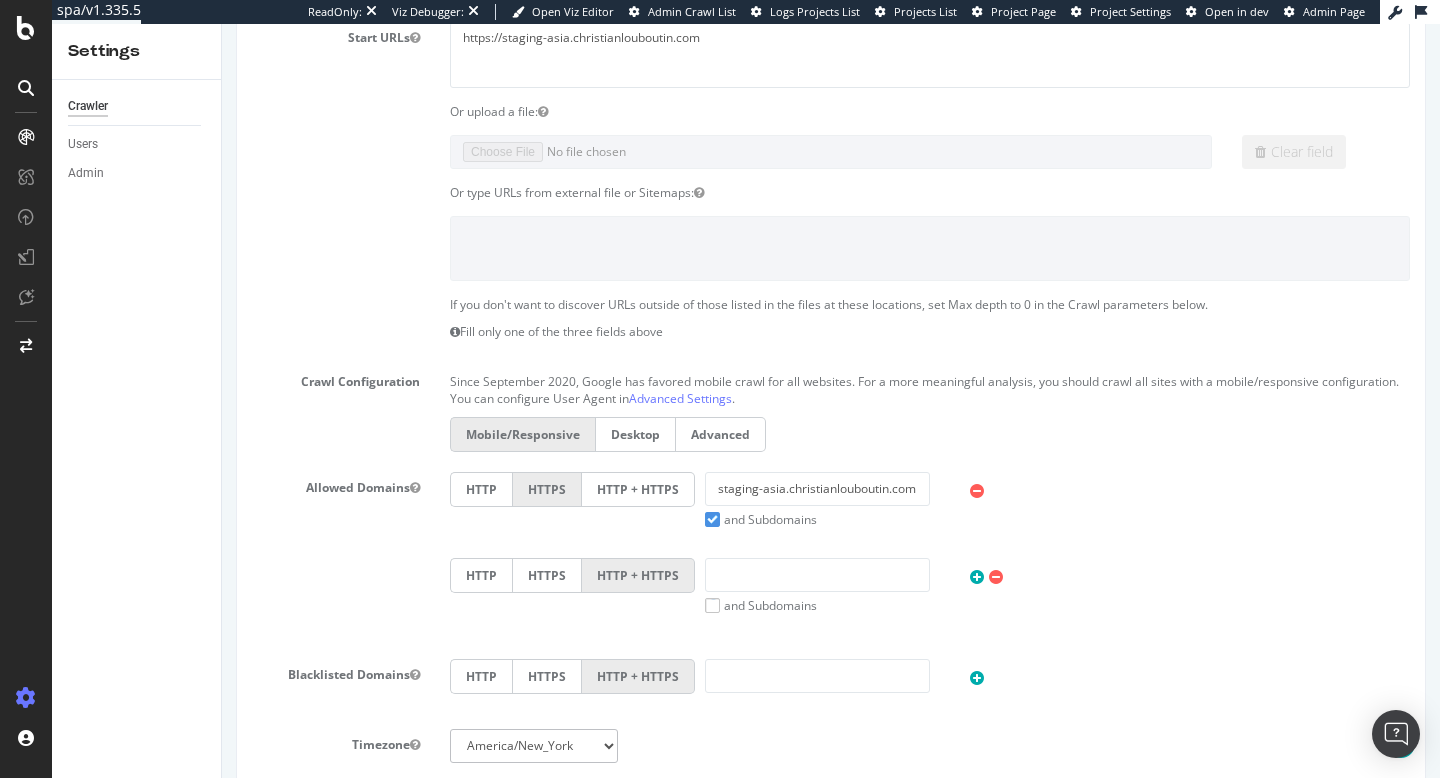 scroll, scrollTop: 442, scrollLeft: 0, axis: vertical 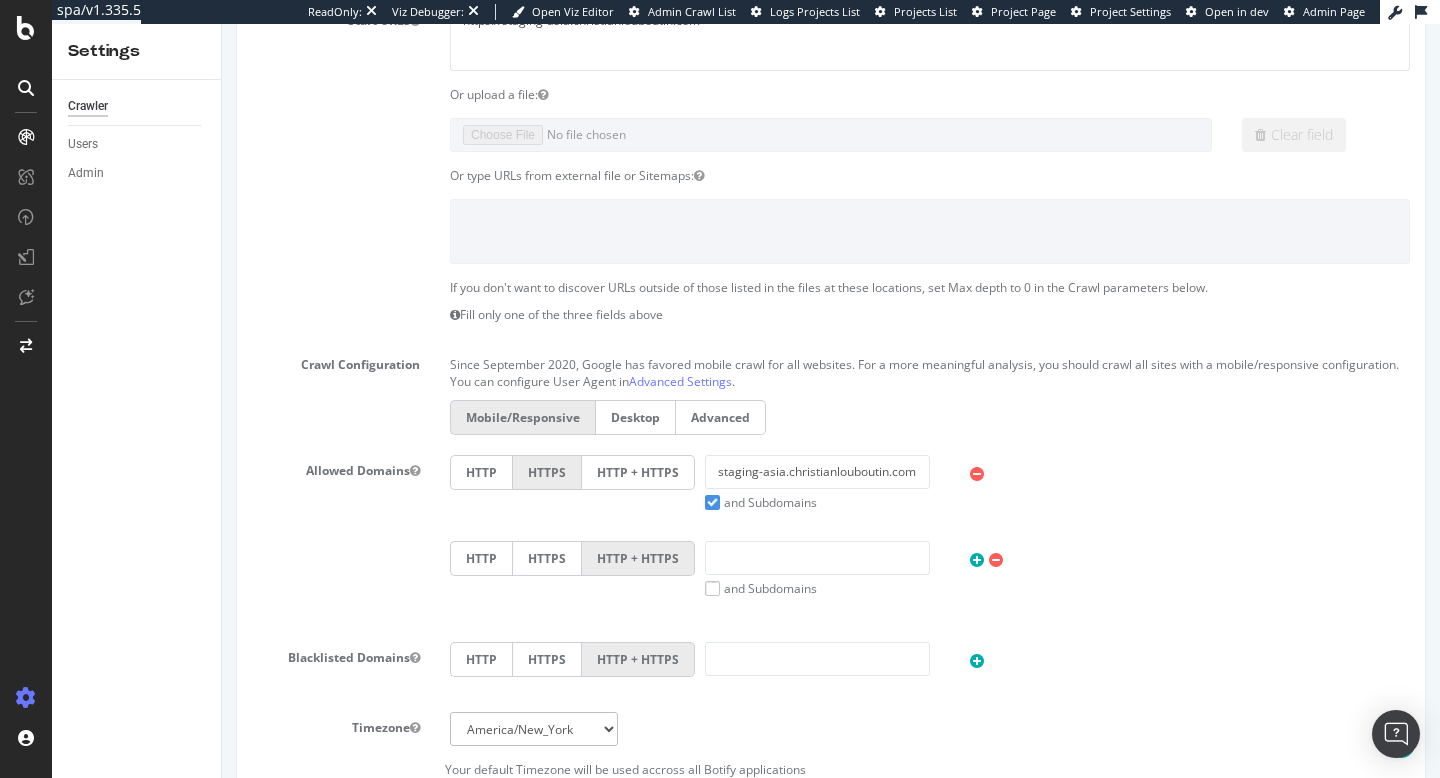 click on "and Subdomains" at bounding box center [761, 502] 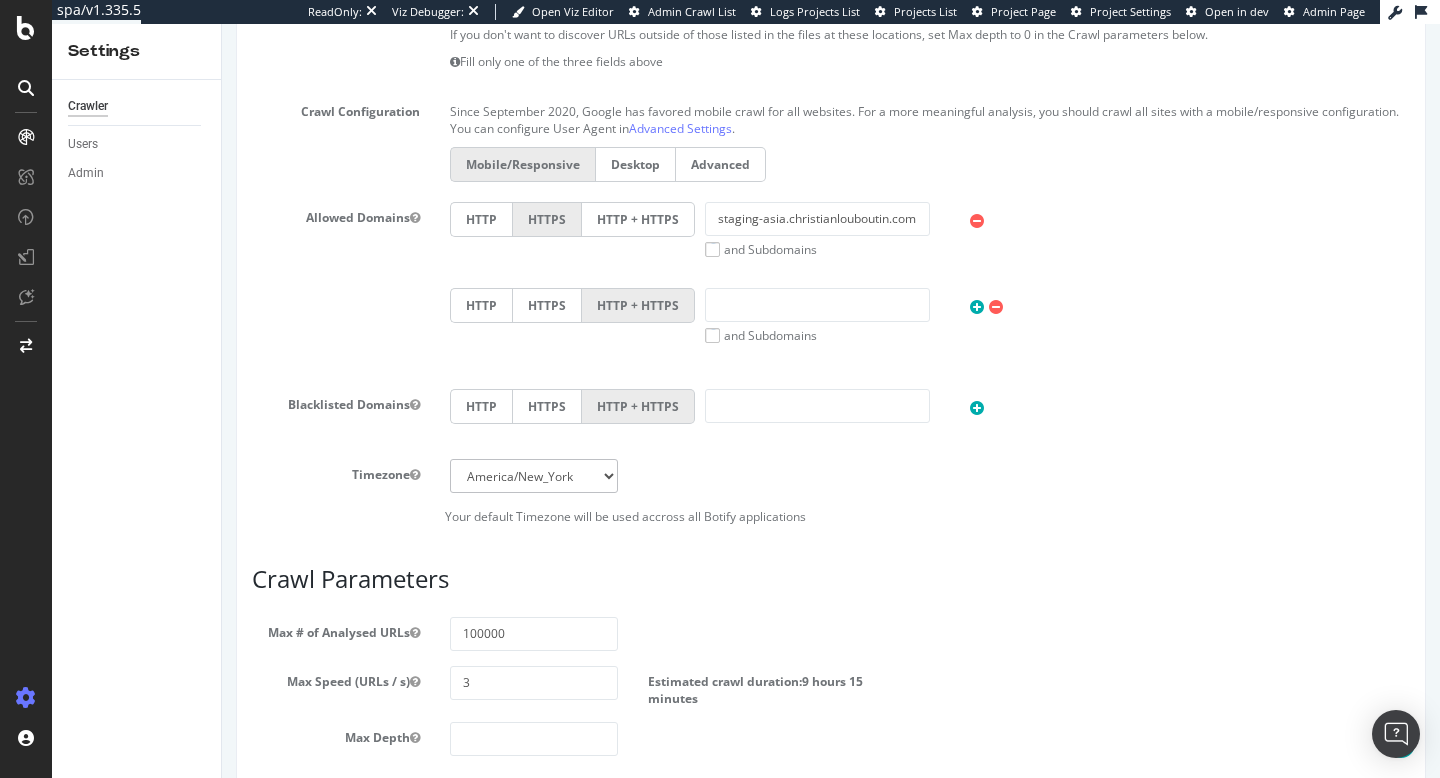 scroll, scrollTop: 705, scrollLeft: 0, axis: vertical 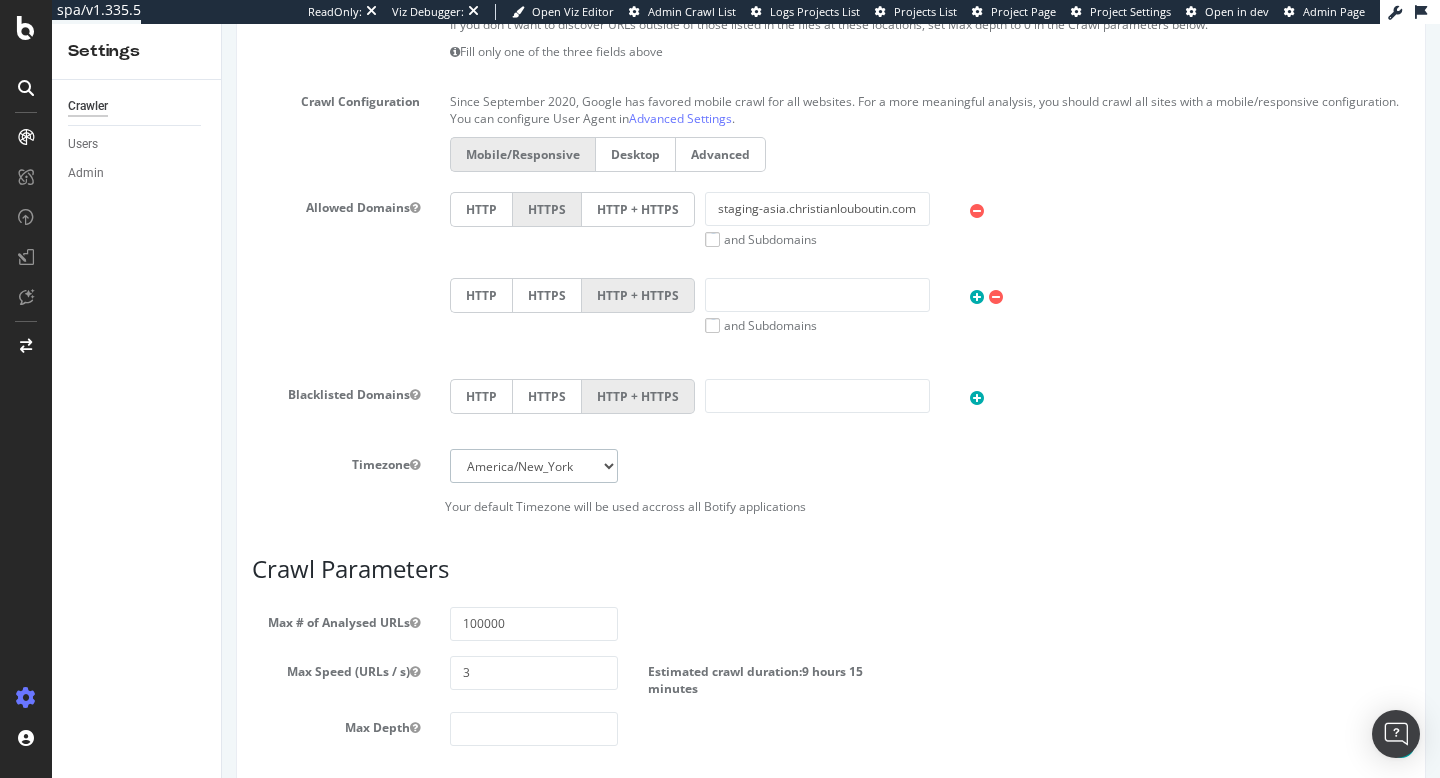 click on "Africa/Abidjan Africa/Accra Africa/Addis_Ababa Africa/Algiers Africa/Asmara Africa/Asmera Africa/Bamako Africa/Bangui Africa/Banjul Africa/Bissau Africa/Blantyre Africa/Brazzaville Africa/Bujumbura Africa/Cairo Africa/Casablanca Africa/Ceuta Africa/Conakry Africa/Dakar Africa/Dar_es_Salaam Africa/Djibouti Africa/Douala Africa/El_Aaiun Africa/Freetown Africa/Gaborone Africa/Harare Africa/Johannesburg Africa/Juba Africa/Kampala Africa/Khartoum Africa/Kigali Africa/Kinshasa Africa/Lagos Africa/Libreville Africa/Lome Africa/Luanda Africa/Lubumbashi Africa/Lusaka Africa/Malabo Africa/Maputo Africa/Maseru Africa/Mbabane Africa/Mogadishu Africa/Monrovia Africa/Nairobi Africa/Ndjamena Africa/Niamey Africa/Nouakchott Africa/Ouagadougou Africa/Porto-Novo Africa/Sao_Tome Africa/Timbuktu Africa/Tripoli Africa/Tunis Africa/Windhoek America/Adak America/Anchorage America/Anguilla America/Antigua America/Araguaina America/Argentina/Buenos_Aires America/Argentina/Catamarca America/Argentina/ComodRivadavia America/Aruba CET" at bounding box center (534, 466) 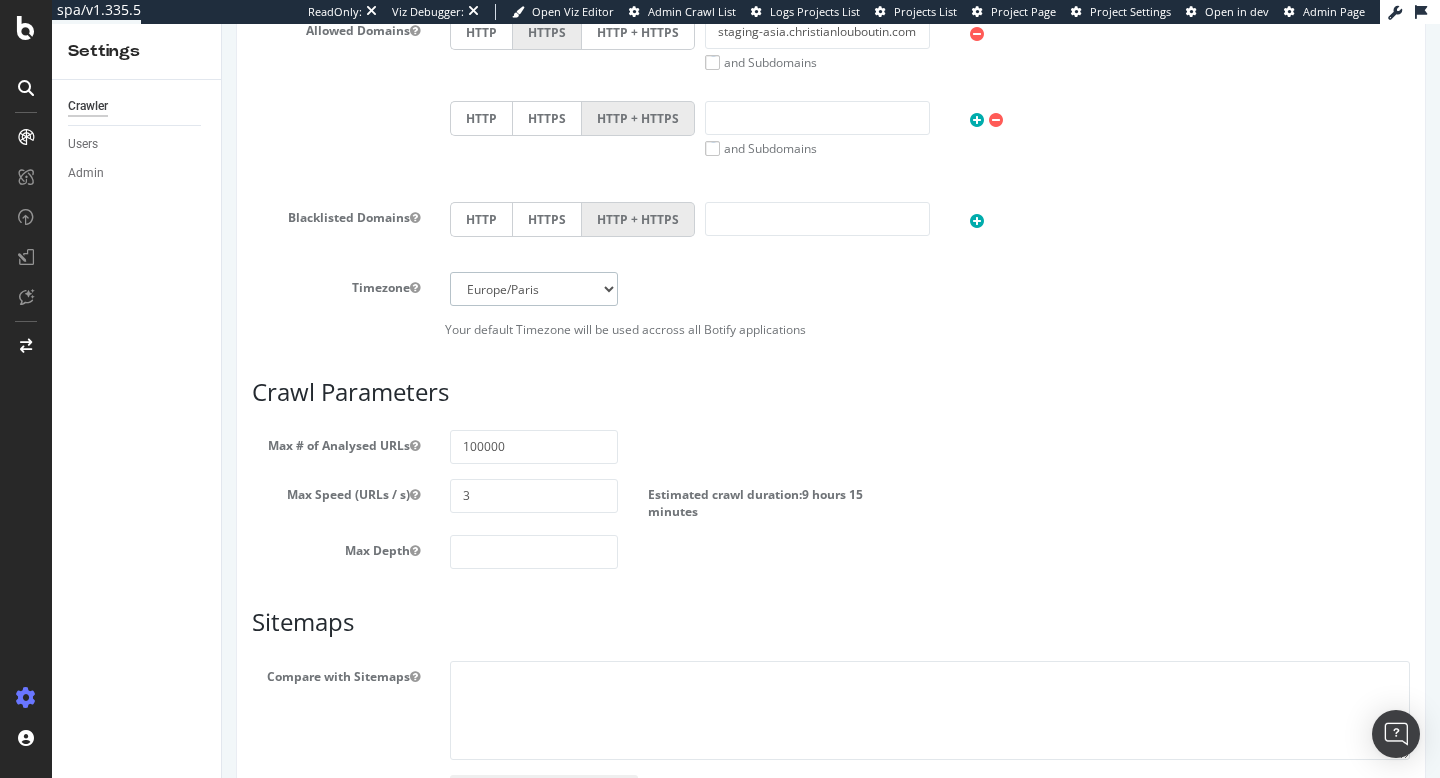 scroll, scrollTop: 1030, scrollLeft: 0, axis: vertical 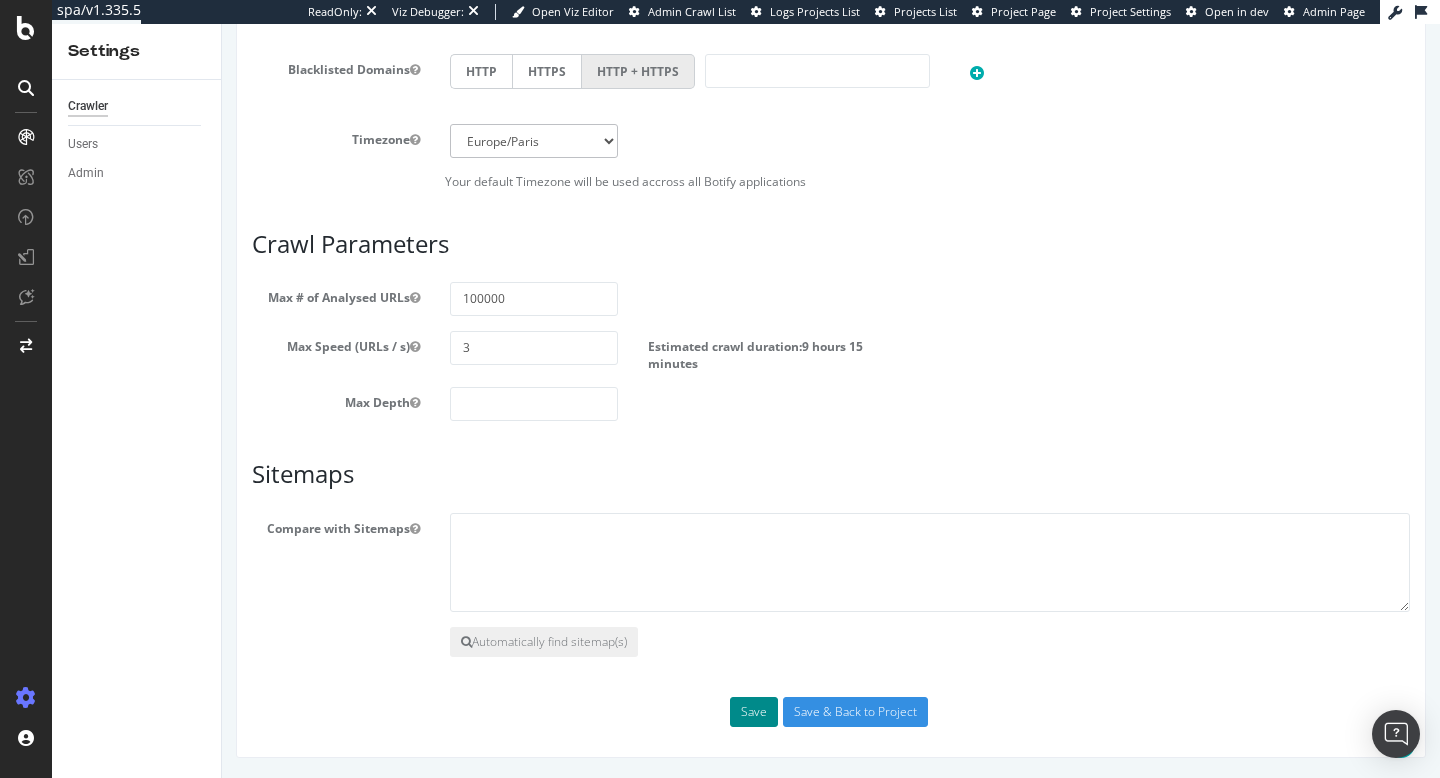 click on "Save" at bounding box center [754, 712] 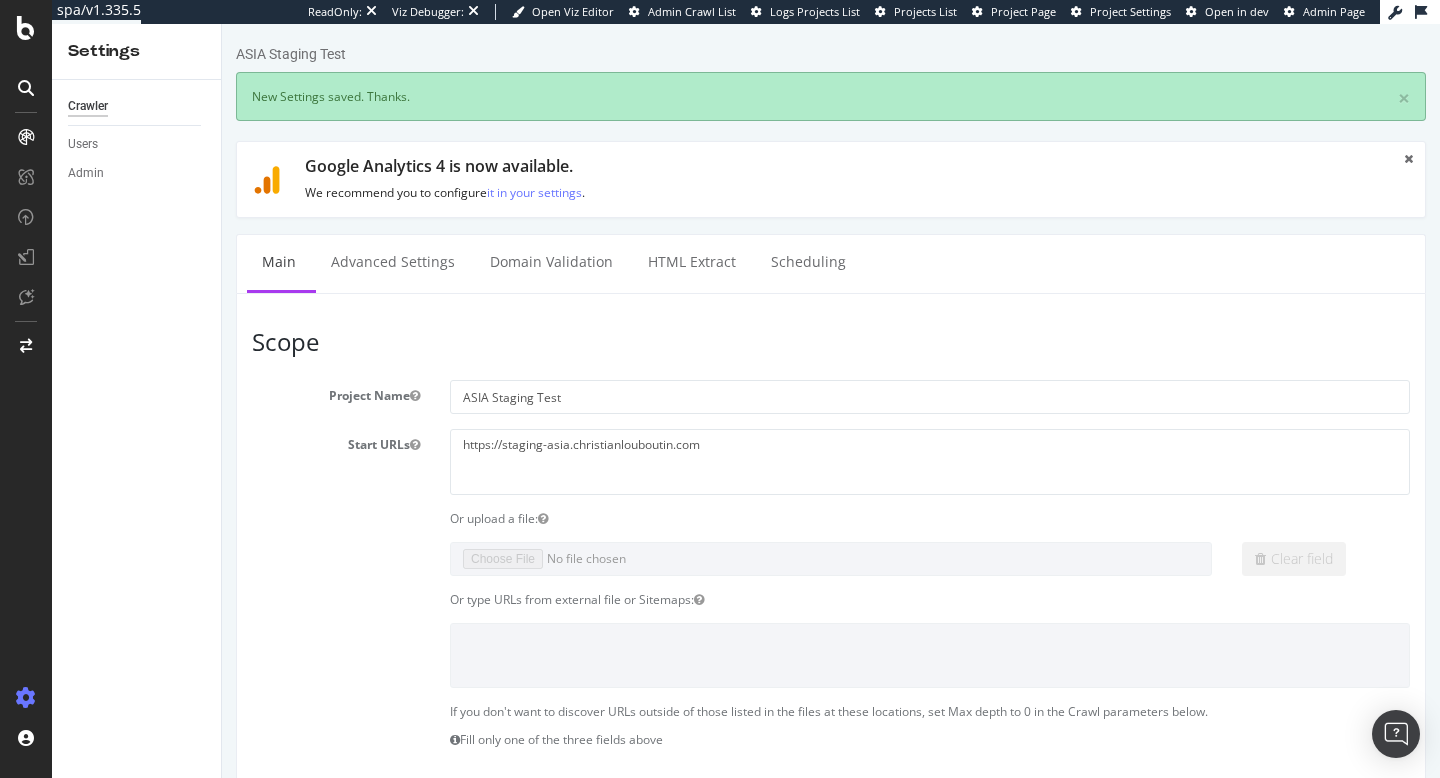 scroll, scrollTop: 0, scrollLeft: 0, axis: both 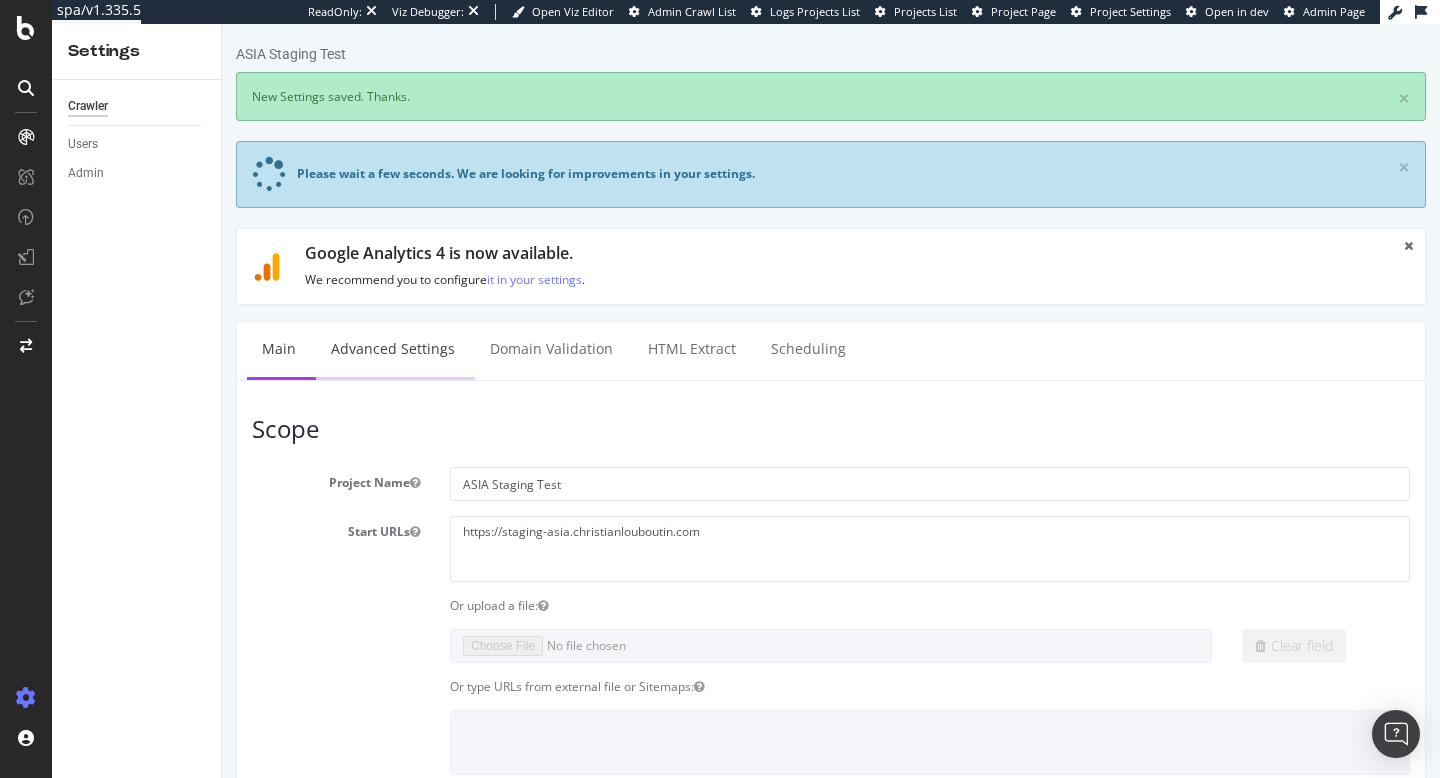 click on "Advanced Settings" at bounding box center (393, 349) 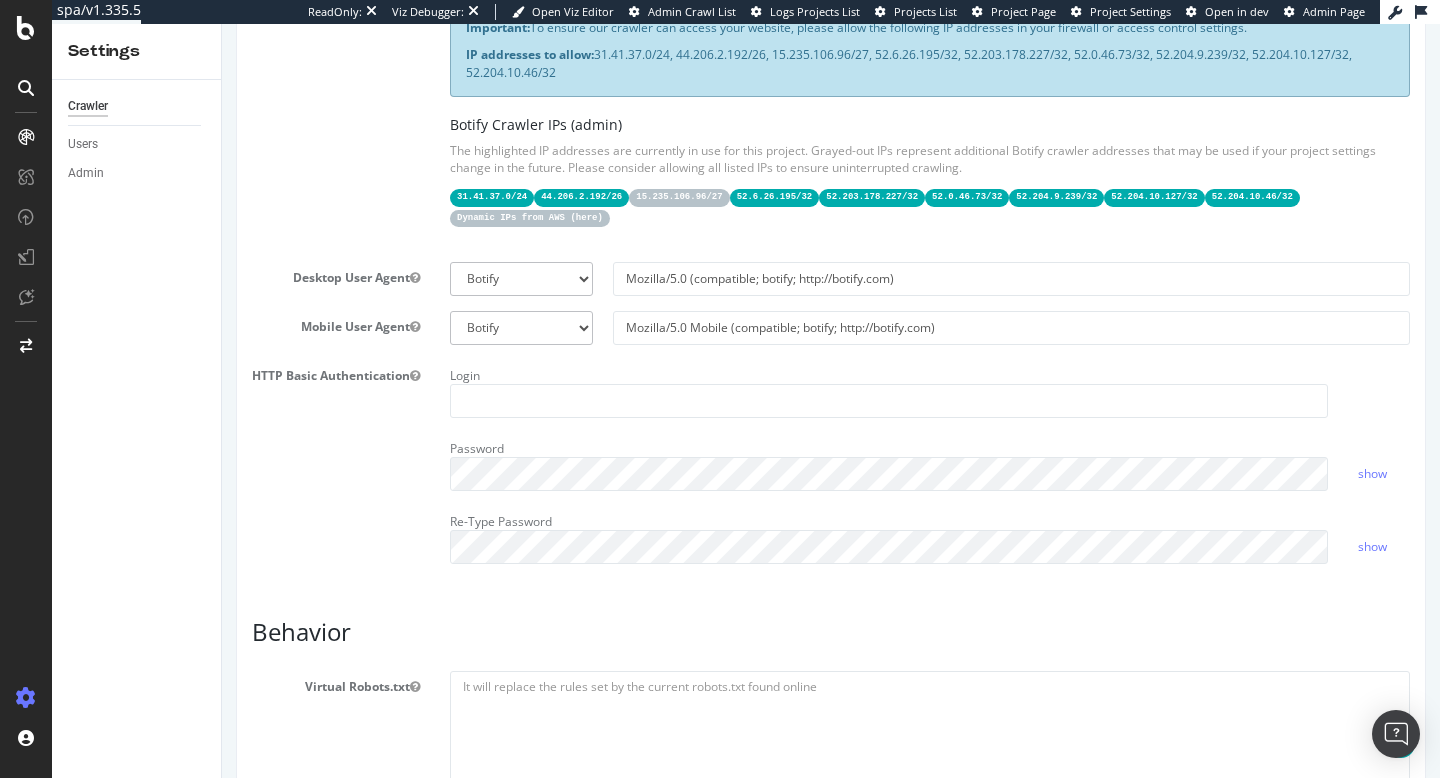 scroll, scrollTop: 558, scrollLeft: 0, axis: vertical 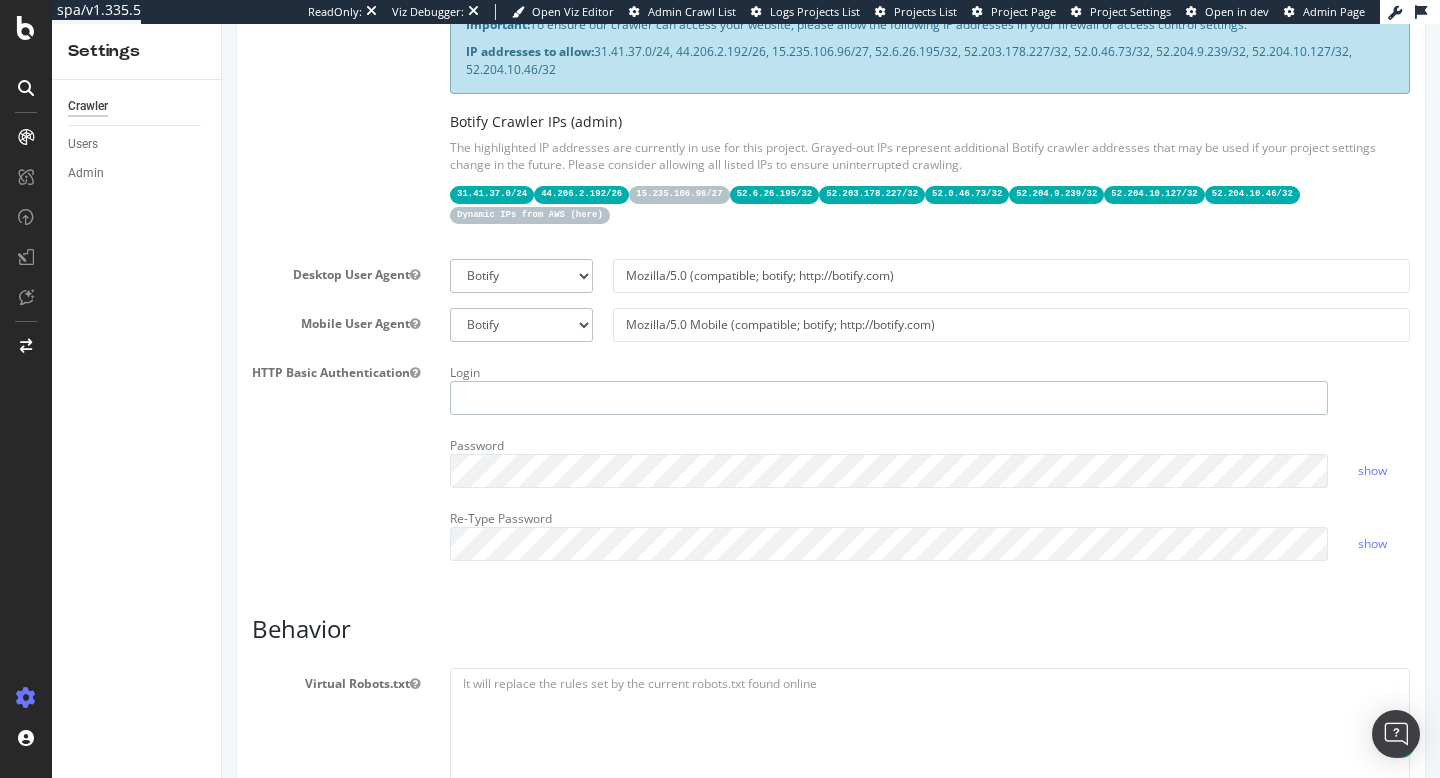 click at bounding box center [889, 398] 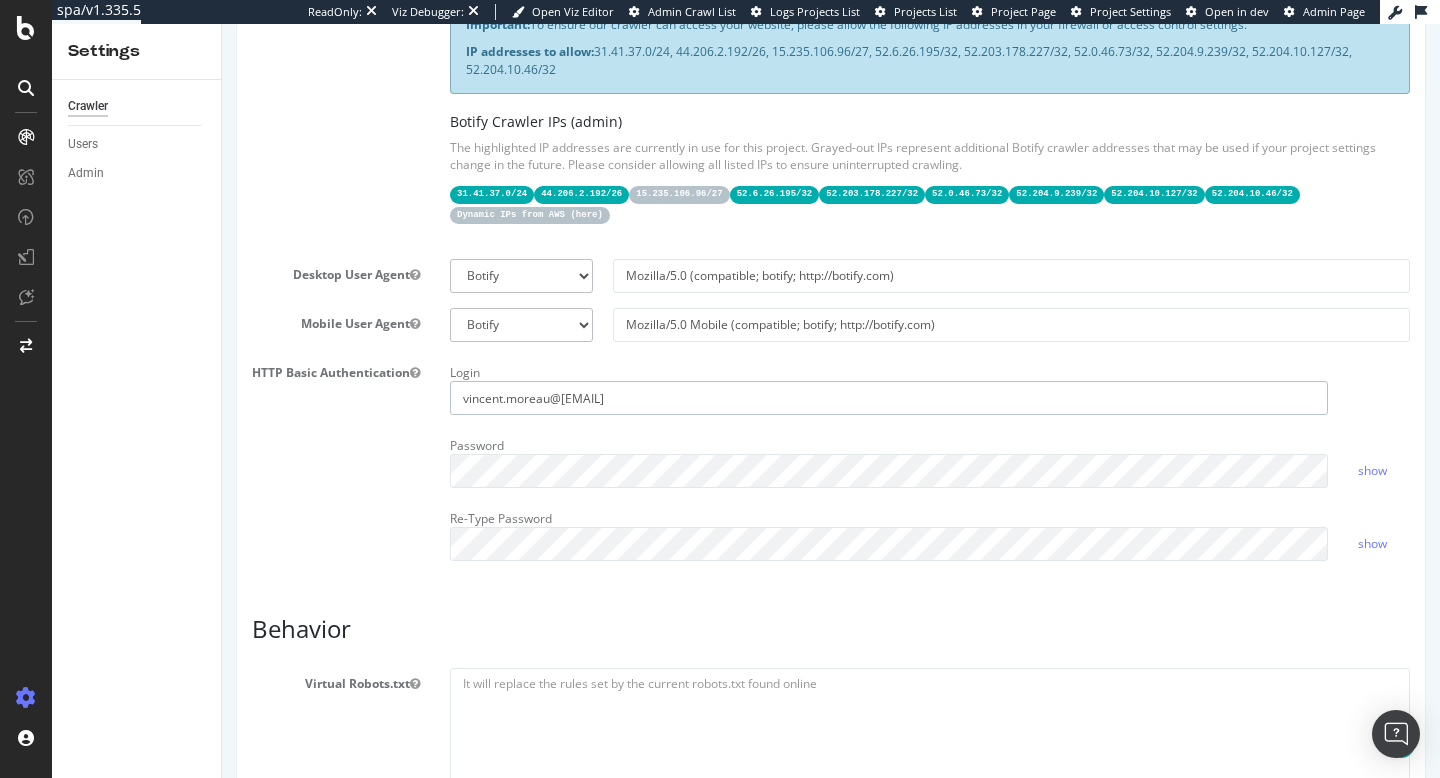 type on "vincent.moreau@botify.com" 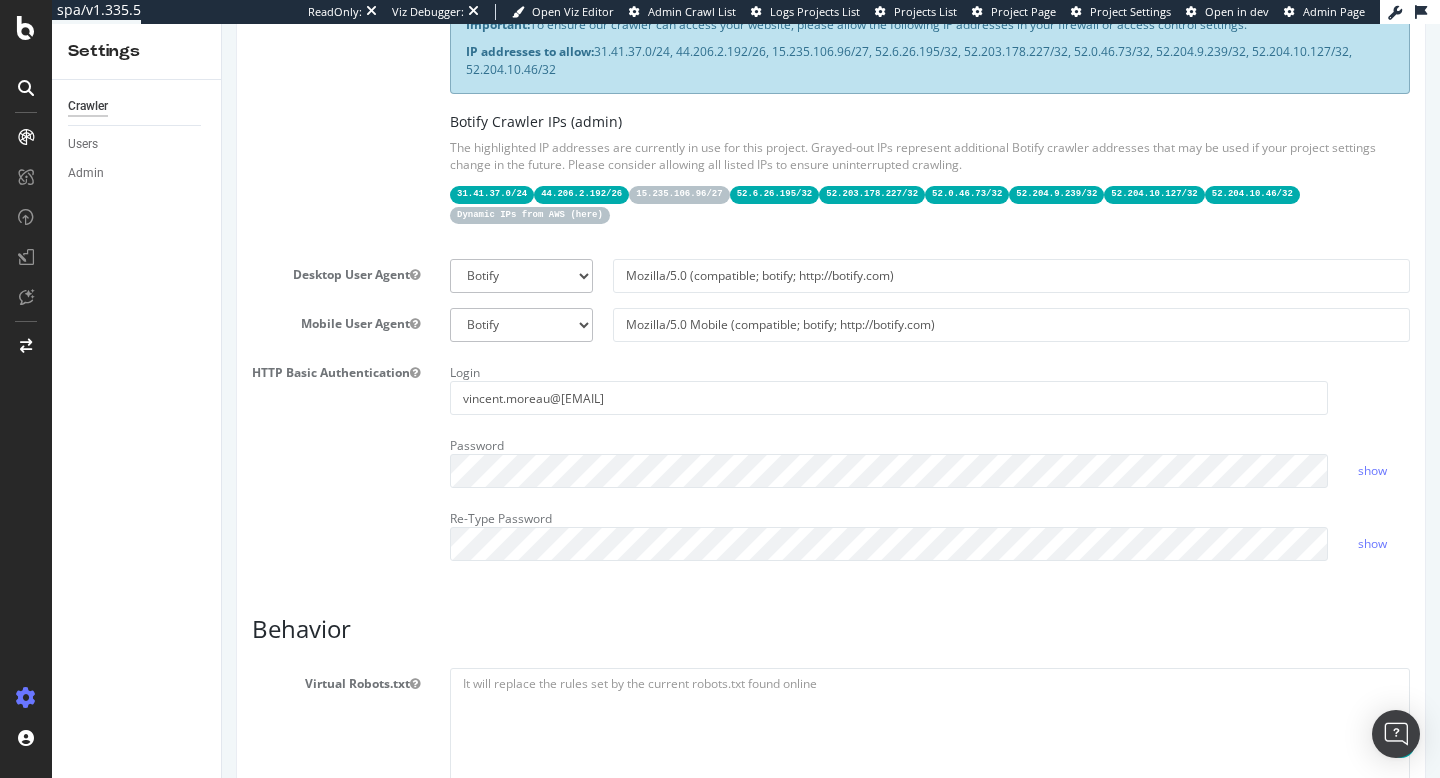 click on "HTTP Basic Authentication
Login vincent.moreau@botify.com Password show Re-Type Password show" at bounding box center (831, 466) 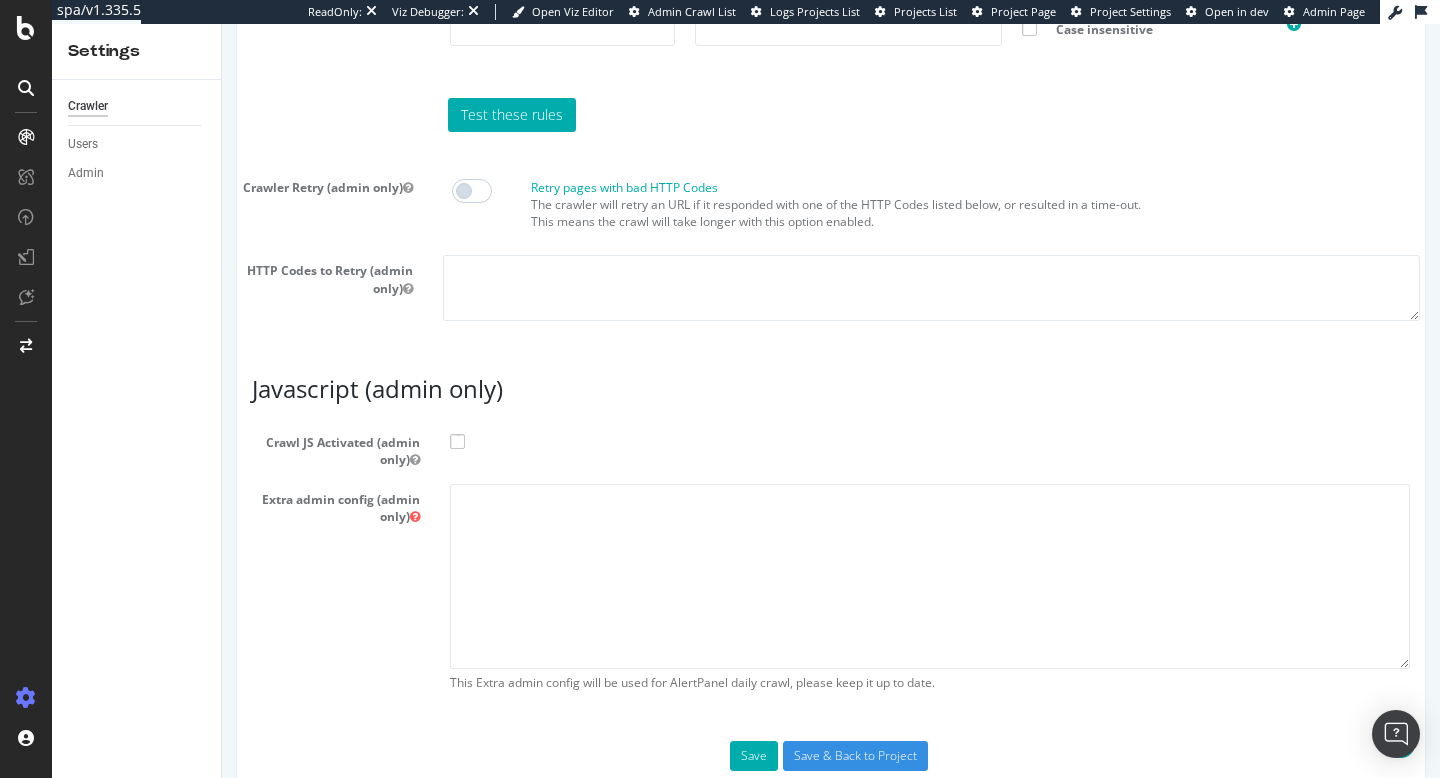 scroll, scrollTop: 1812, scrollLeft: 0, axis: vertical 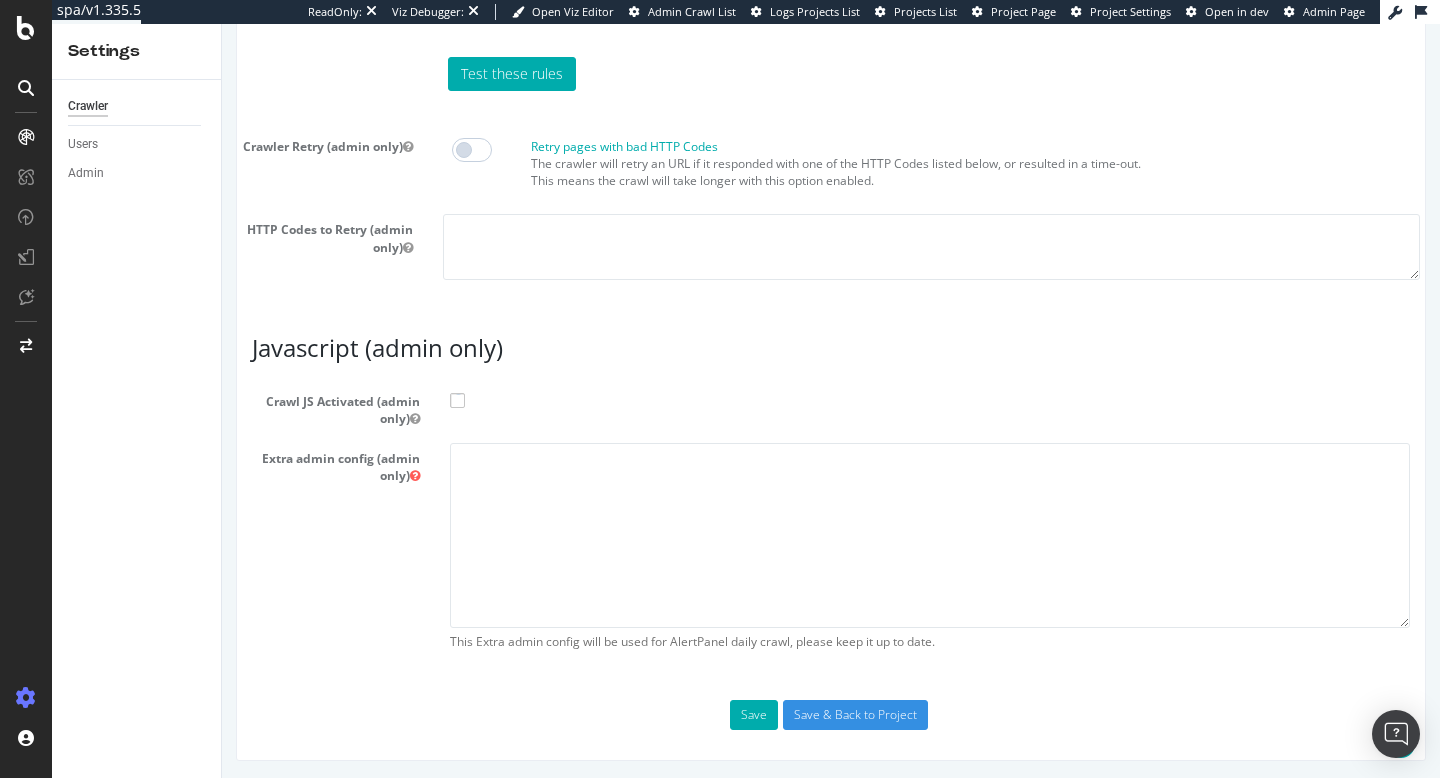 click at bounding box center [472, 150] 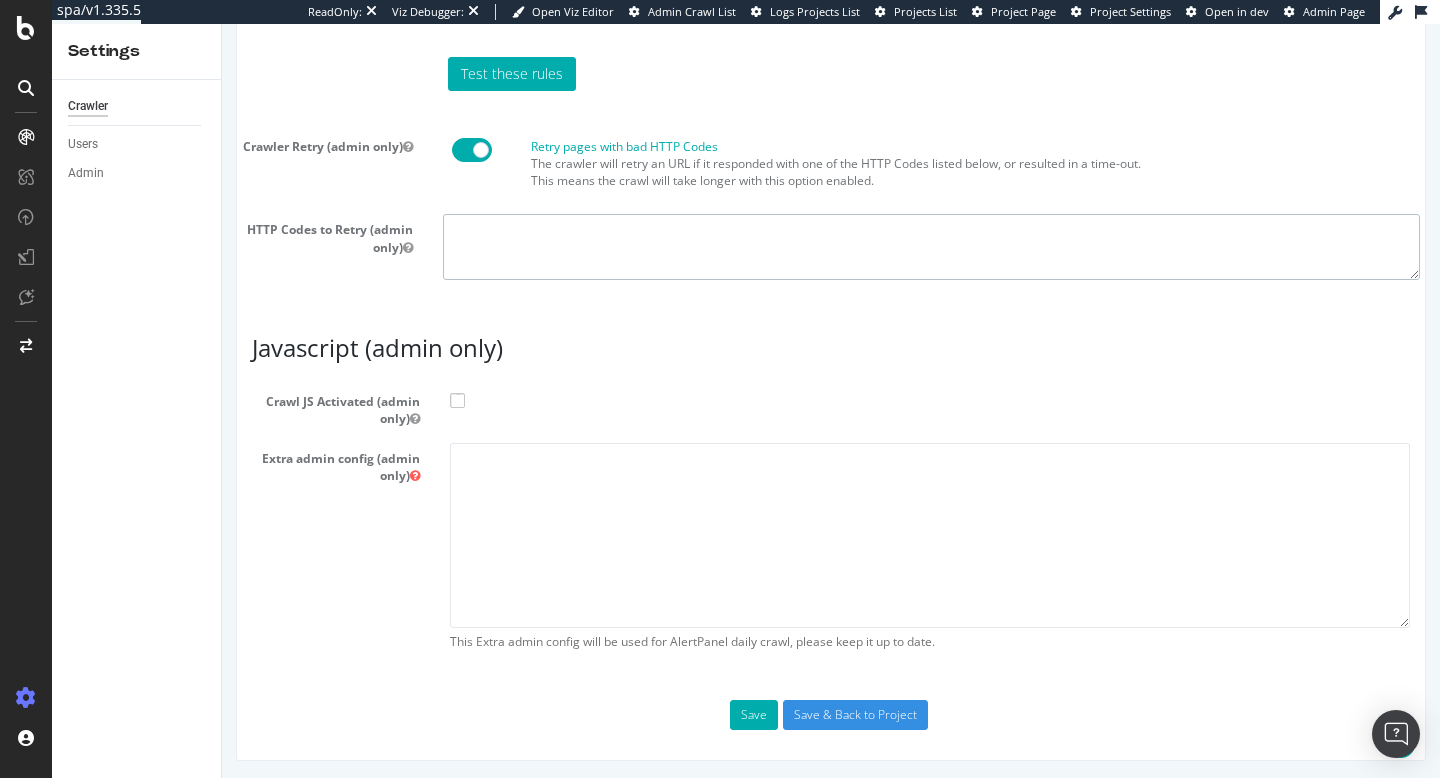click at bounding box center (931, 246) 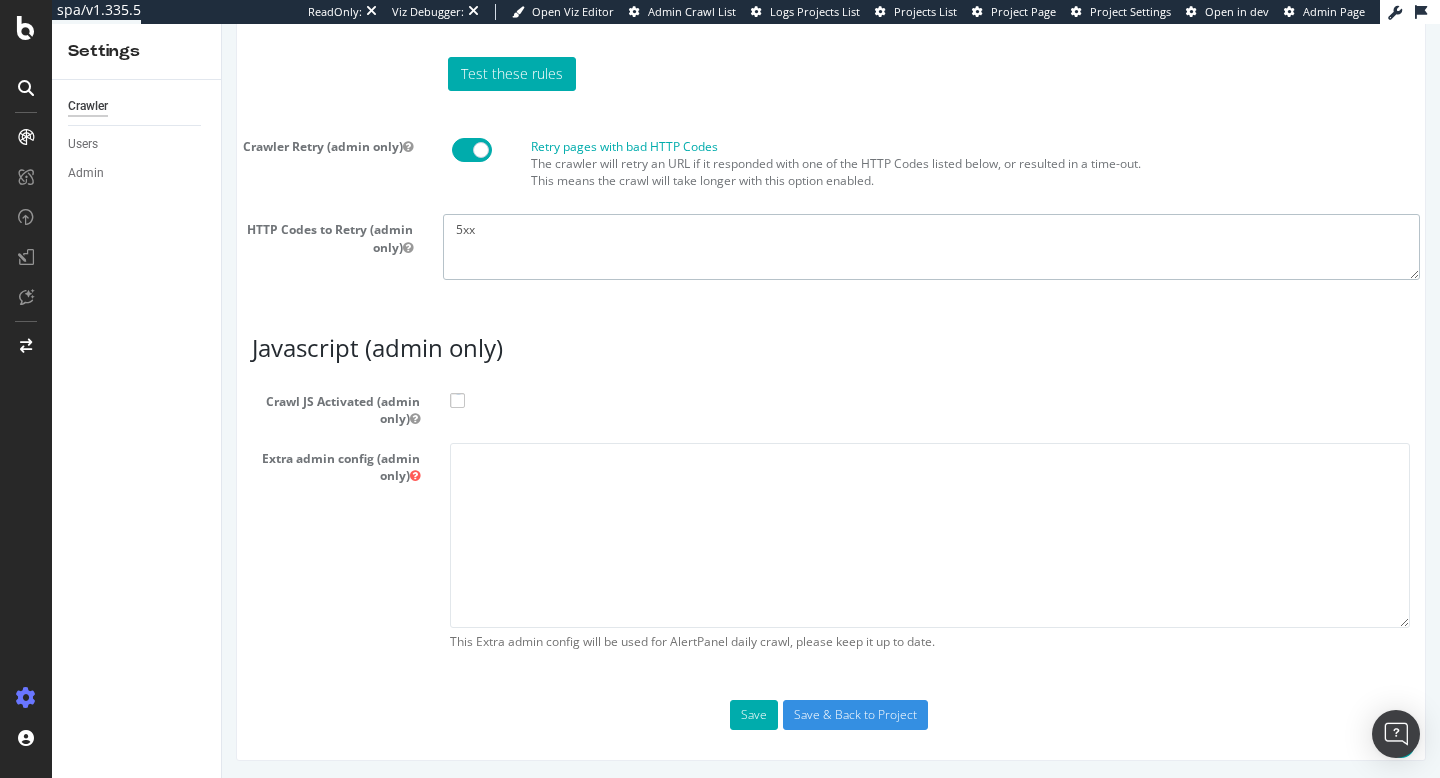 type on "5xx" 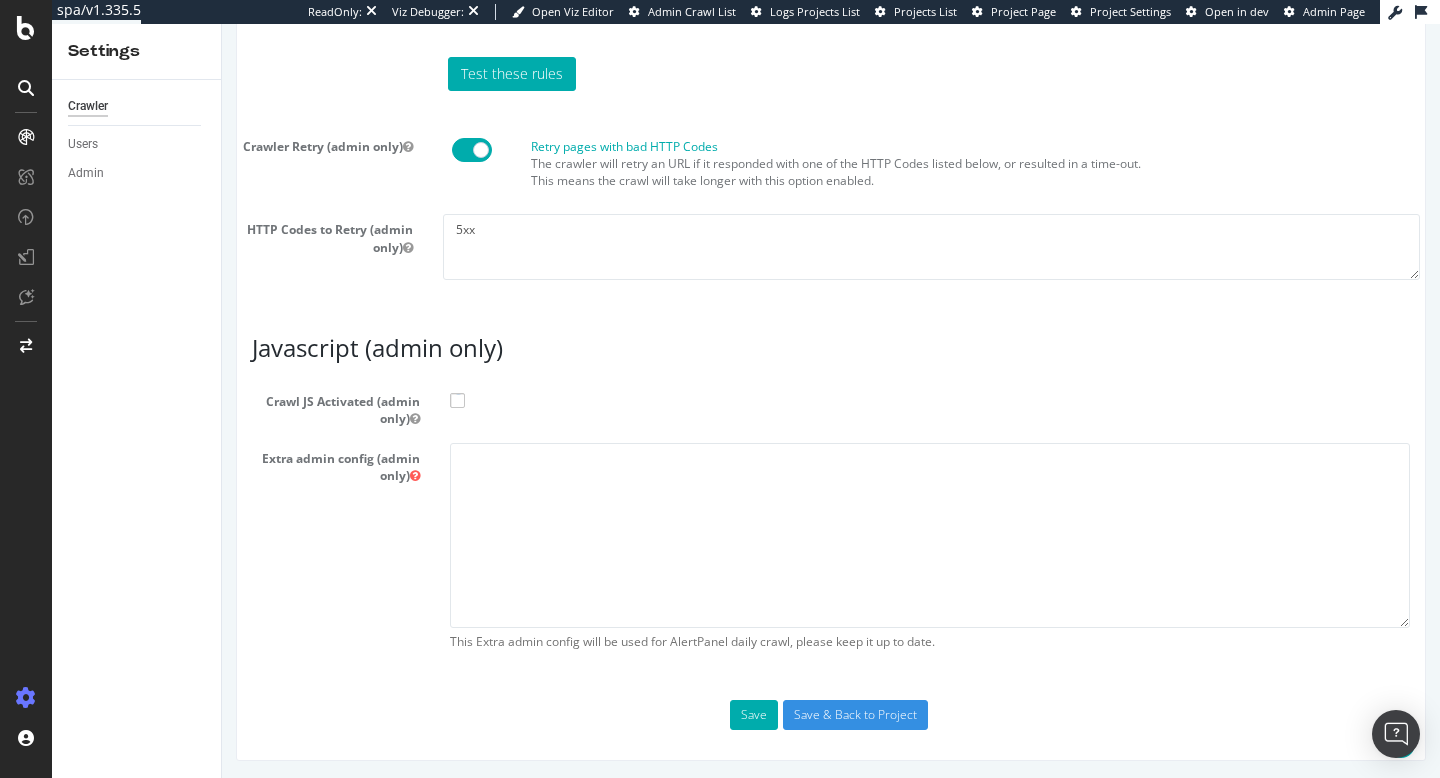 click on "Javascript (admin only)" at bounding box center (831, 348) 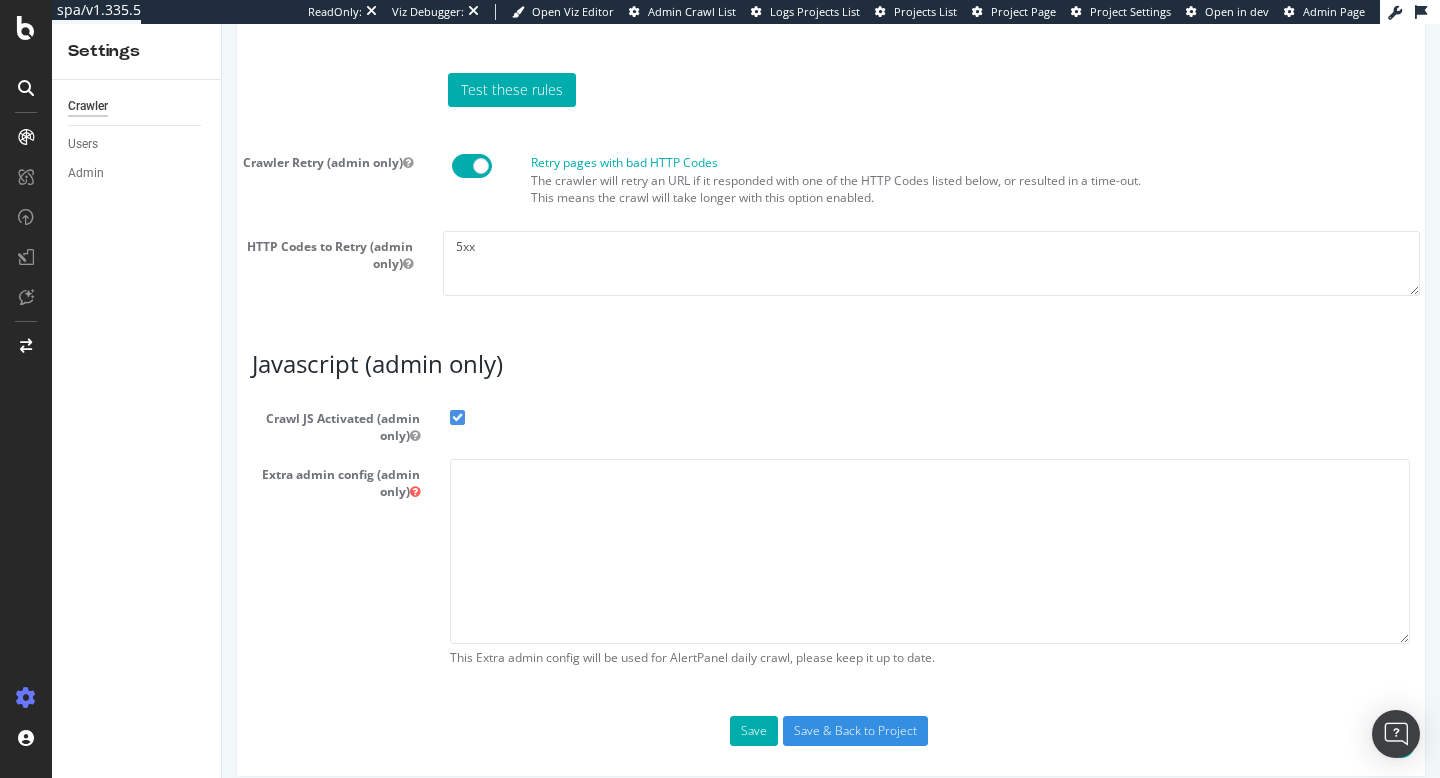 scroll, scrollTop: 1828, scrollLeft: 0, axis: vertical 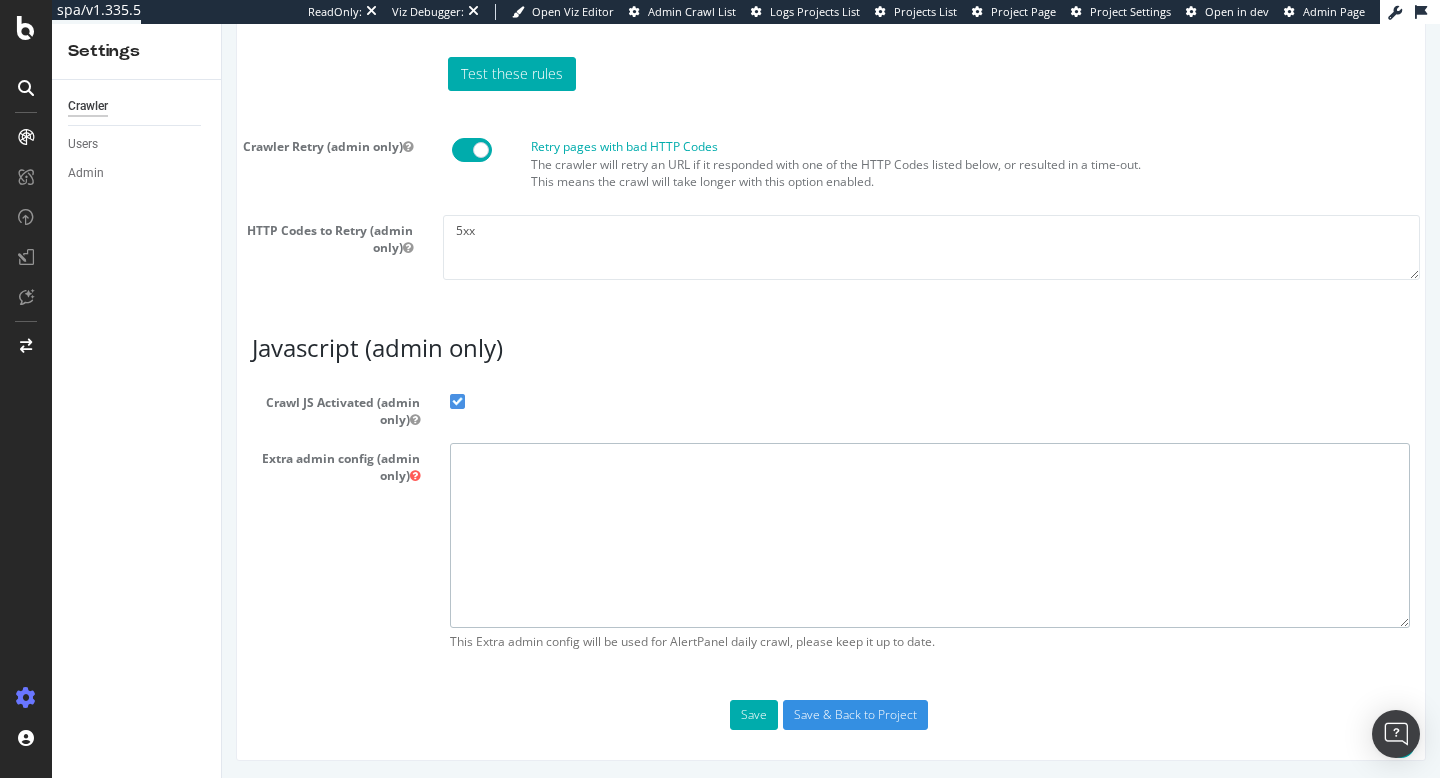 click at bounding box center [930, 535] 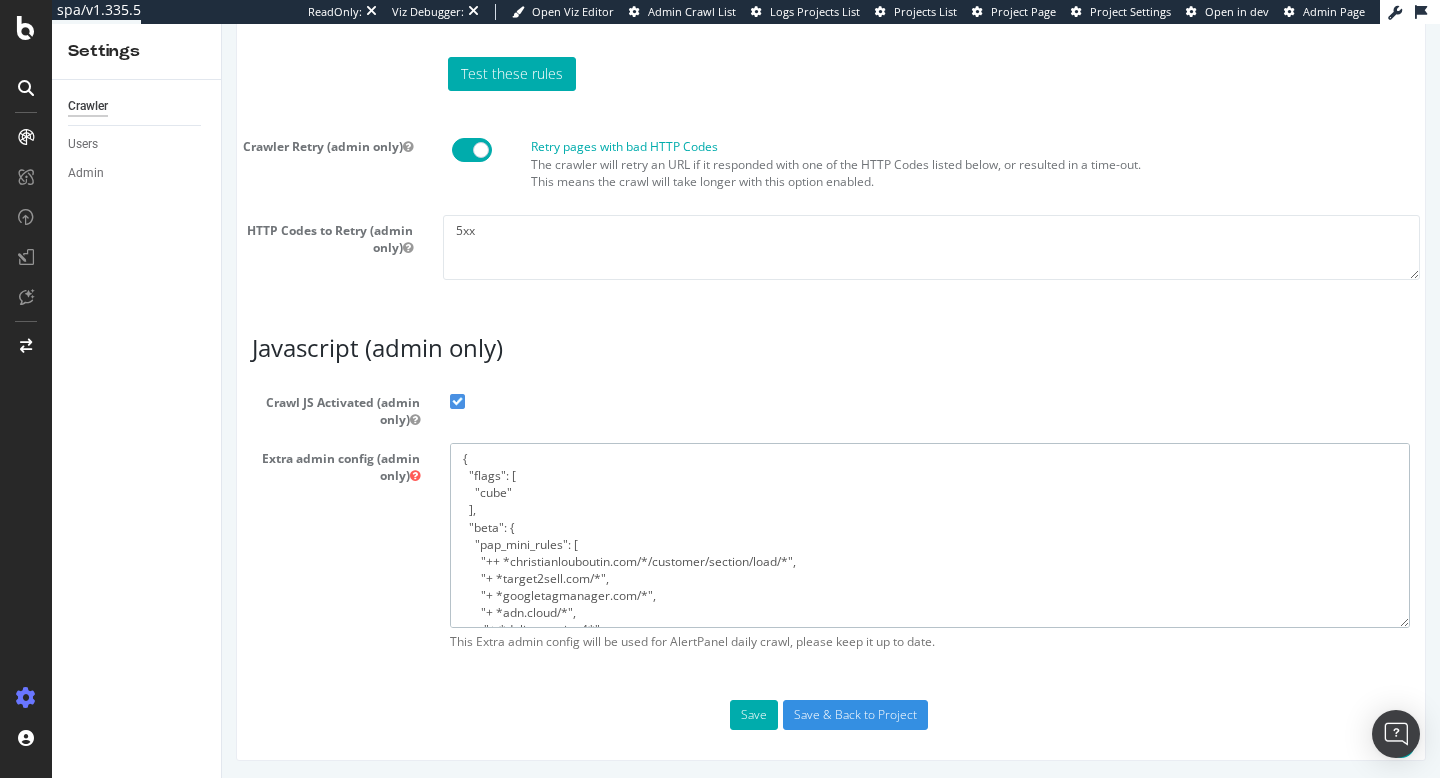 scroll, scrollTop: 216, scrollLeft: 0, axis: vertical 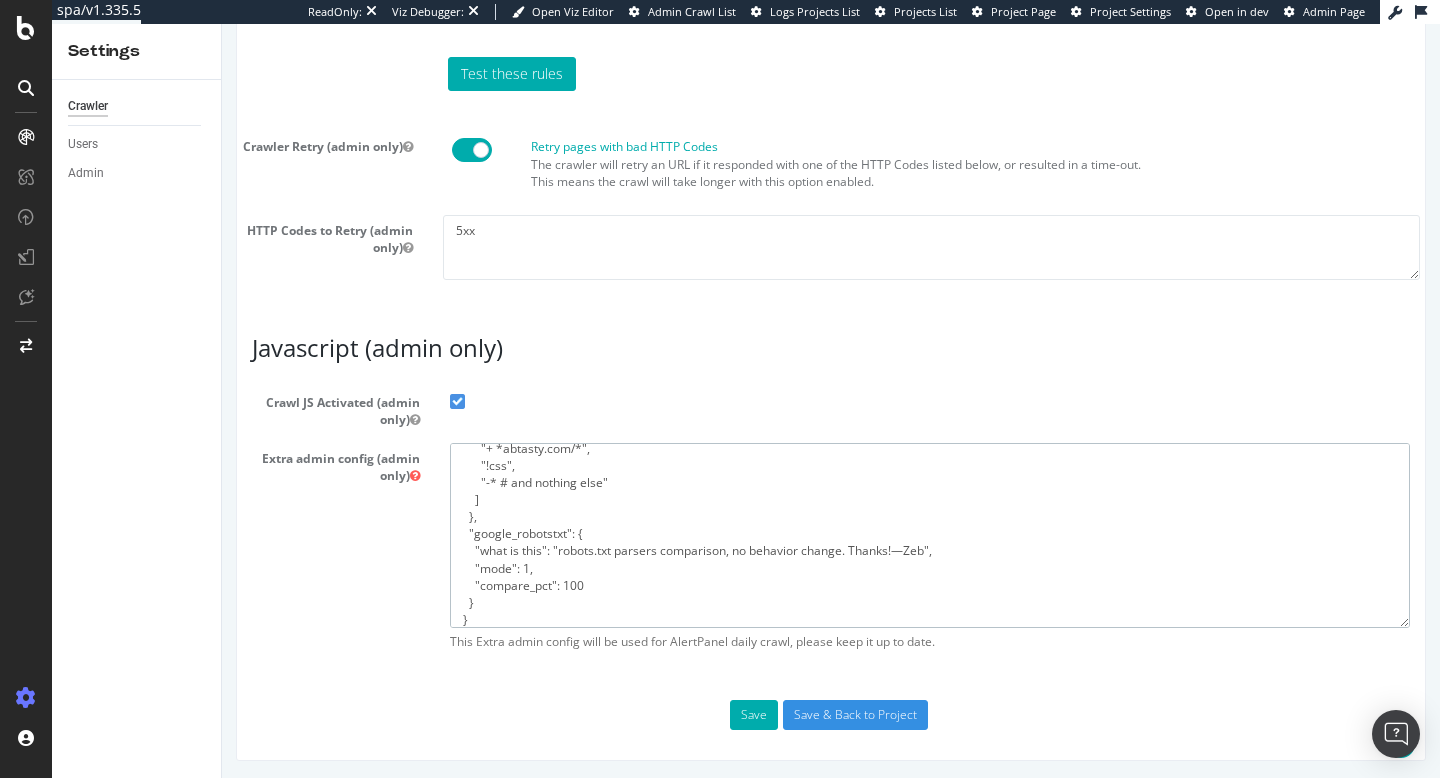 click on "{
"flags": [
"cube"
],
"beta": {
"pap_mini_rules": [
"++ *christianlouboutin.com/*/customer/section/load/*",
"+ *target2sell.com/*",
"+ *googletagmanager.com/*",
"+ *adn.cloud/*",
"+ *deliveryapi-tx4*",
"+ *christianlouboutin.com/*",
"+ *abtasty.com/*",
"!css",
"-* # and nothing else"
]
},
"google_robotstxt": {
"what is this": "robots.txt parsers comparison, no behavior change. Thanks!—Zeb",
"mode": 1,
"compare_pct": 100
}
}" at bounding box center [930, 535] 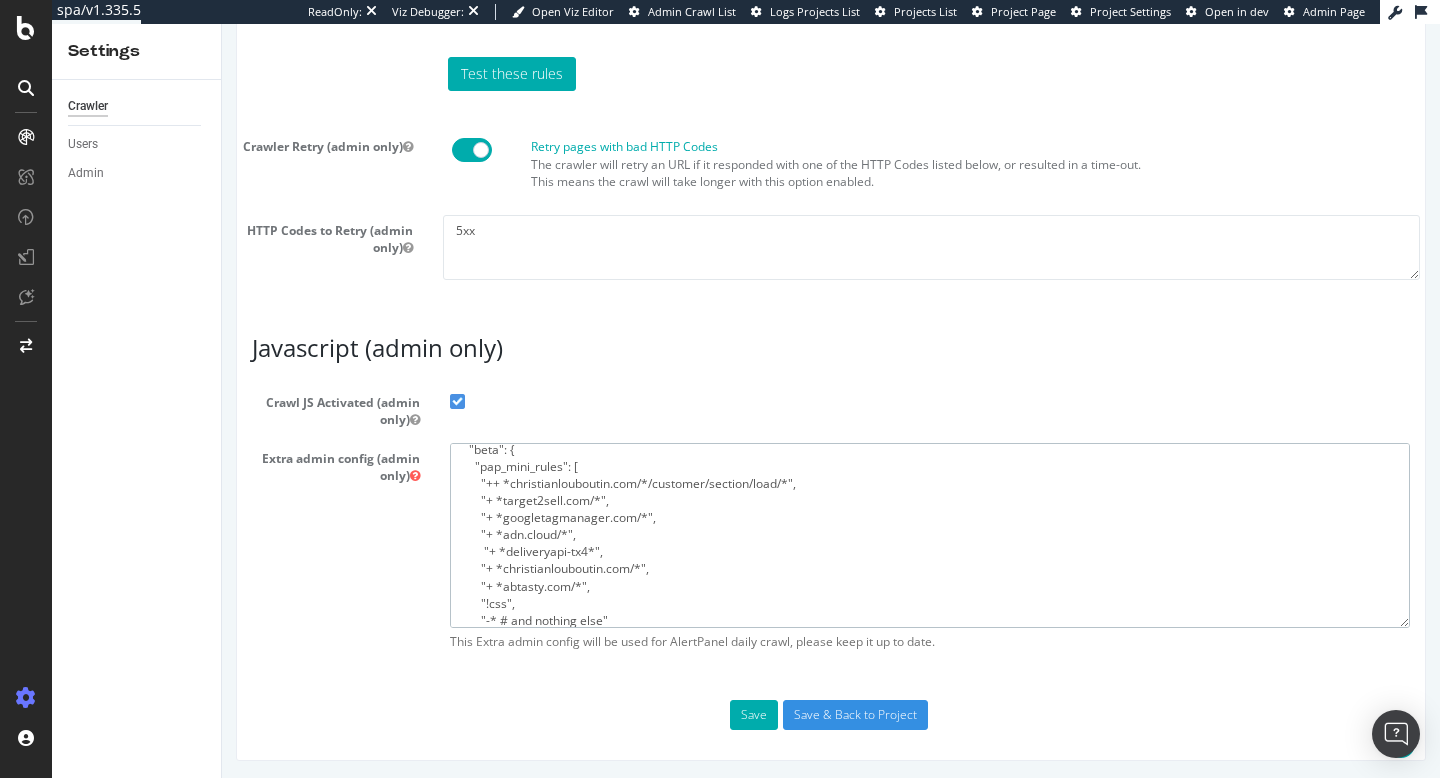scroll, scrollTop: 76, scrollLeft: 0, axis: vertical 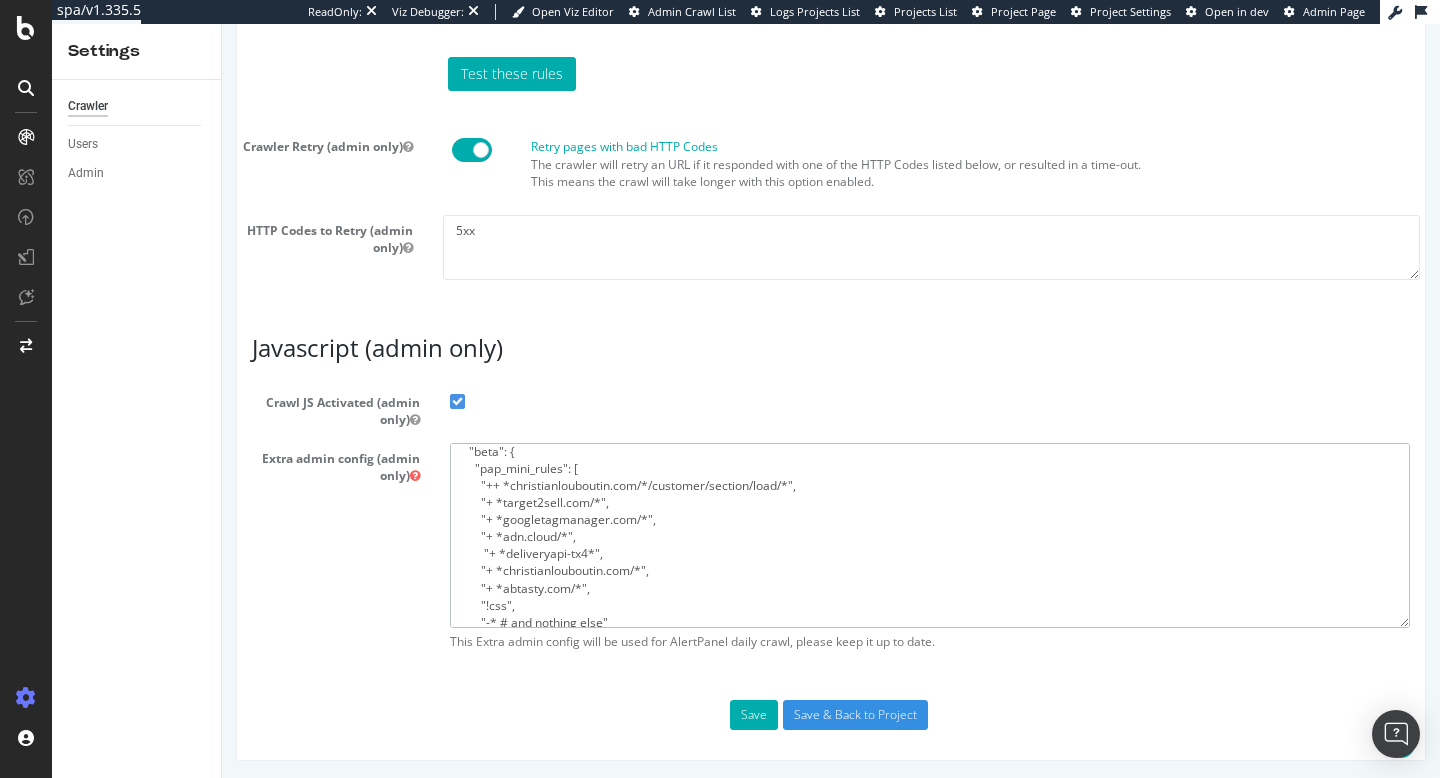 click on "{
"flags": [
"cube"
],
"beta": {
"pap_mini_rules": [
"++ *christianlouboutin.com/*/customer/section/load/*",
"+ *target2sell.com/*",
"+ *googletagmanager.com/*",
"+ *adn.cloud/*",
"+ *deliveryapi-tx4*",
"+ *christianlouboutin.com/*",
"+ *abtasty.com/*",
"!css",
"-* # and nothing else"
]
}
}" at bounding box center (930, 535) 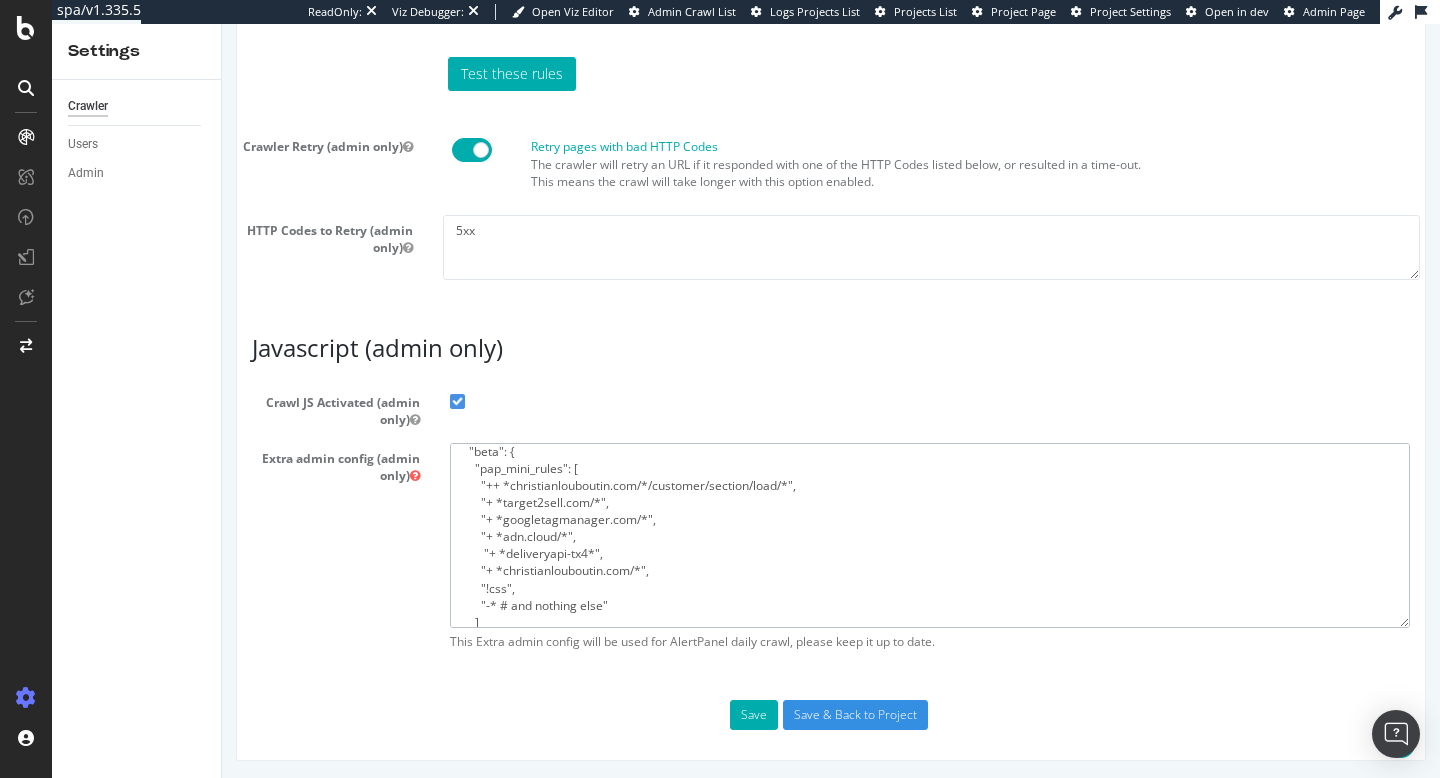 click on "{
"flags": [
"cube"
],
"beta": {
"pap_mini_rules": [
"++ *christianlouboutin.com/*/customer/section/load/*",
"+ *target2sell.com/*",
"+ *googletagmanager.com/*",
"+ *adn.cloud/*",
"+ *deliveryapi-tx4*",
"+ *christianlouboutin.com/*",
"!css",
"-* # and nothing else"
]
}
}" at bounding box center (930, 535) 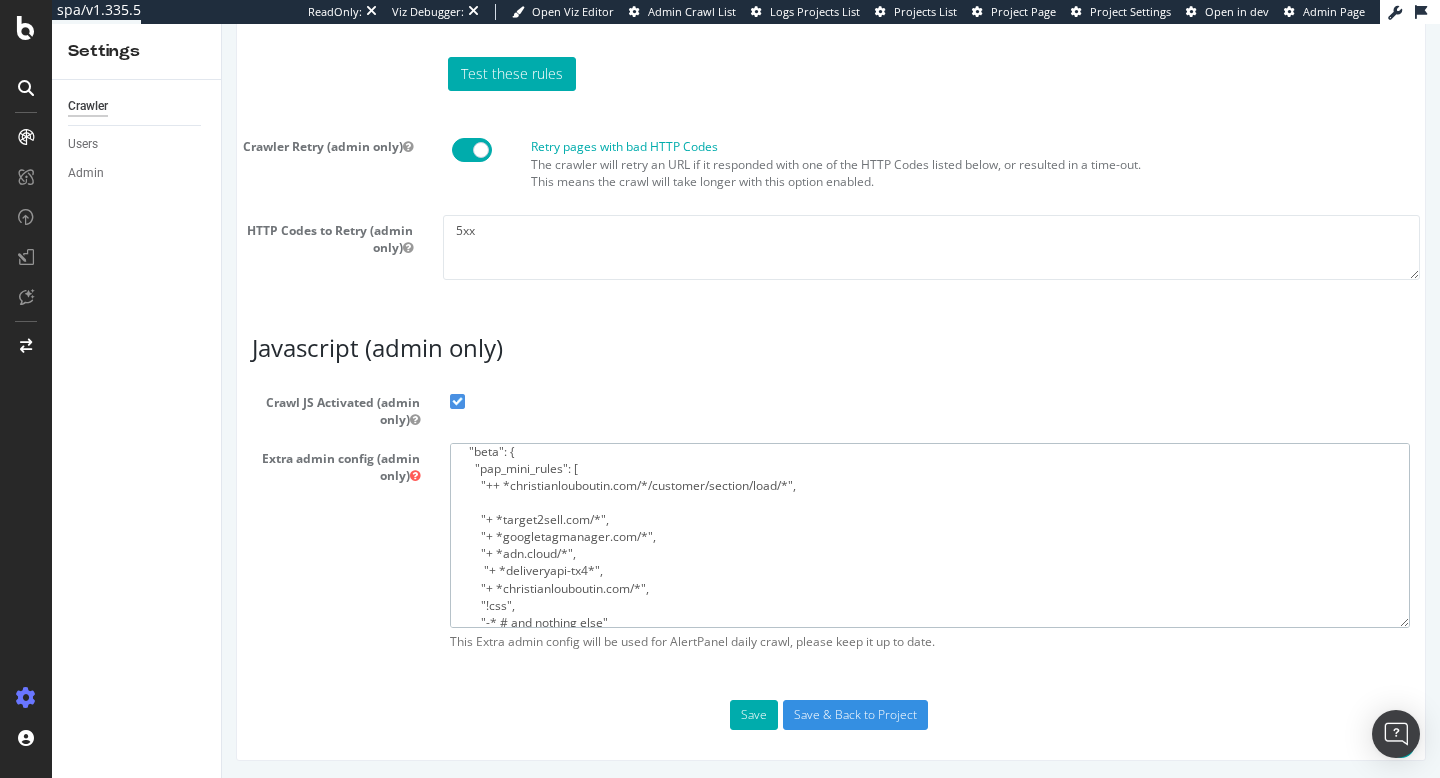 type on "{
"flags": [
"cube"
],
"beta": {
"pap_mini_rules": [
"++ *christianlouboutin.com/*/customer/section/load/*",
"+ *target2sell.com/*",
"+ *googletagmanager.com/*",
"+ *adn.cloud/*",
"+ *deliveryapi-tx4*",
"+ *christianlouboutin.com/*",
"!css",
"-* # and nothing else"
]
}
}" 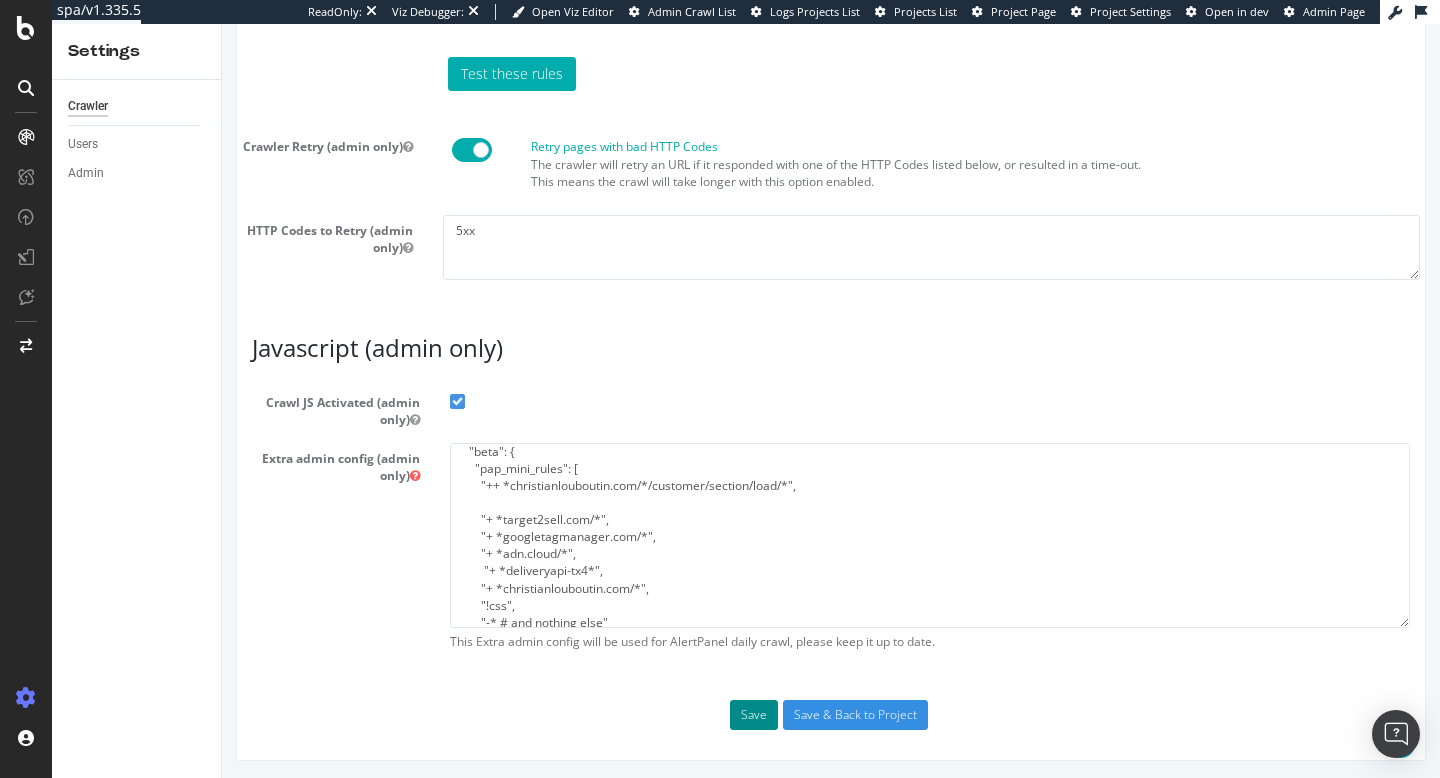 type 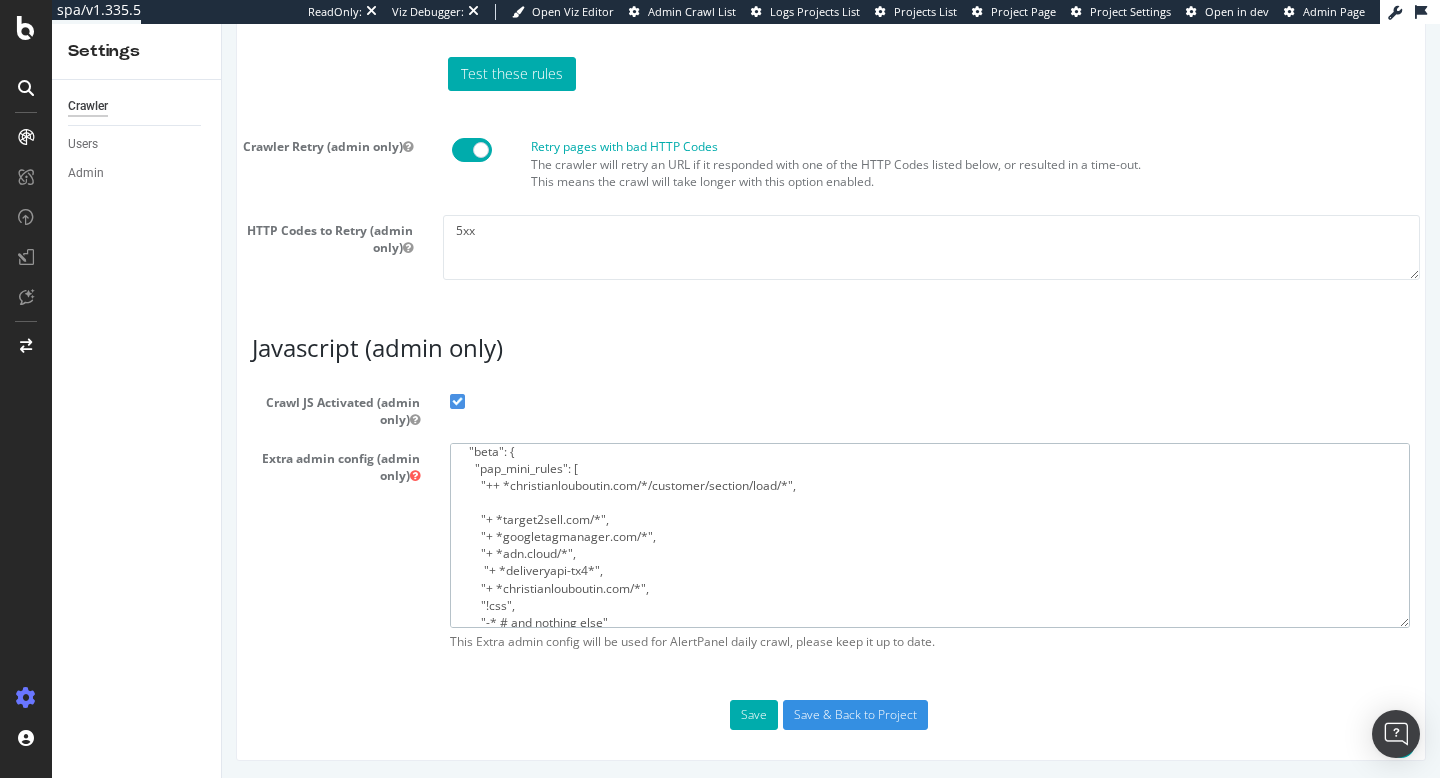 click on "{
"flags": [
"cube"
],
"beta": {
"pap_mini_rules": [
"++ *christianlouboutin.com/*/customer/section/load/*",
"+ *target2sell.com/*",
"+ *googletagmanager.com/*",
"+ *adn.cloud/*",
"+ *deliveryapi-tx4*",
"+ *christianlouboutin.com/*",
"!css",
"-* # and nothing else"
]
}
}" at bounding box center [930, 535] 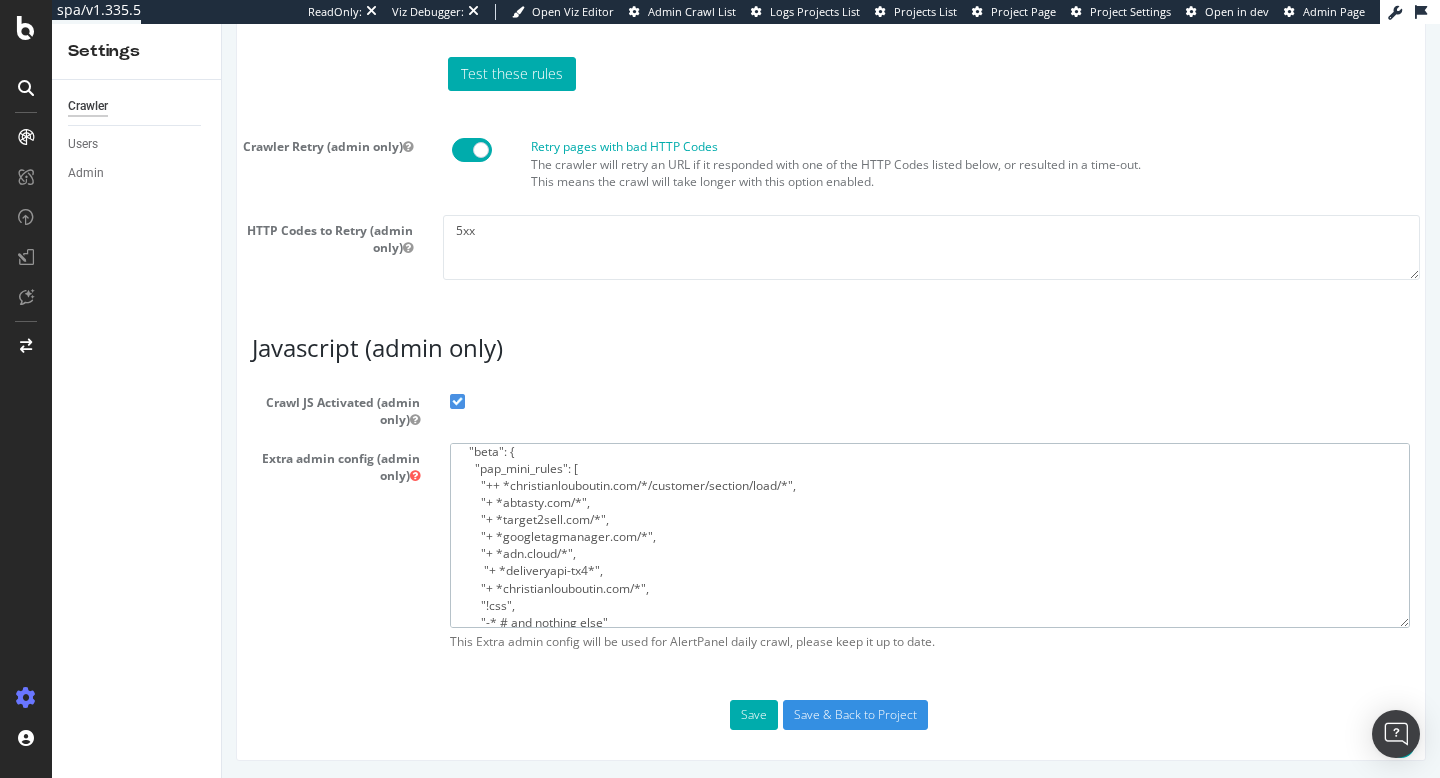 scroll, scrollTop: 102, scrollLeft: 0, axis: vertical 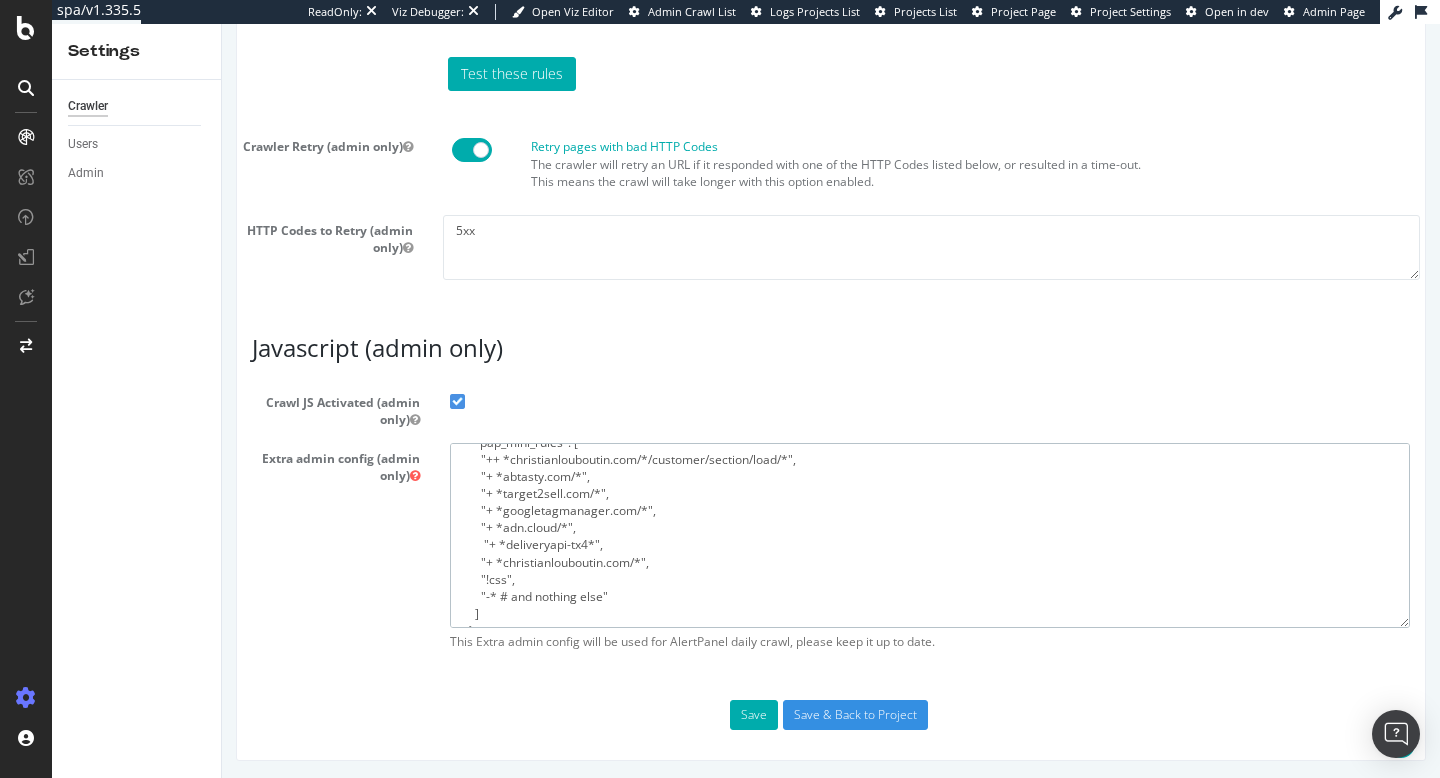 click on "{
"flags": [
"cube"
],
"beta": {
"pap_mini_rules": [
"++ *christianlouboutin.com/*/customer/section/load/*",
"+ *abtasty.com/*",
"+ *target2sell.com/*",
"+ *googletagmanager.com/*",
"+ *adn.cloud/*",
"+ *deliveryapi-tx4*",
"+ *christianlouboutin.com/*",
"!css",
"-* # and nothing else"
]
}
}" at bounding box center [930, 535] 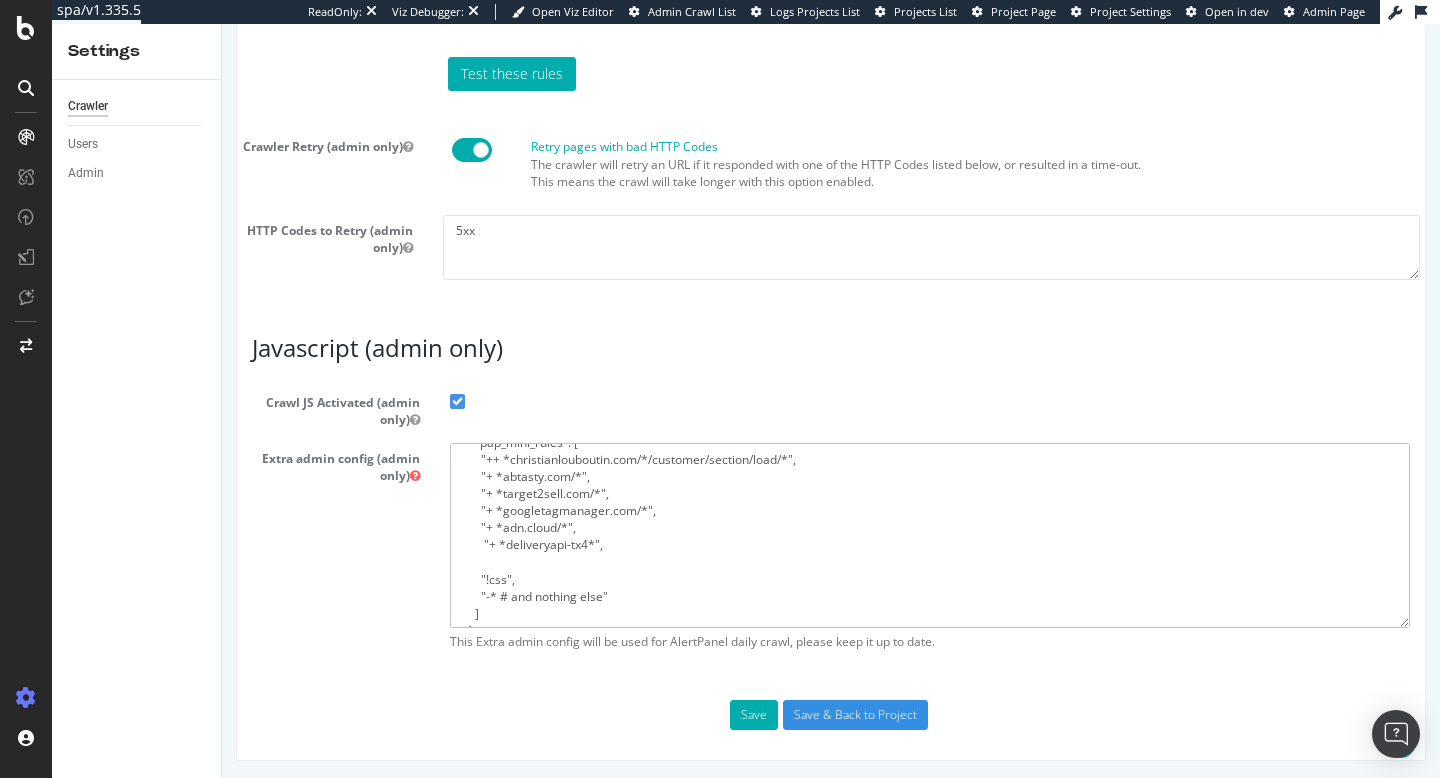 click on "{
"flags": [
"cube"
],
"beta": {
"pap_mini_rules": [
"++ *christianlouboutin.com/*/customer/section/load/*",
"+ *abtasty.com/*",
"+ *target2sell.com/*",
"+ *googletagmanager.com/*",
"+ *adn.cloud/*",
"+ *deliveryapi-tx4*",
"!css",
"-* # and nothing else"
]
}
}" at bounding box center (930, 535) 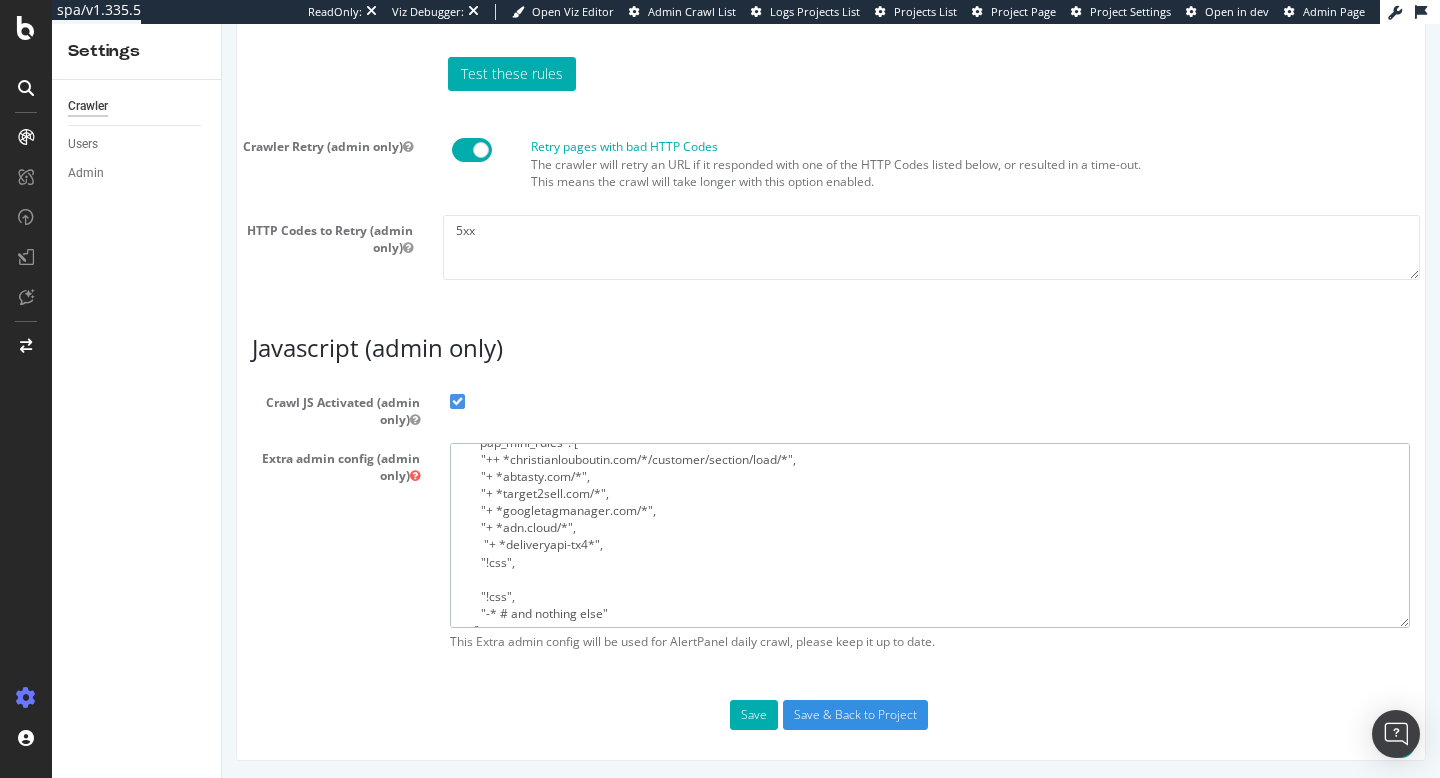 paste on ""!css"," 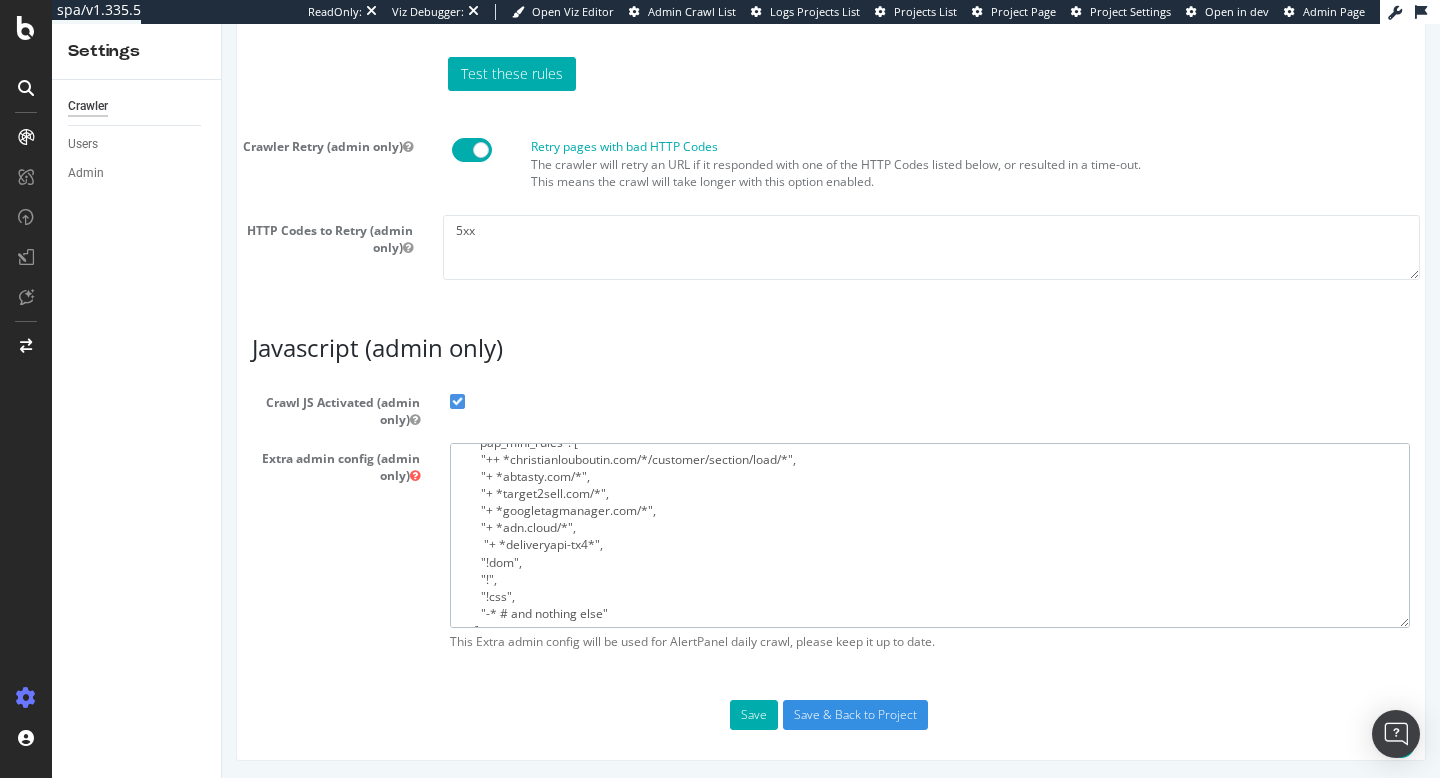 click on "{
"flags": [
"cube"
],
"beta": {
"pap_mini_rules": [
"++ *christianlouboutin.com/*/customer/section/load/*",
"+ *abtasty.com/*",
"+ *target2sell.com/*",
"+ *googletagmanager.com/*",
"+ *adn.cloud/*",
"+ *deliveryapi-tx4*",
"!dom",
"!",
"!css",
"-* # and nothing else"
]
}
}" at bounding box center [930, 535] 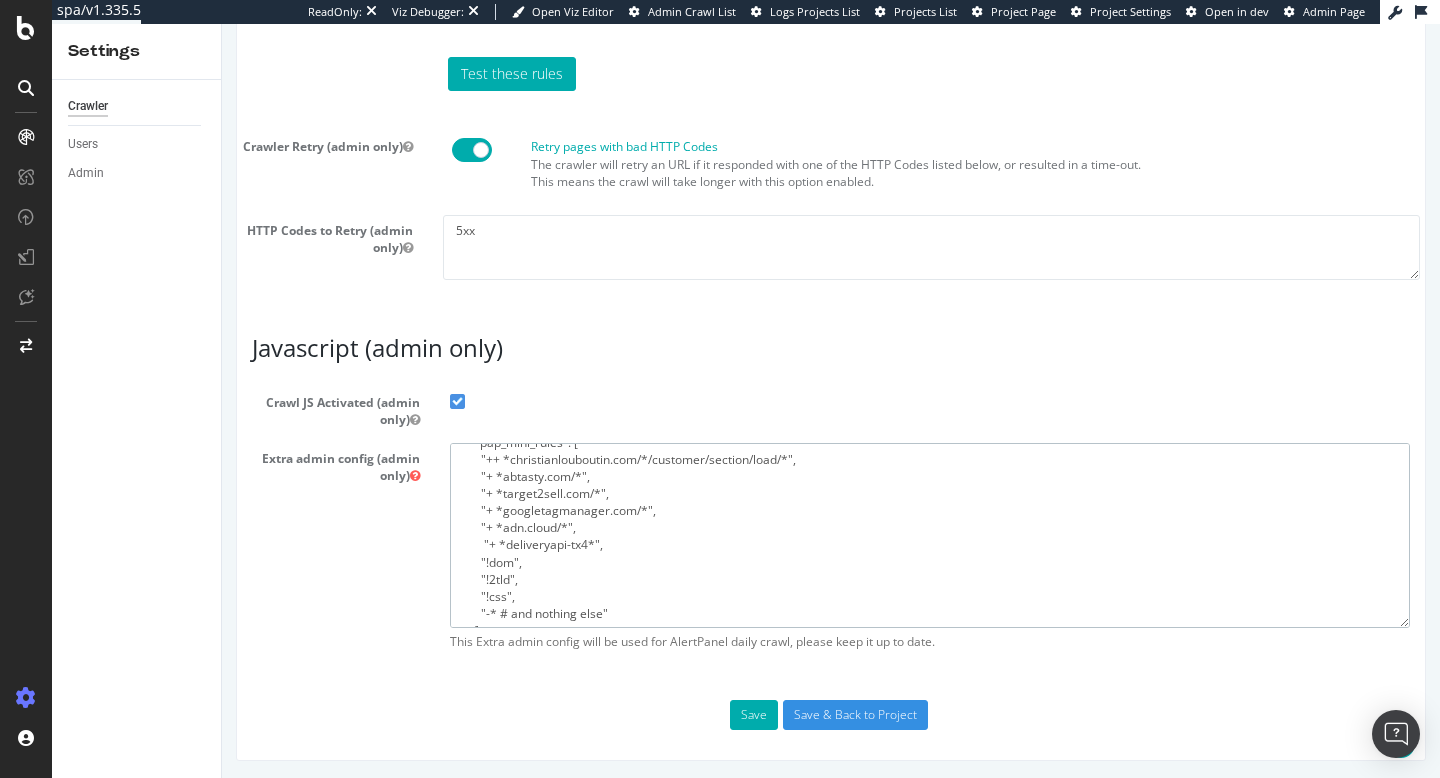 type on "{
"flags": [
"cube"
],
"beta": {
"pap_mini_rules": [
"++ *christianlouboutin.com/*/customer/section/load/*",
"+ *abtasty.com/*",
"+ *target2sell.com/*",
"+ *googletagmanager.com/*",
"+ *adn.cloud/*",
"+ *deliveryapi-tx4*",
"!dom",
"!2tld",
"!css",
"-* # and nothing else"
]
}
}" 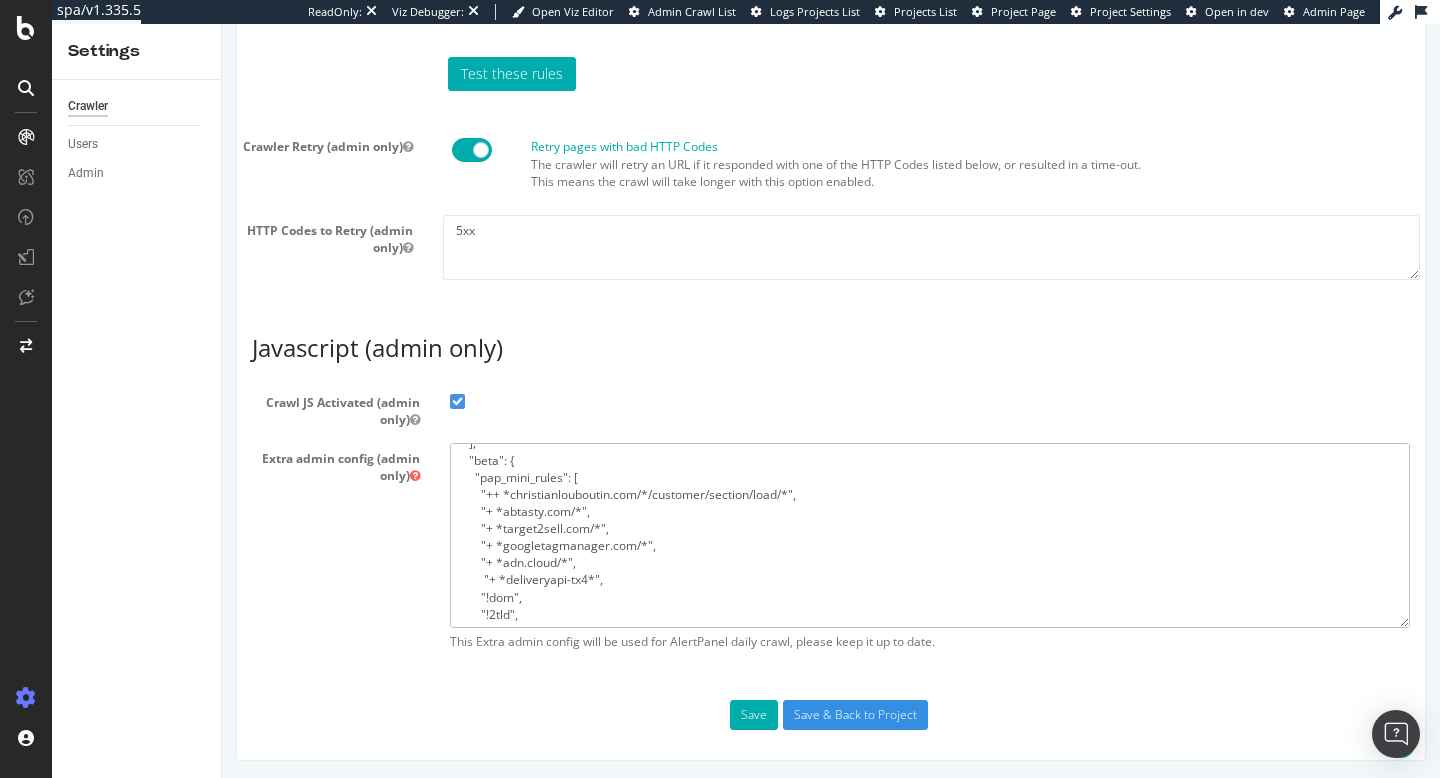 scroll, scrollTop: 154, scrollLeft: 0, axis: vertical 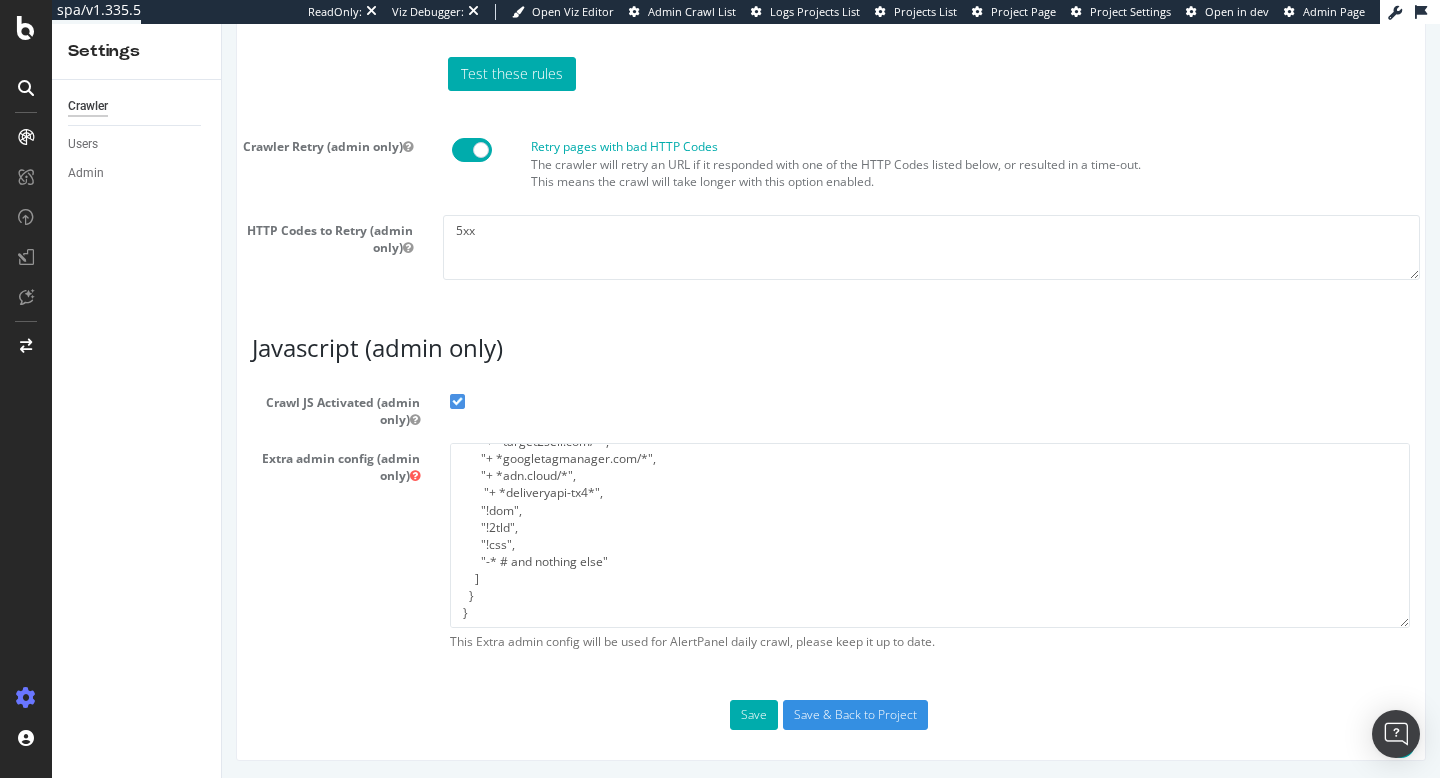 click on "Report features Content Quality
Evaluate Content Quality Identify areas of your website with low-quality content
and understand why they don't meet quality criteria Indexability
Ignore Canonical Tags when evaluating Indexability Exports to Amazon S3 Inactive Full Data Exports without limitations, directly copied on Amazon S3. Contact us to activate the feature Access Allow IPs Important:  To ensure our crawler can access your website, please allow the following IP addresses in your firewall or access control settings. IP addresses to allow:  31.41.37.0/24, 44.206.2.192/26, 15.235.106.96/27, 52.6.26.195/32, 52.203.178.227/32, 52.0.46.73/32, 52.204.9.239/32, 52.204.10.127/32, 52.204.10.46/32 Botify Crawler IPs (admin) 31.41.37.0/24 44.206.2.192/26 15.235.106.96/27 52.6.26.195/32 52.203.178.227/32 52.0.46.73/32 52.204.9.239/32 52.204.10.127/32 52.204.10.46/32 Dynamic IPs from AWS ( here ) Desktop User Agent
Botify Googlebot Chrome Firefox Edge Custom Botify Custom" at bounding box center (831, -414) 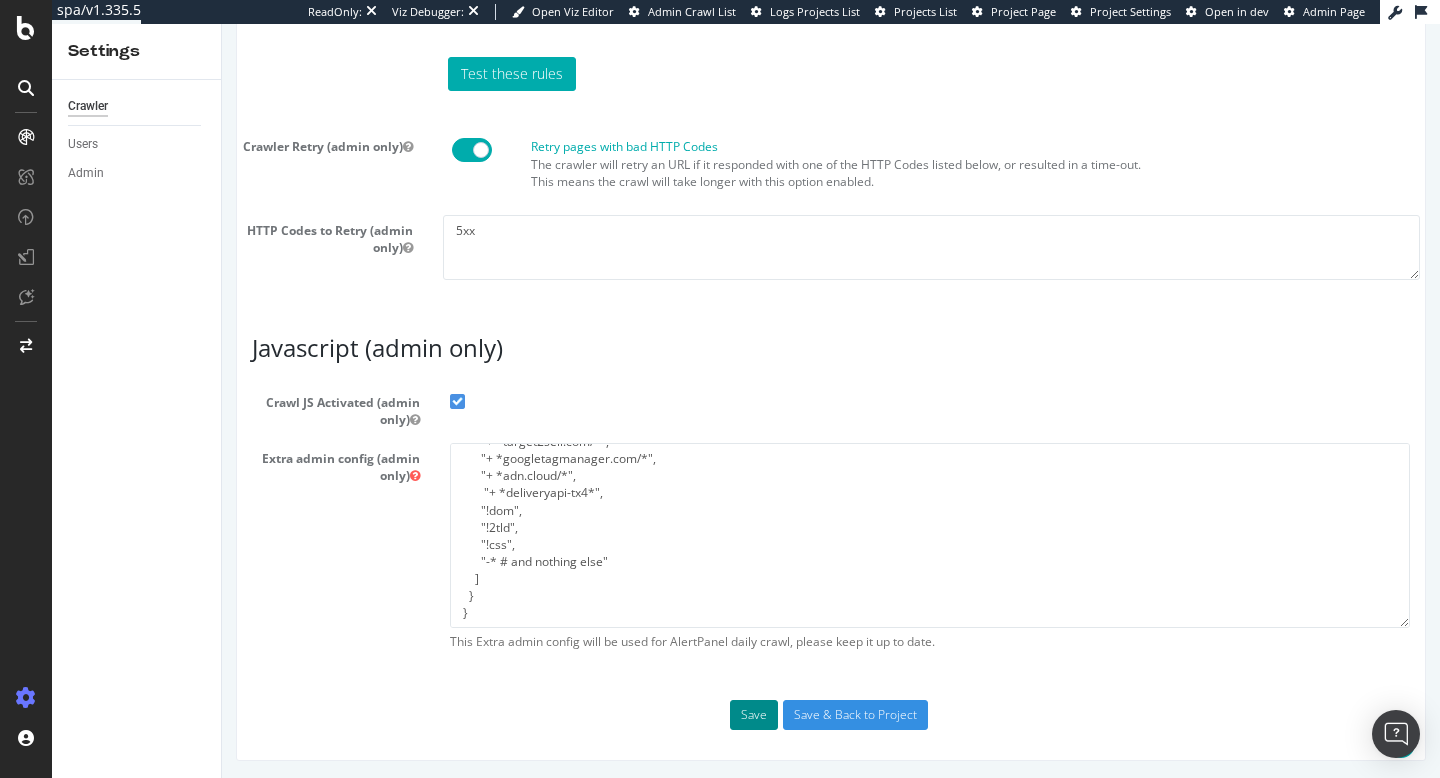 click on "Save" at bounding box center (754, 715) 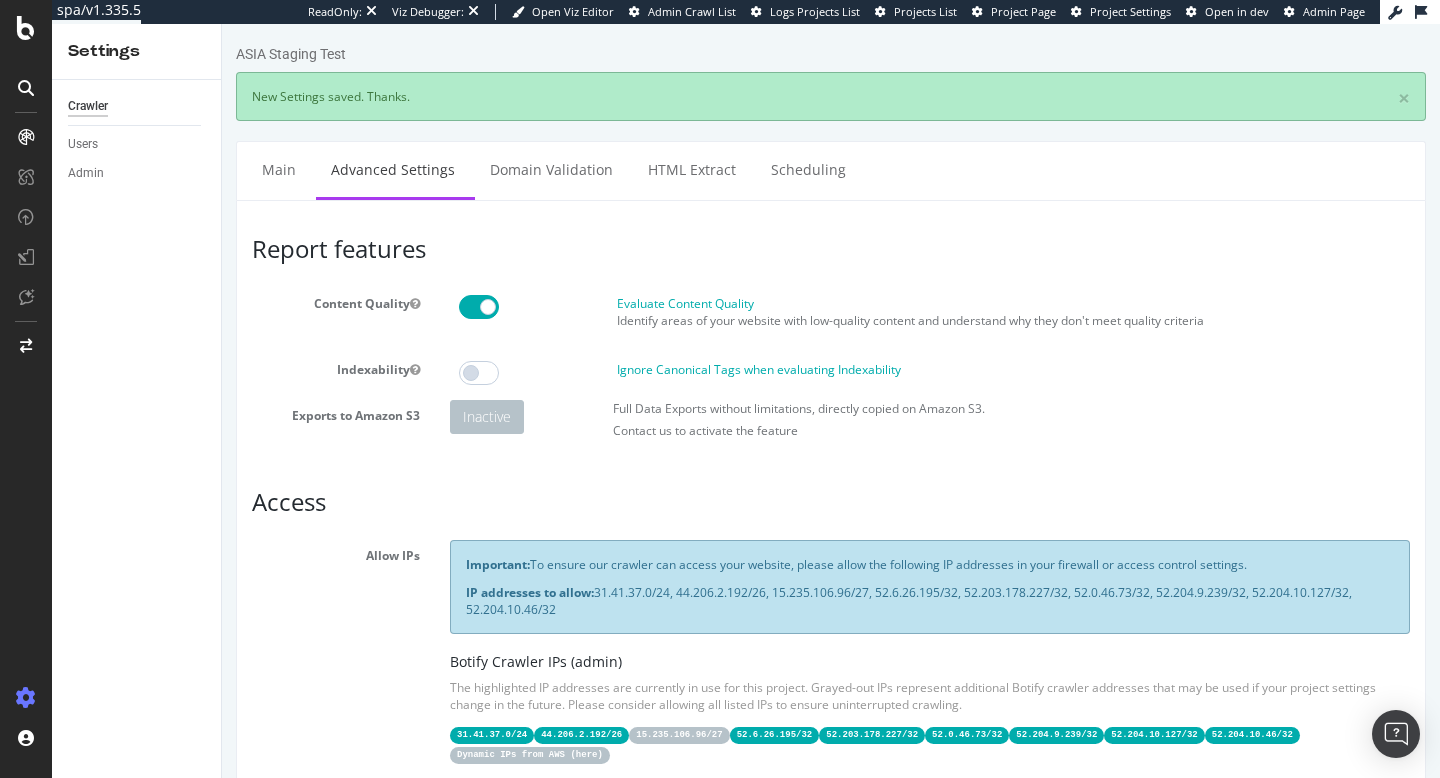 scroll, scrollTop: 0, scrollLeft: 0, axis: both 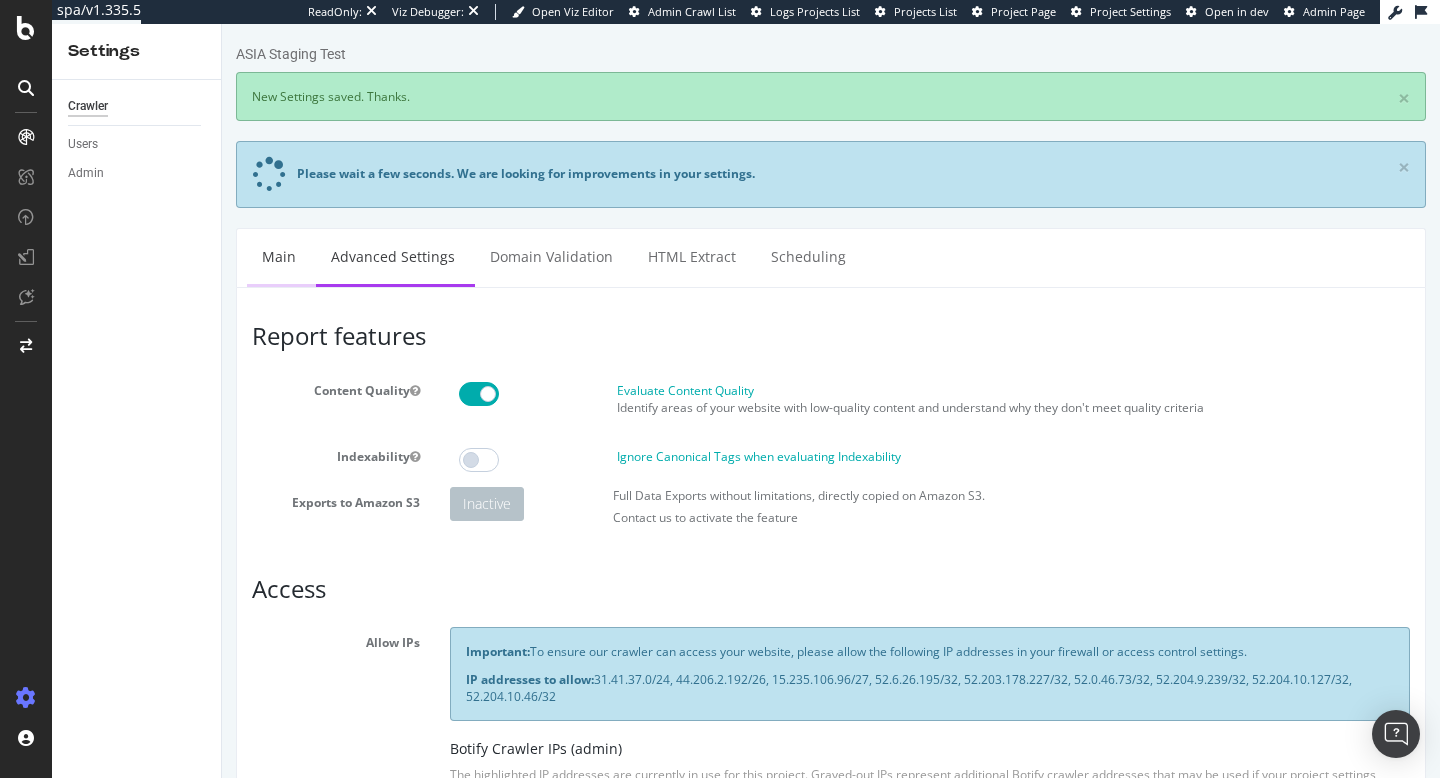 click on "Main" at bounding box center (279, 256) 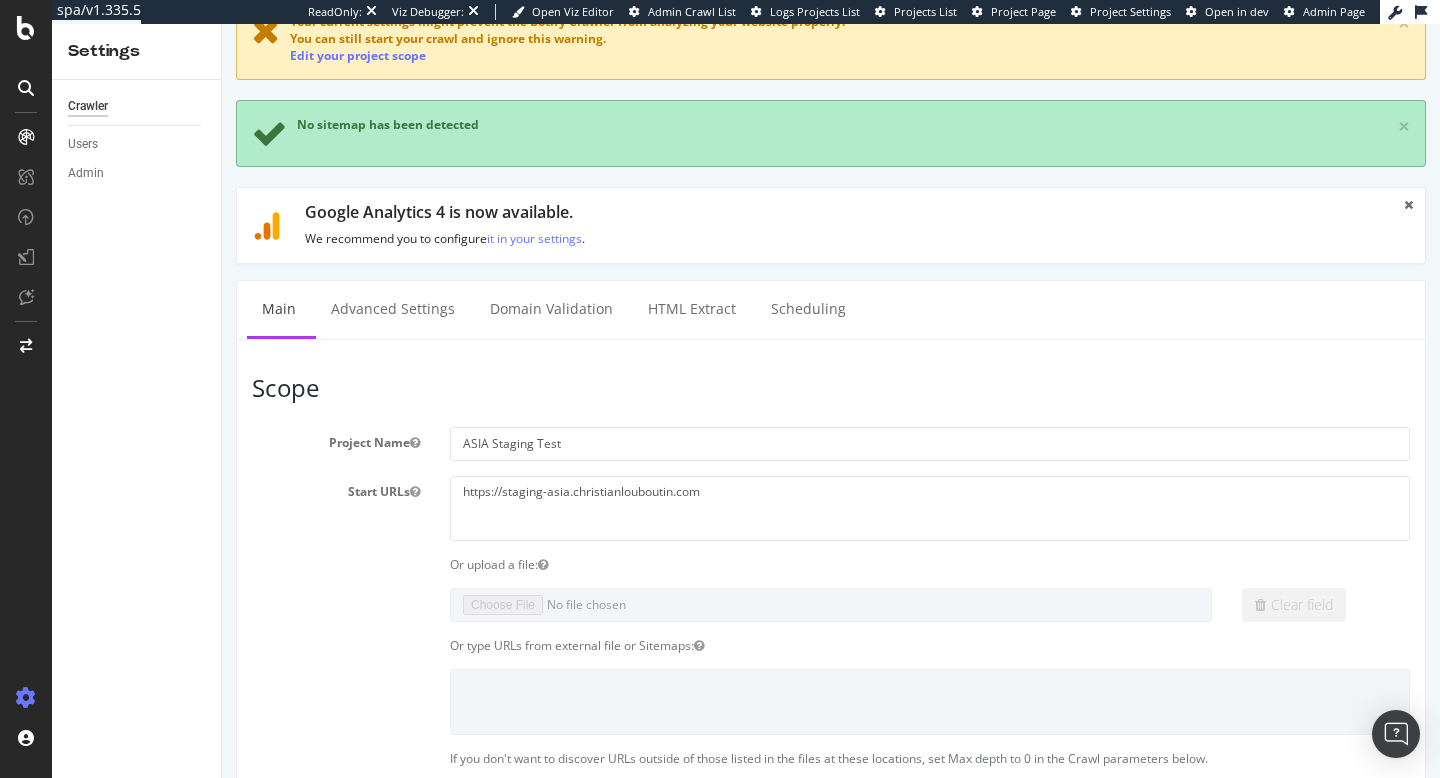 scroll, scrollTop: 0, scrollLeft: 0, axis: both 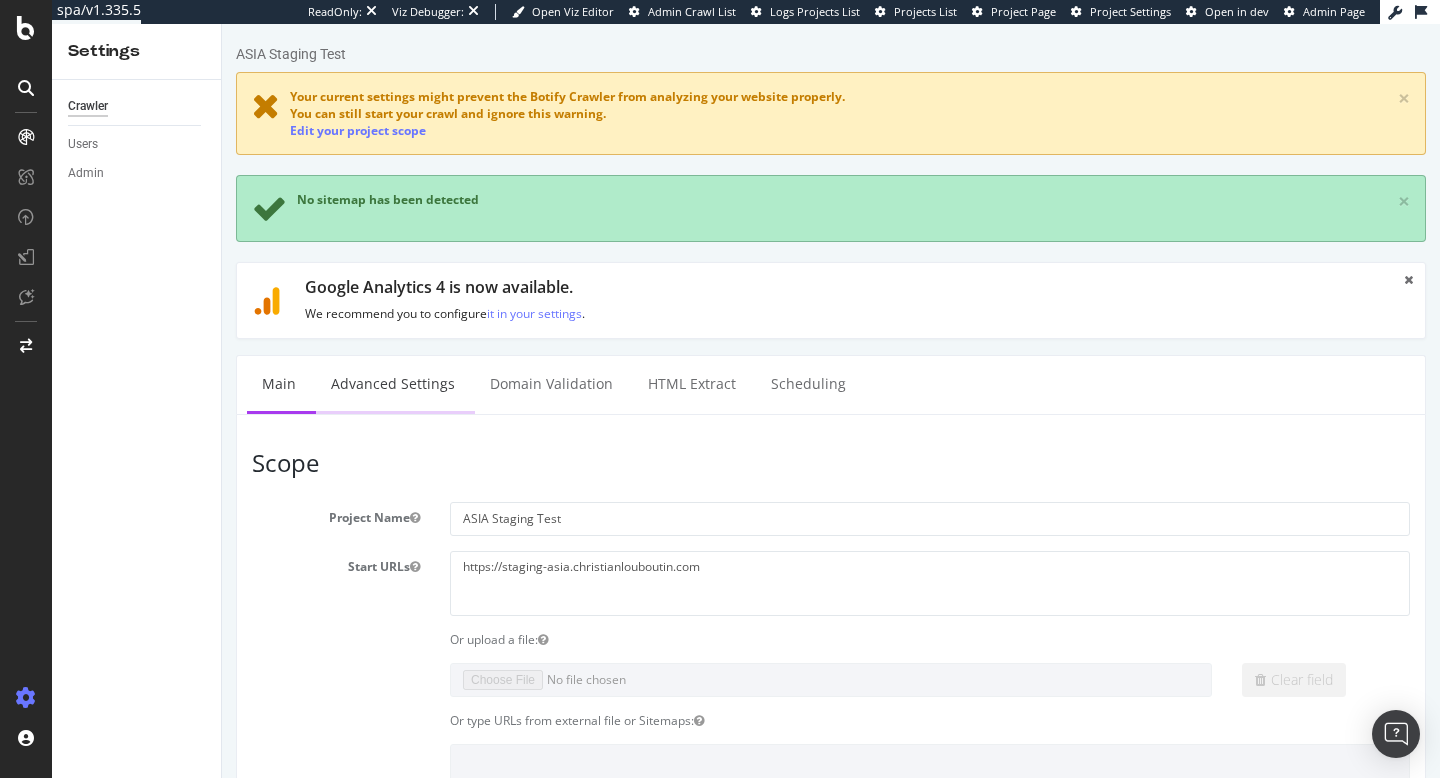 click on "Advanced Settings" at bounding box center (393, 383) 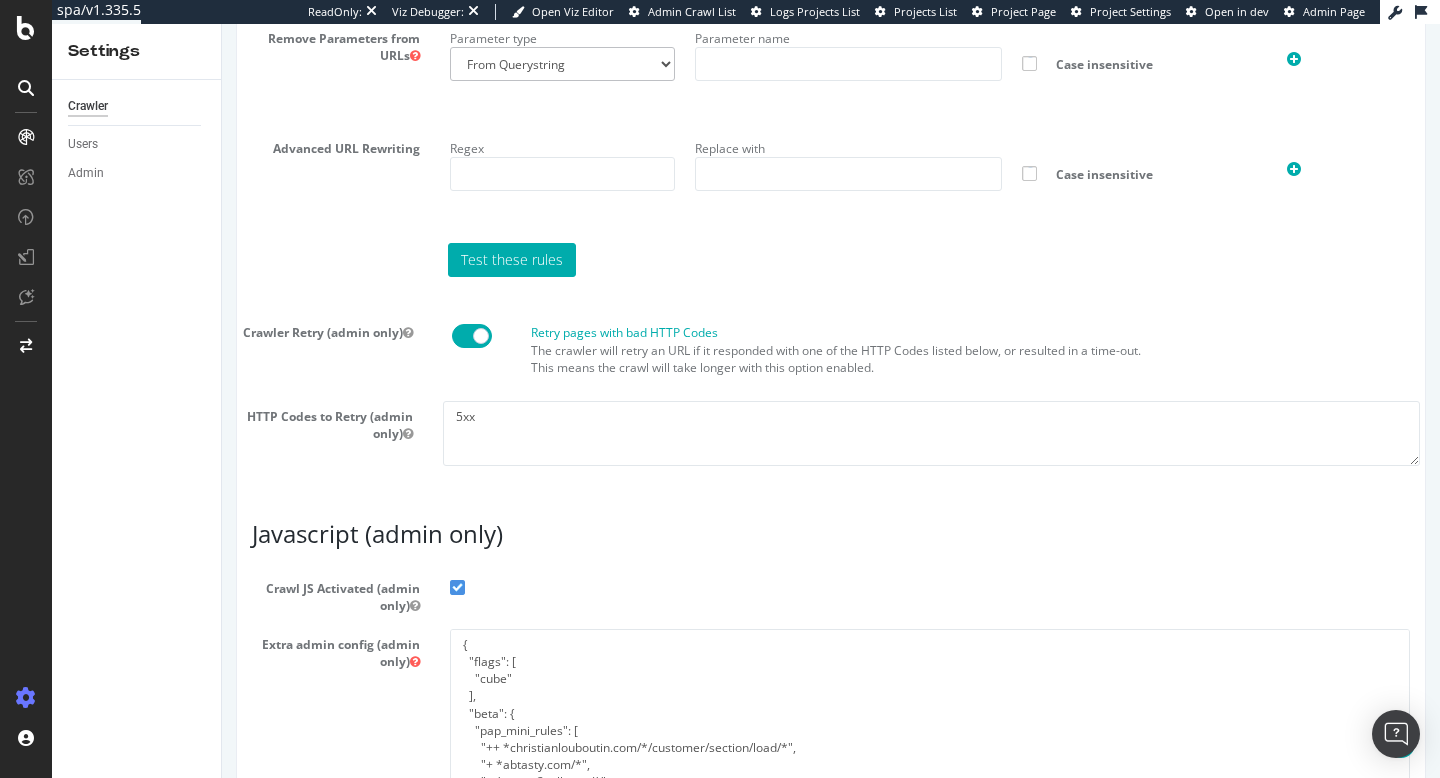 scroll, scrollTop: 1828, scrollLeft: 0, axis: vertical 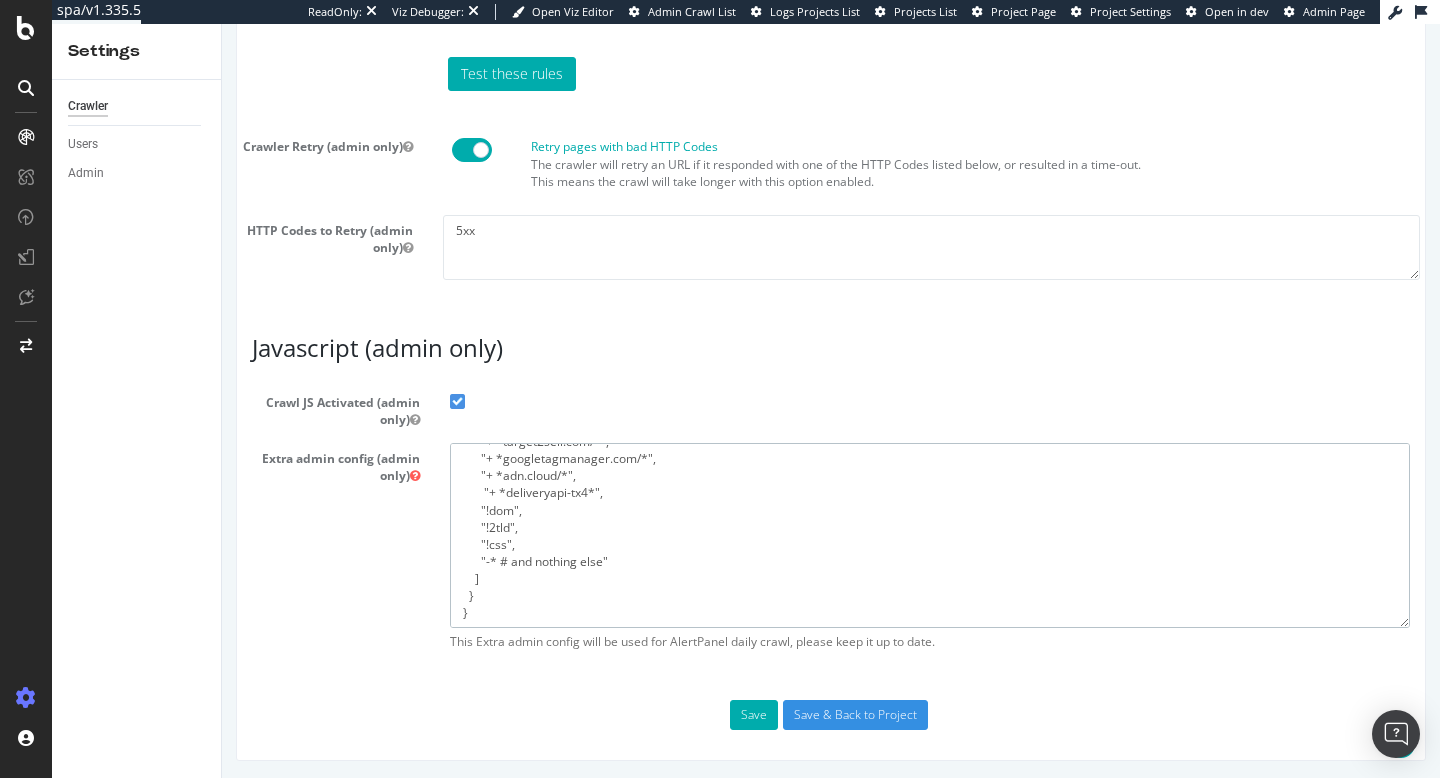 click on "{
"flags": [
"cube"
],
"beta": {
"pap_mini_rules": [
"++ *christianlouboutin.com/*/customer/section/load/*",
"+ *abtasty.com/*",
"+ *target2sell.com/*",
"+ *googletagmanager.com/*",
"+ *adn.cloud/*",
"+ *deliveryapi-tx4*",
"!dom",
"!2tld",
"!css",
"-* # and nothing else"
]
}
}" at bounding box center (930, 535) 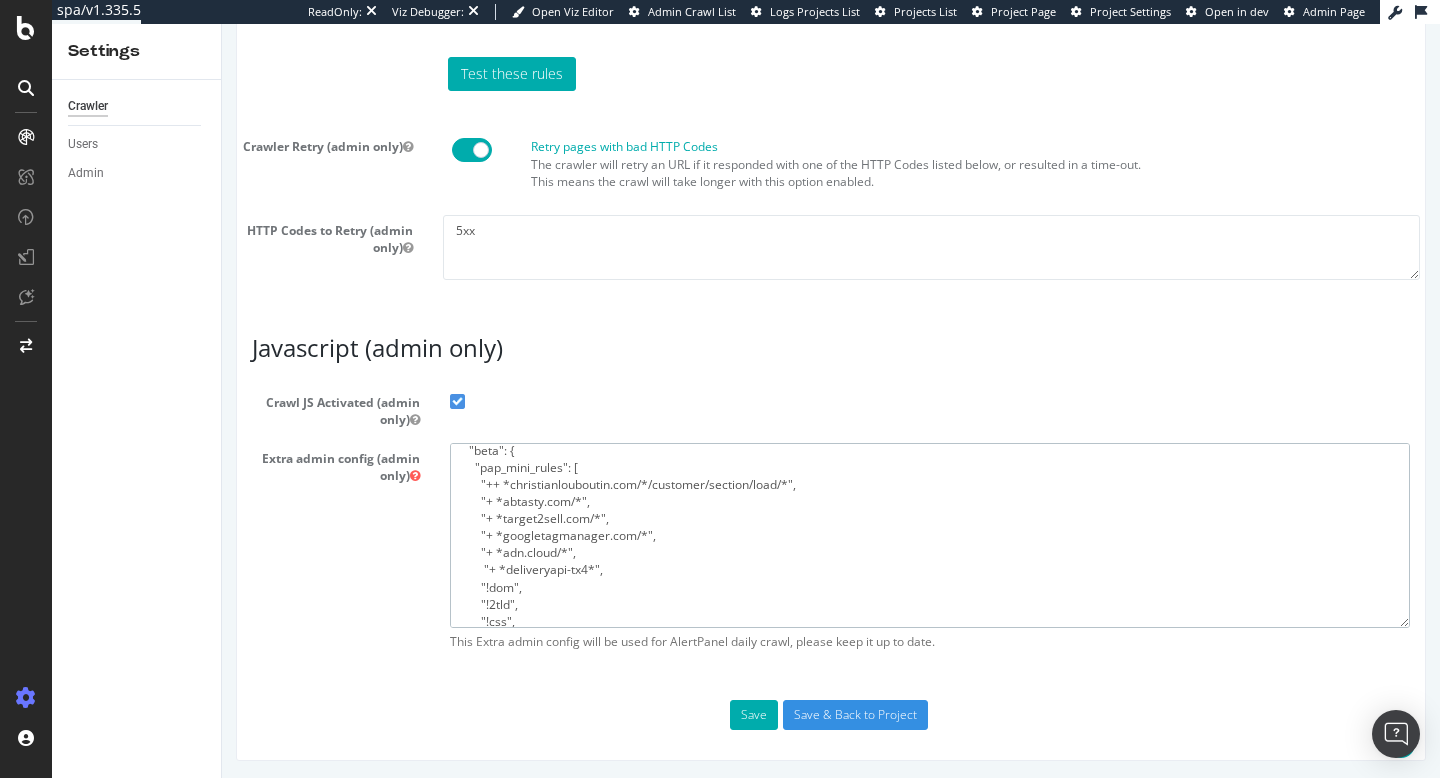 scroll, scrollTop: 60, scrollLeft: 0, axis: vertical 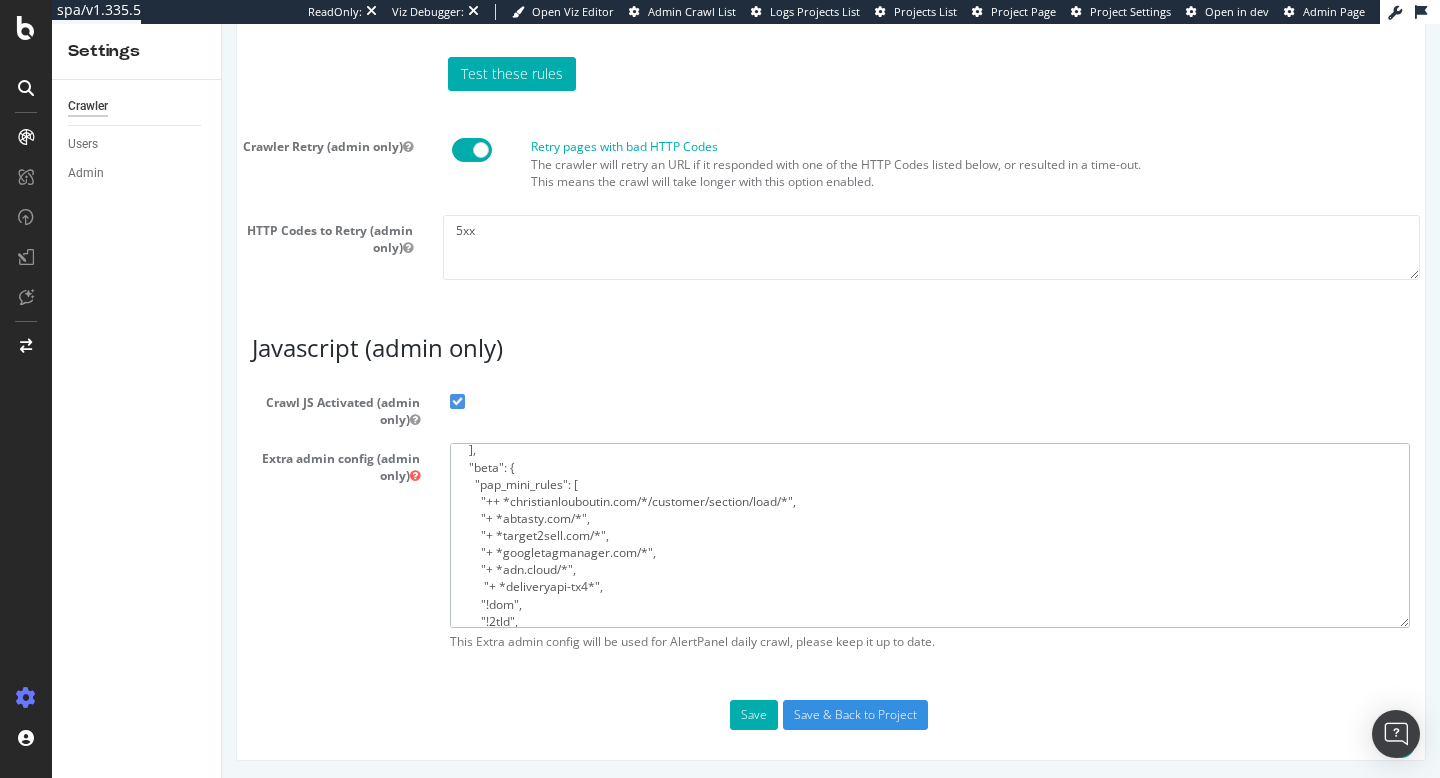 click on "{
"flags": [
"cube"
],
"beta": {
"pap_mini_rules": [
"++ *christianlouboutin.com/*/customer/section/load/*",
"+ *abtasty.com/*",
"+ *target2sell.com/*",
"+ *googletagmanager.com/*",
"+ *adn.cloud/*",
"+ *deliveryapi-tx4*",
"!dom",
"!2tld",
"!css",
"-* # and nothing else"
]
}
}" at bounding box center (930, 535) 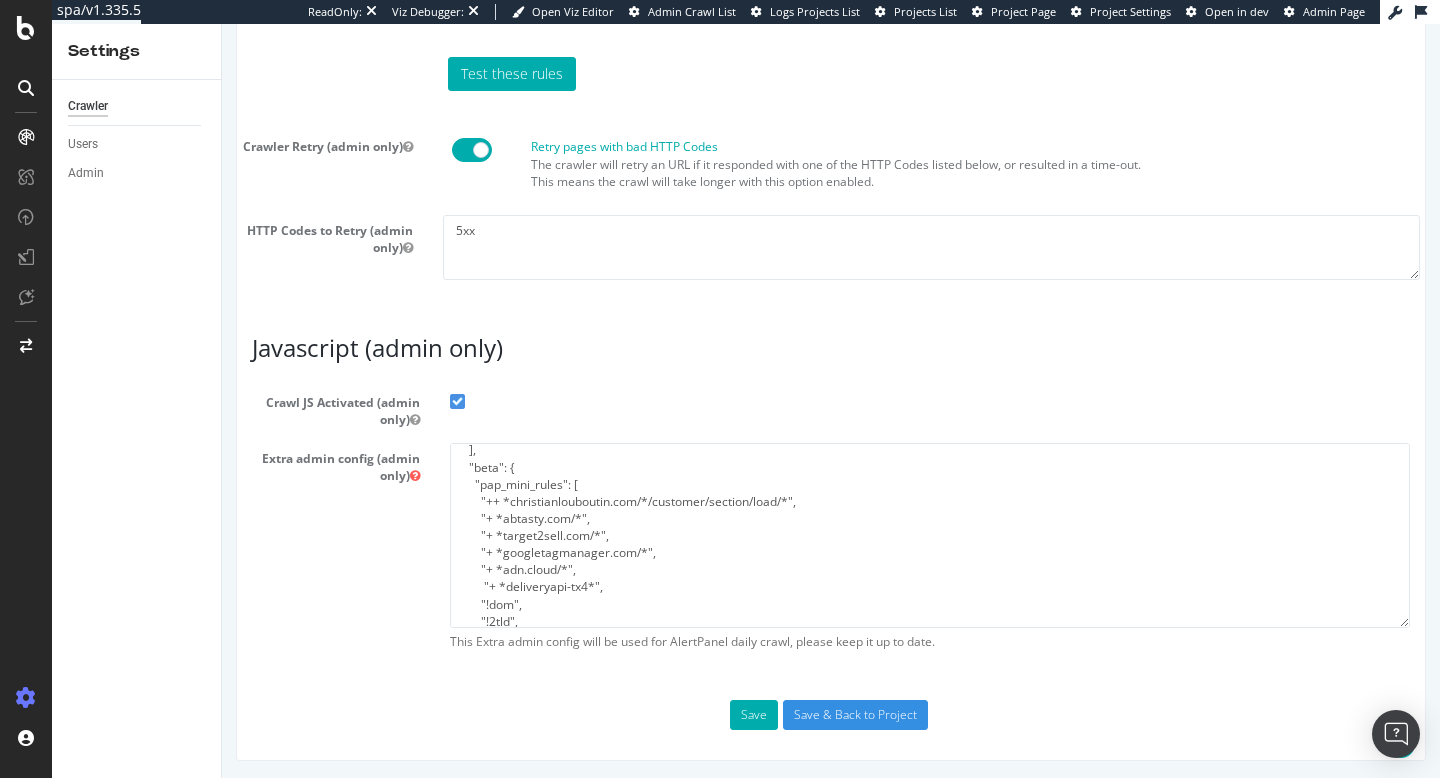 click on "Javascript (admin only)" at bounding box center (831, 348) 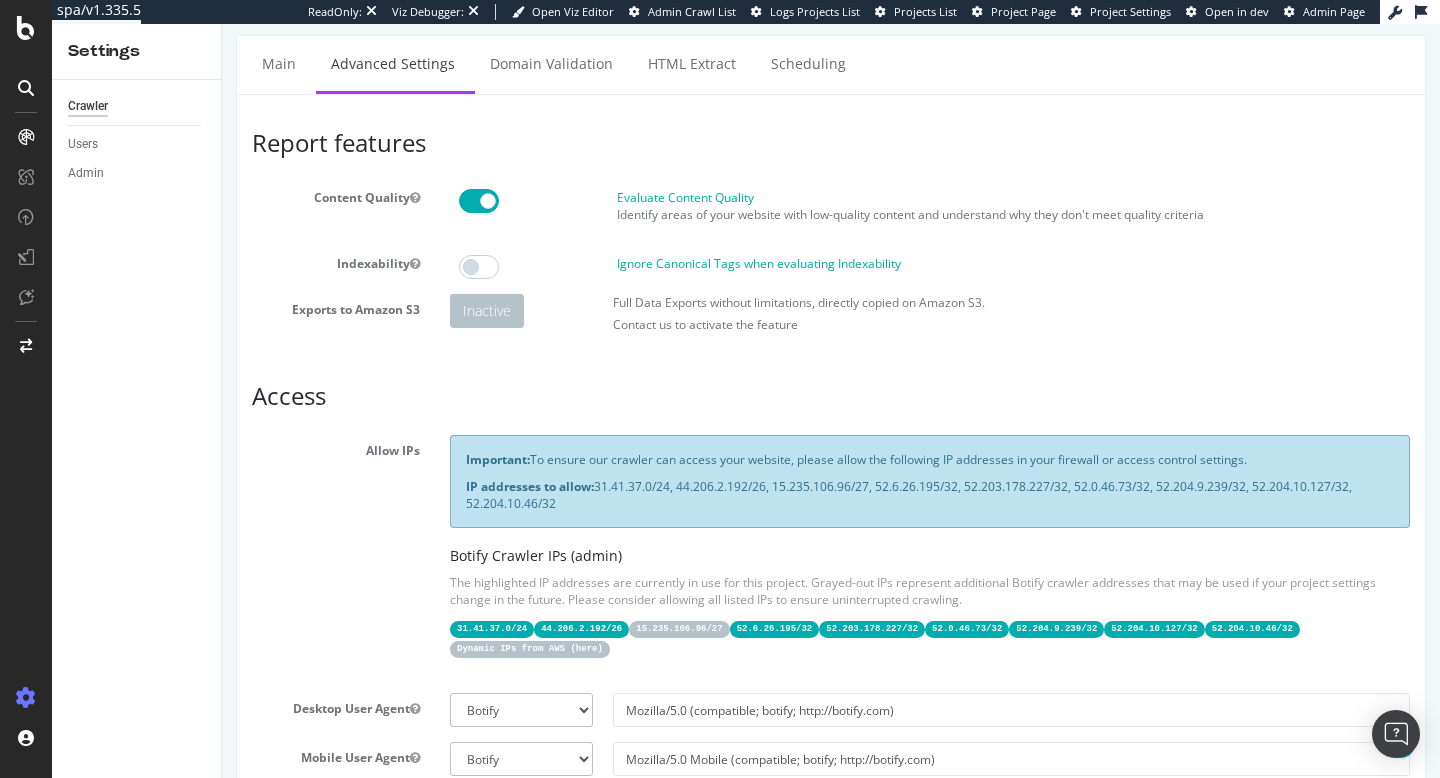scroll, scrollTop: 0, scrollLeft: 0, axis: both 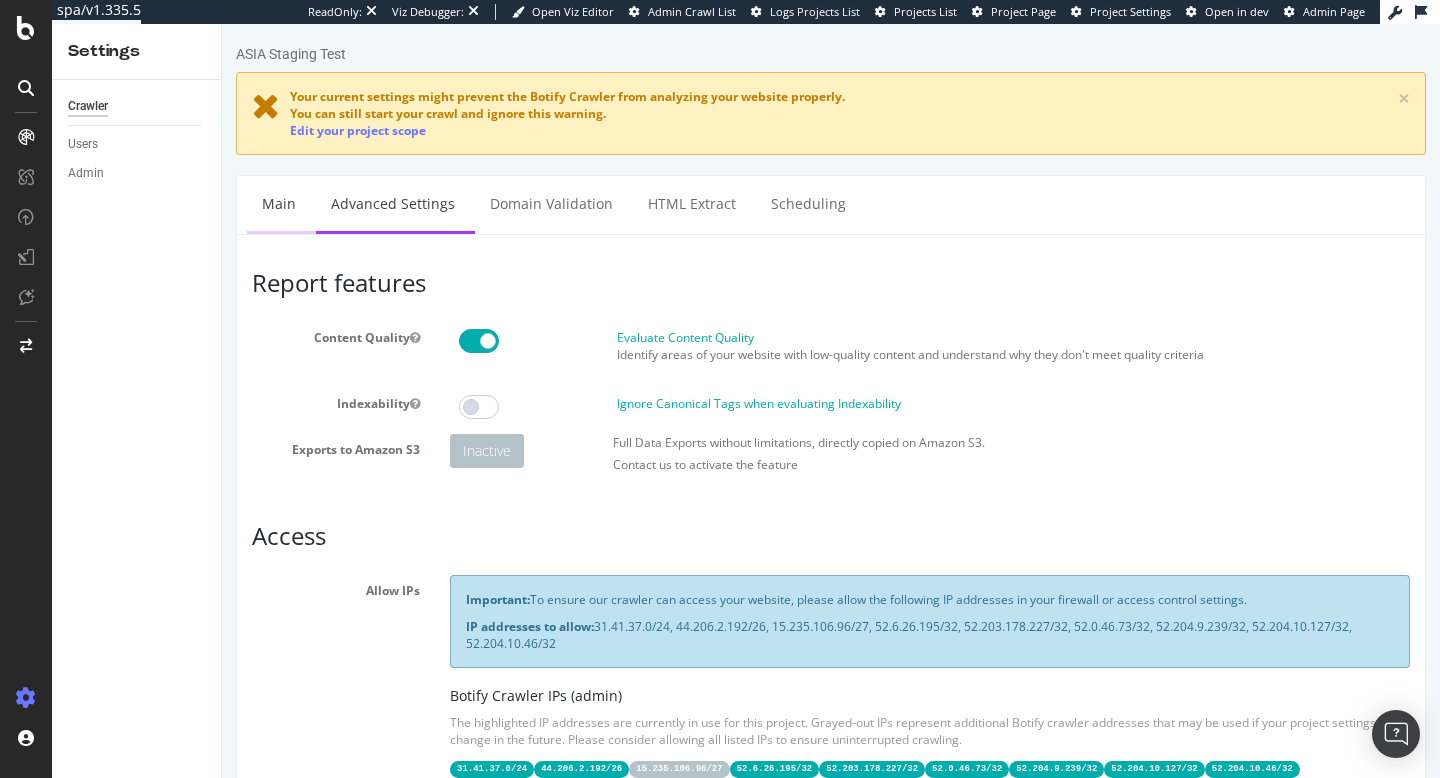 click on "Main" at bounding box center [279, 203] 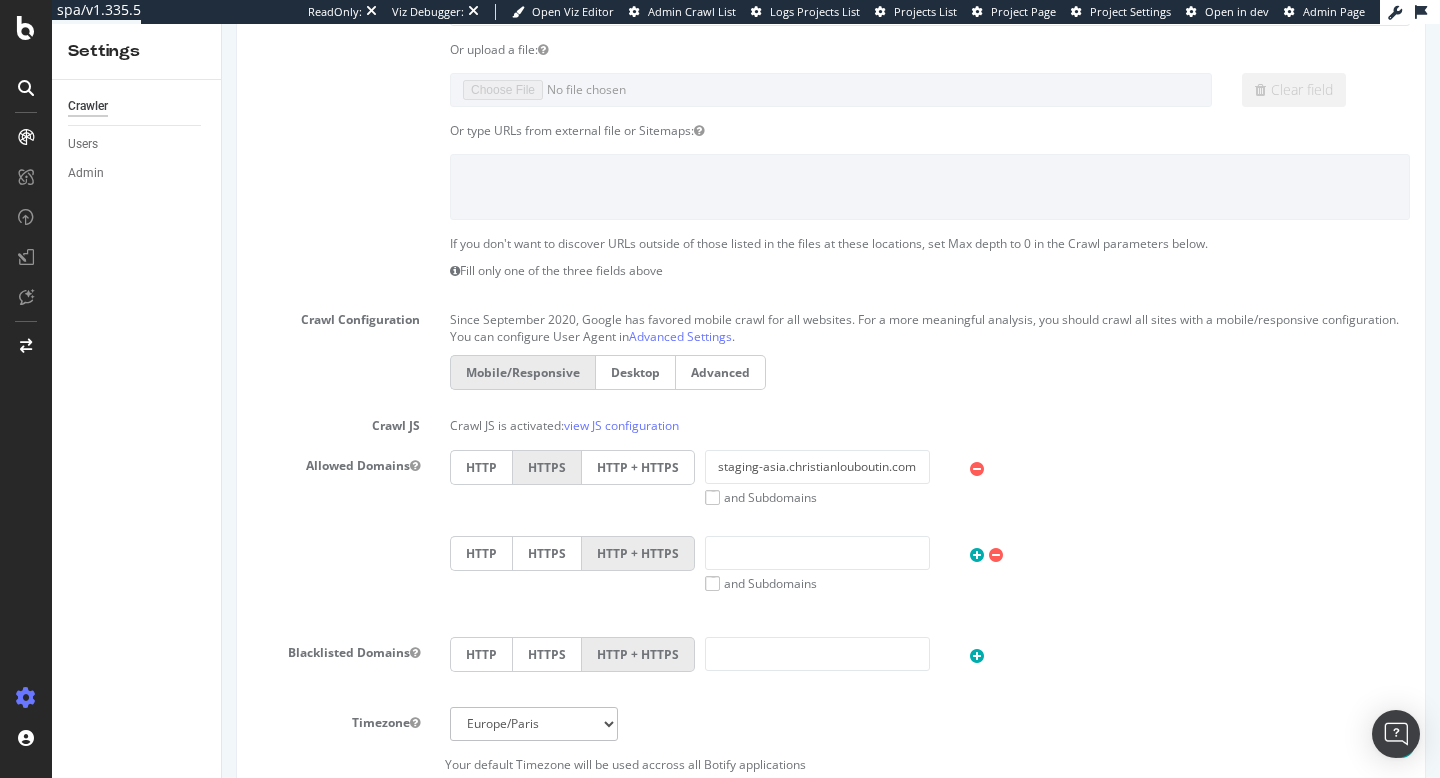scroll, scrollTop: 1086, scrollLeft: 0, axis: vertical 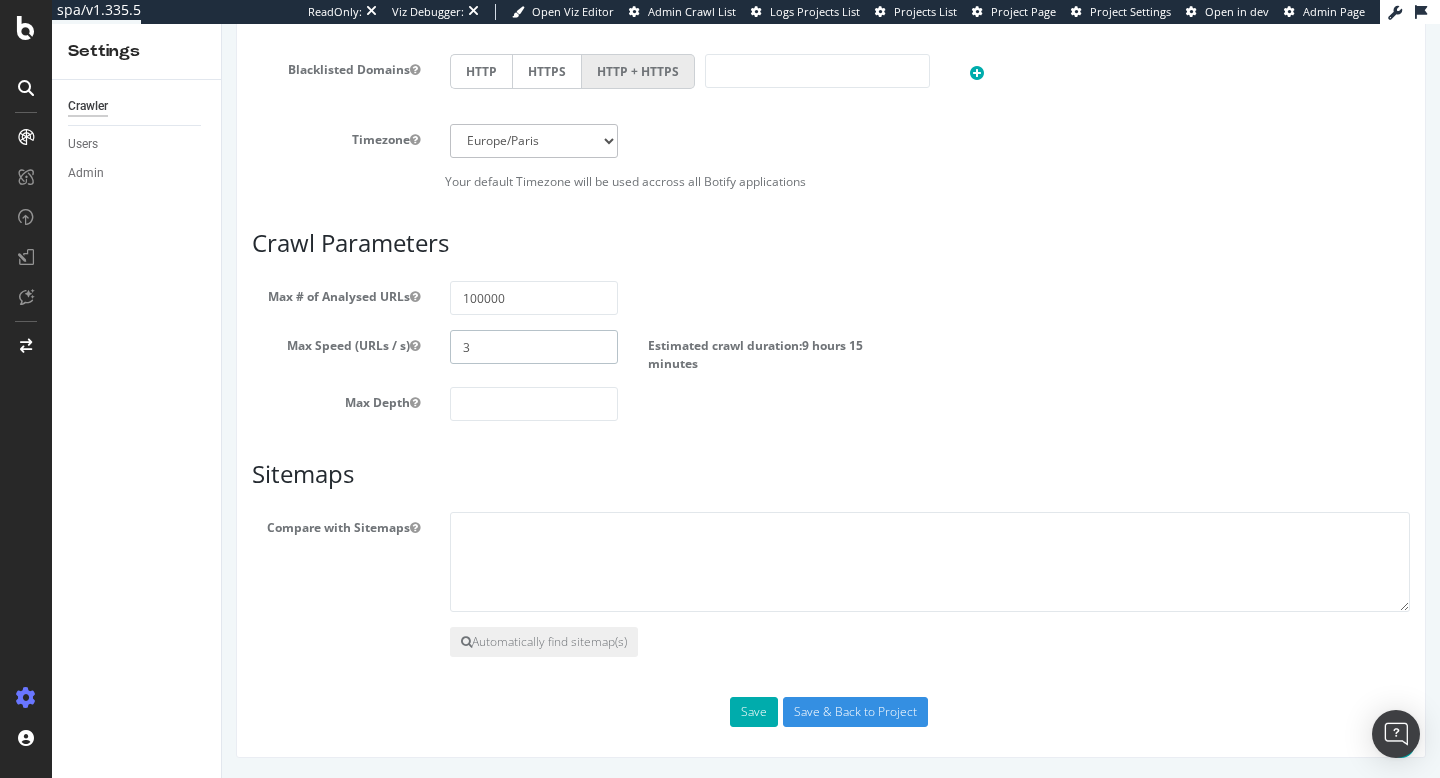 click on "3" at bounding box center (534, 347) 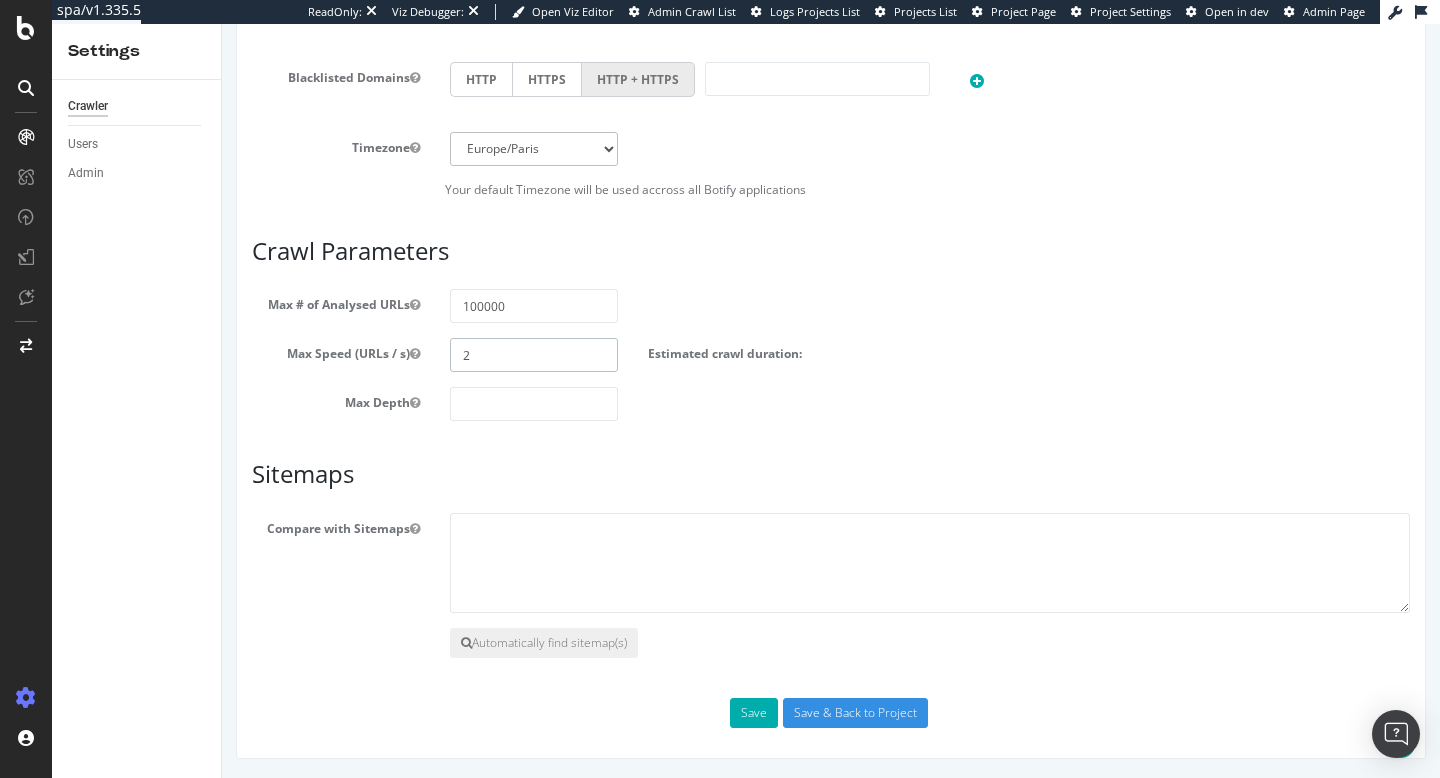 scroll, scrollTop: 1086, scrollLeft: 0, axis: vertical 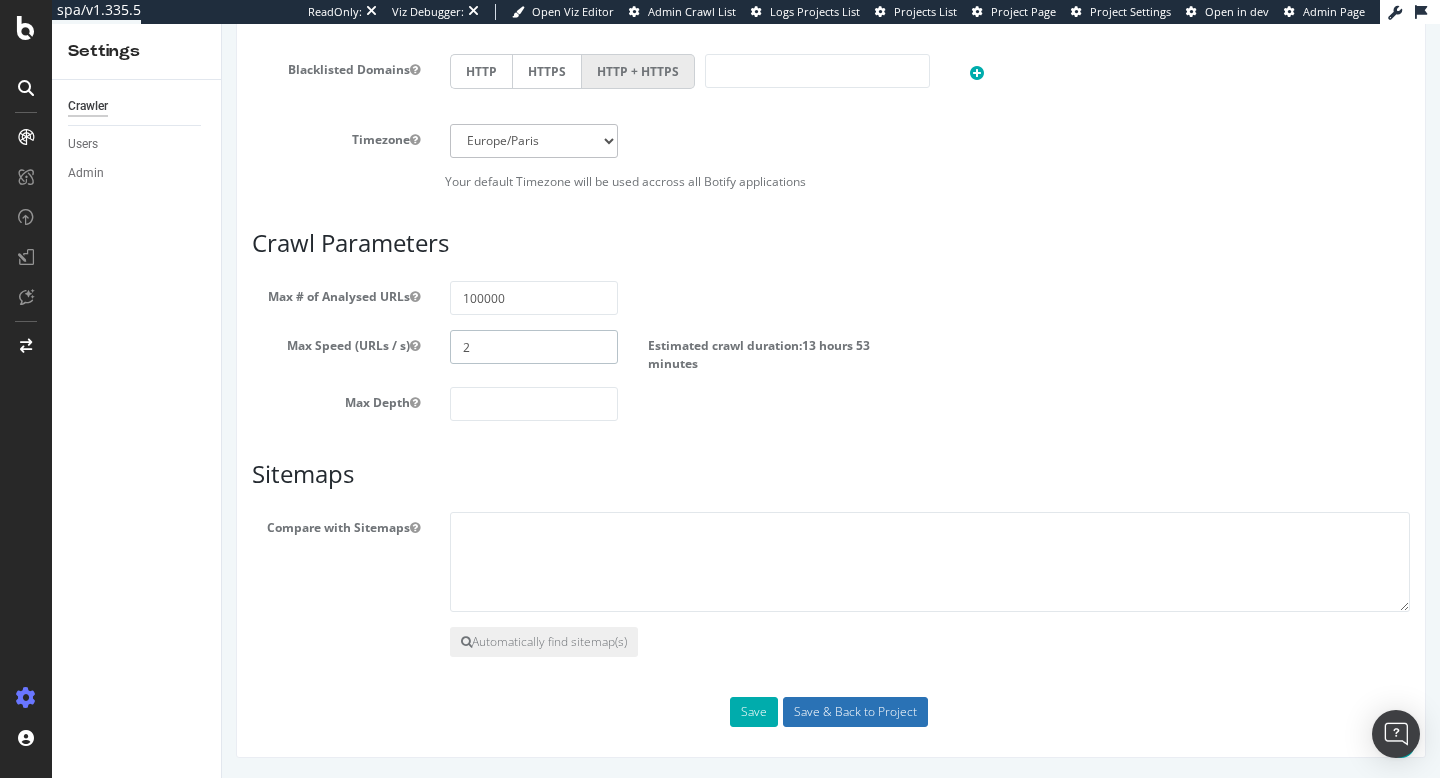 type on "2" 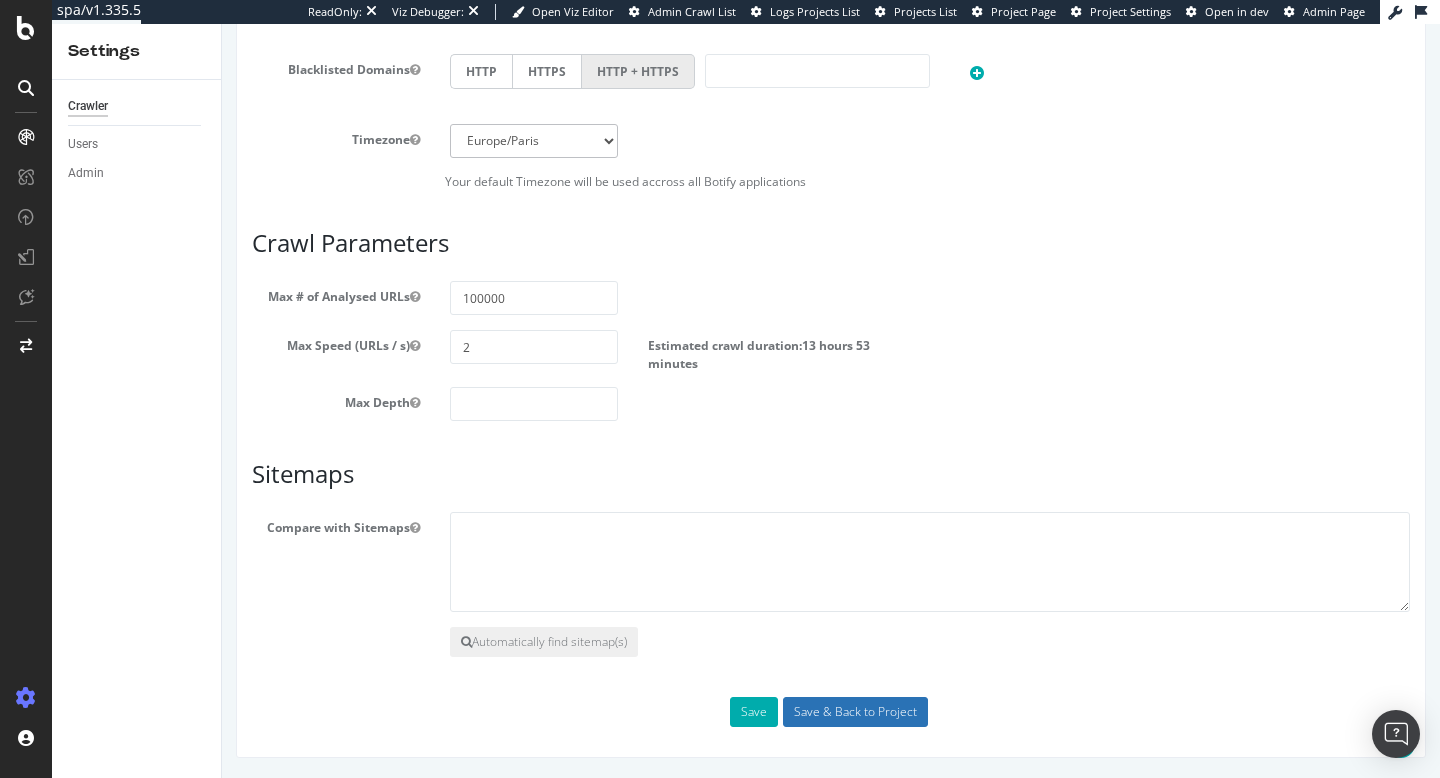 click on "Save & Back to Project" at bounding box center [855, 712] 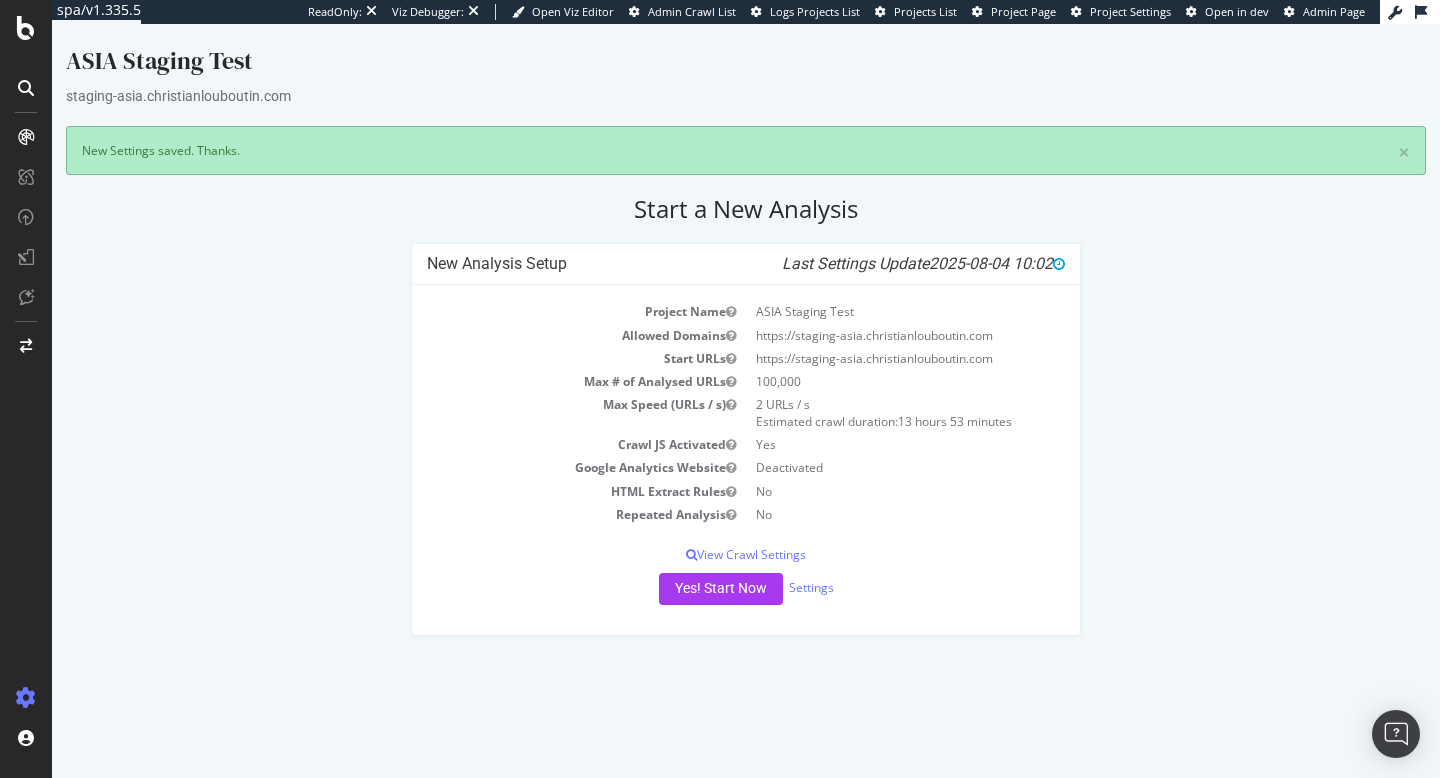 scroll, scrollTop: 0, scrollLeft: 0, axis: both 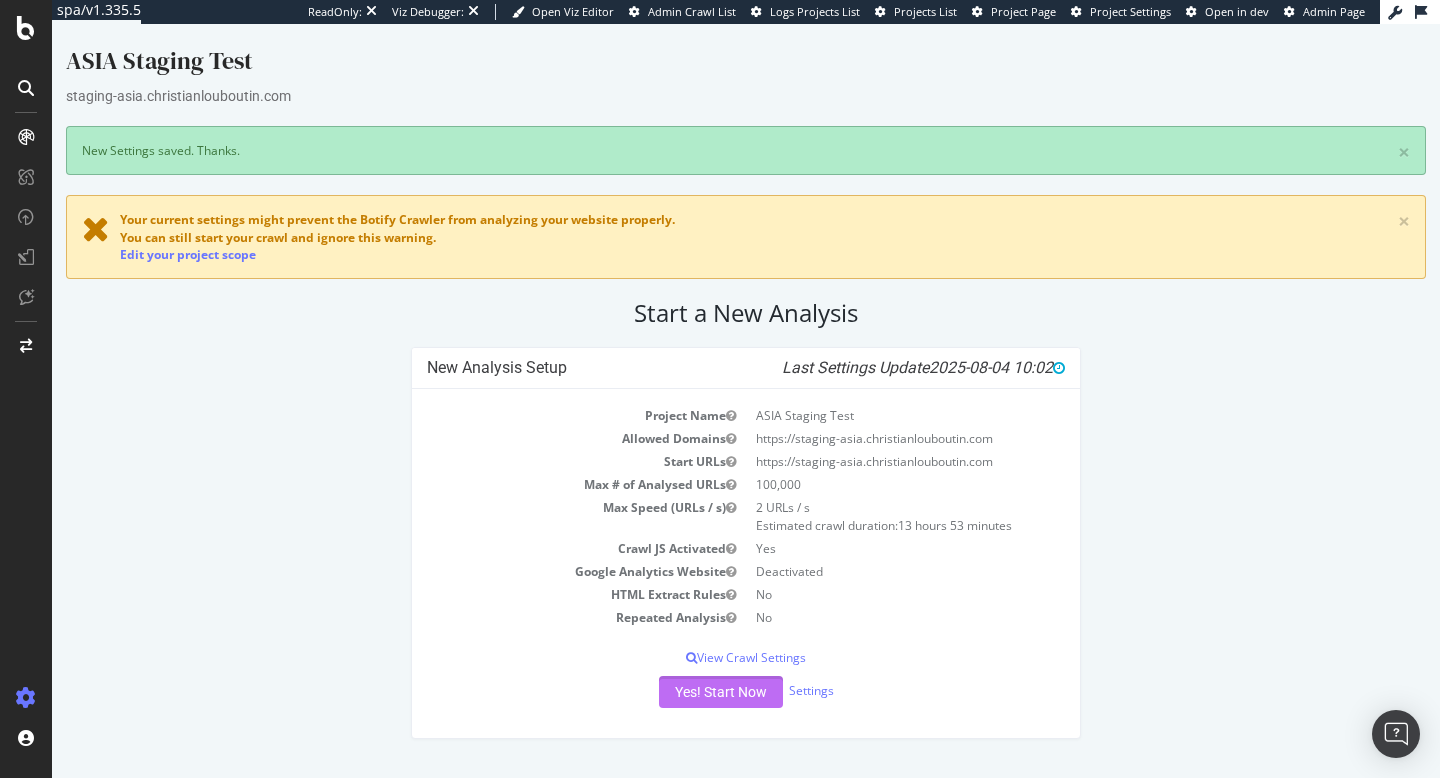 click on "Yes! Start Now" at bounding box center (721, 692) 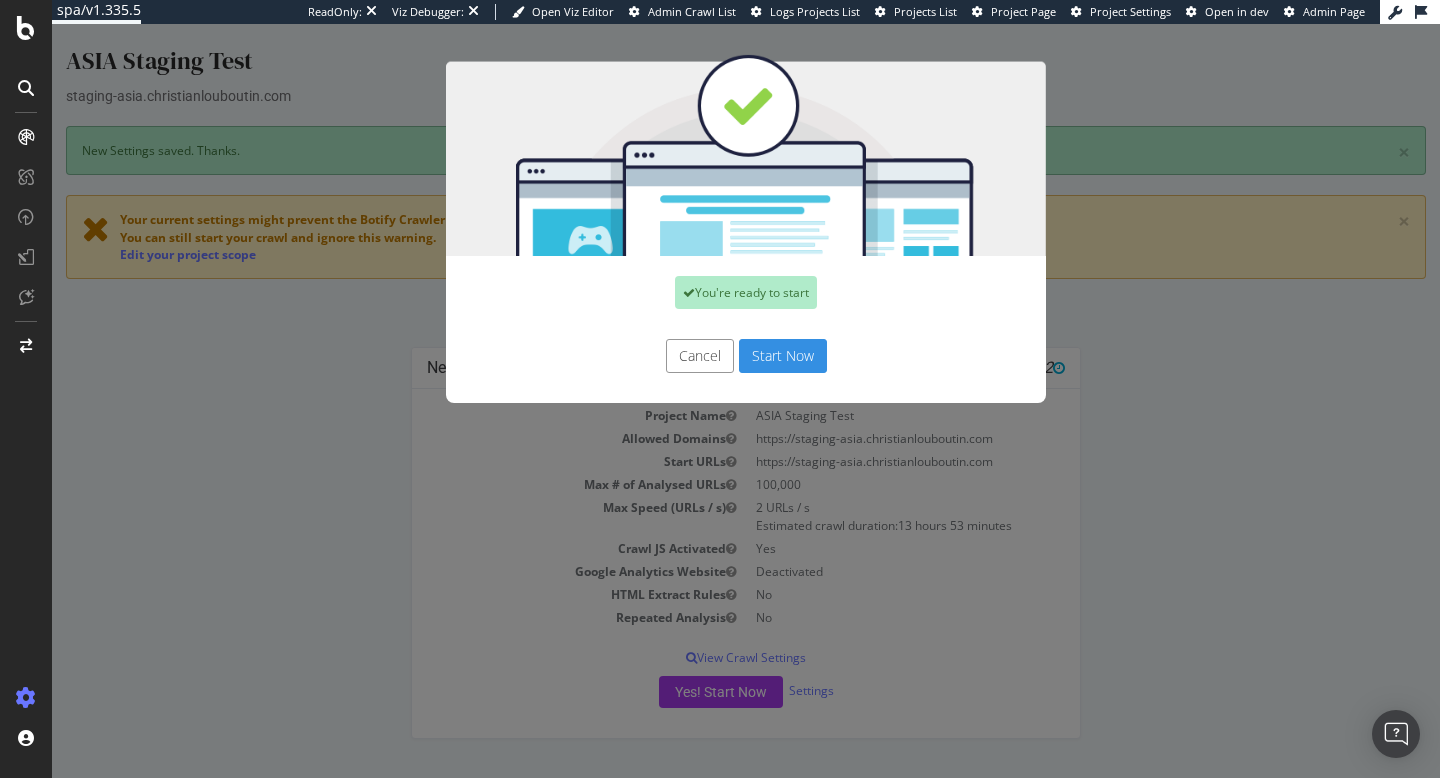 click on "Start Now" at bounding box center [783, 356] 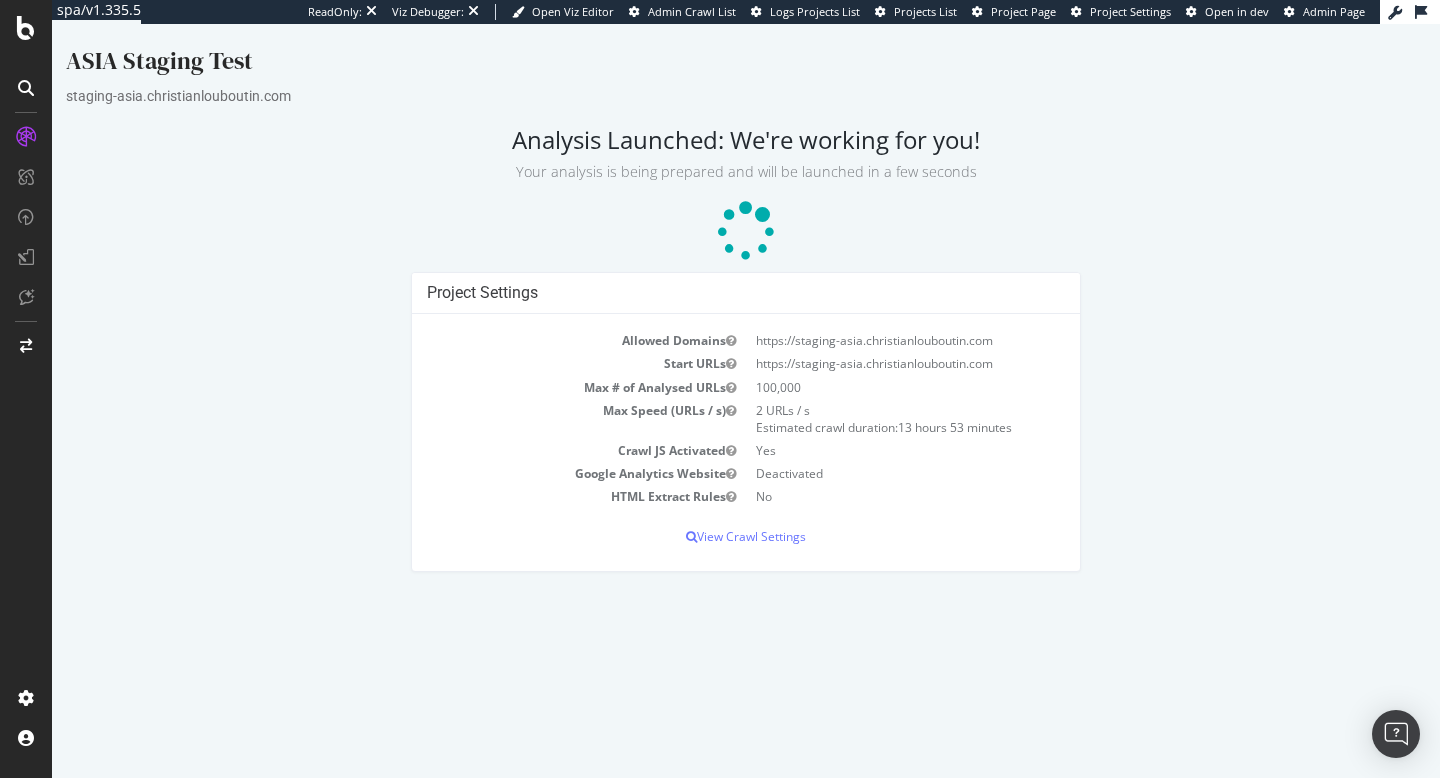 scroll, scrollTop: 0, scrollLeft: 0, axis: both 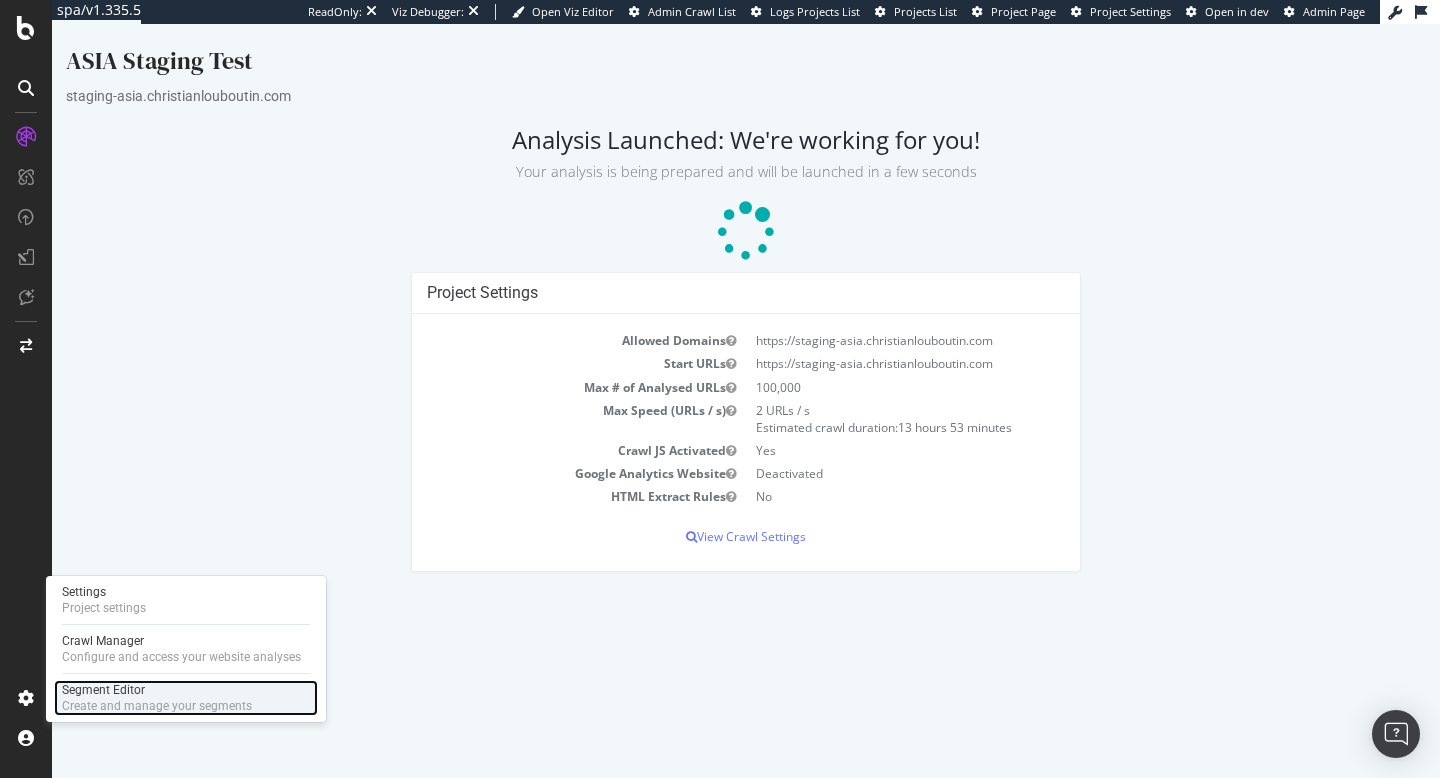 click on "Create and manage your segments" at bounding box center (157, 706) 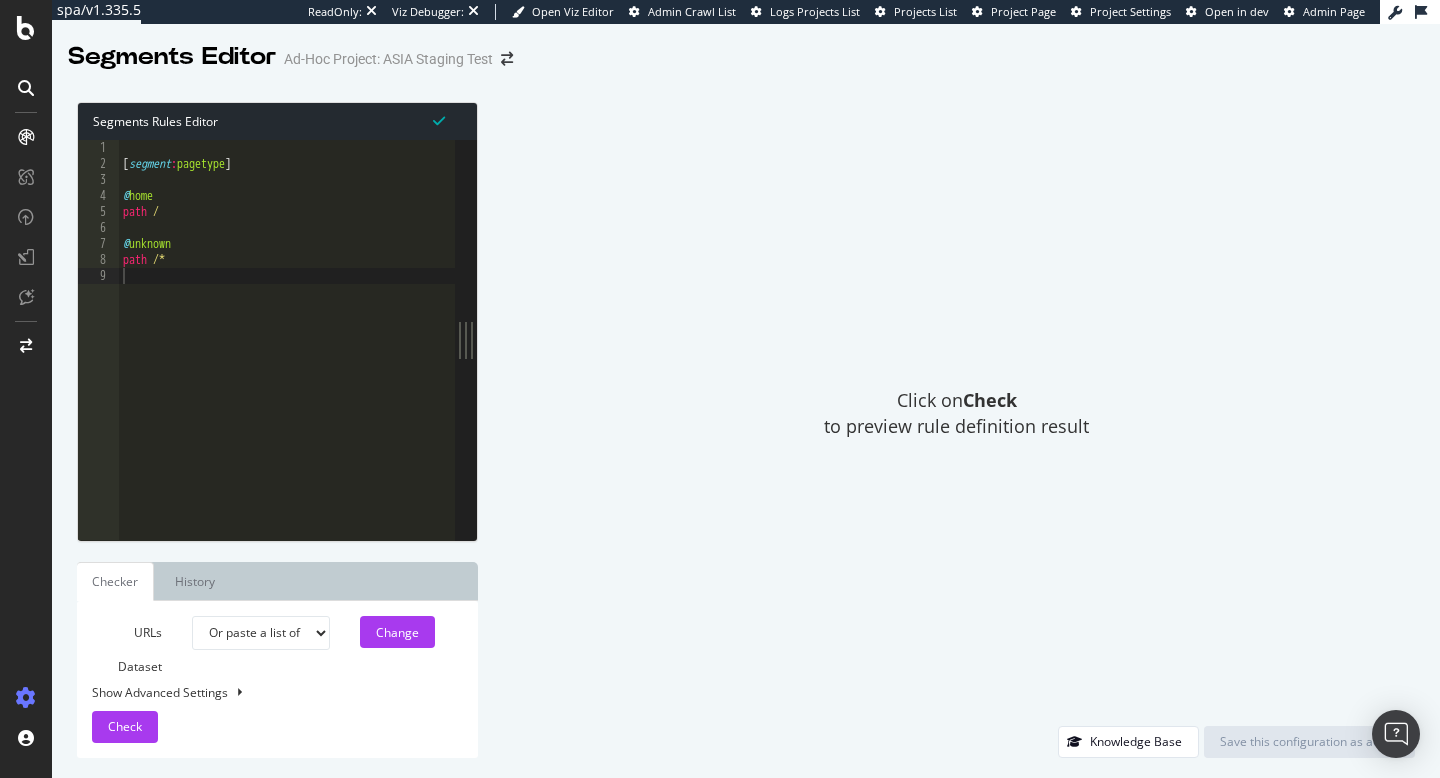 click on "[ segment : pagetype ] @ home path   / @ unknown path   /*" at bounding box center [287, 356] 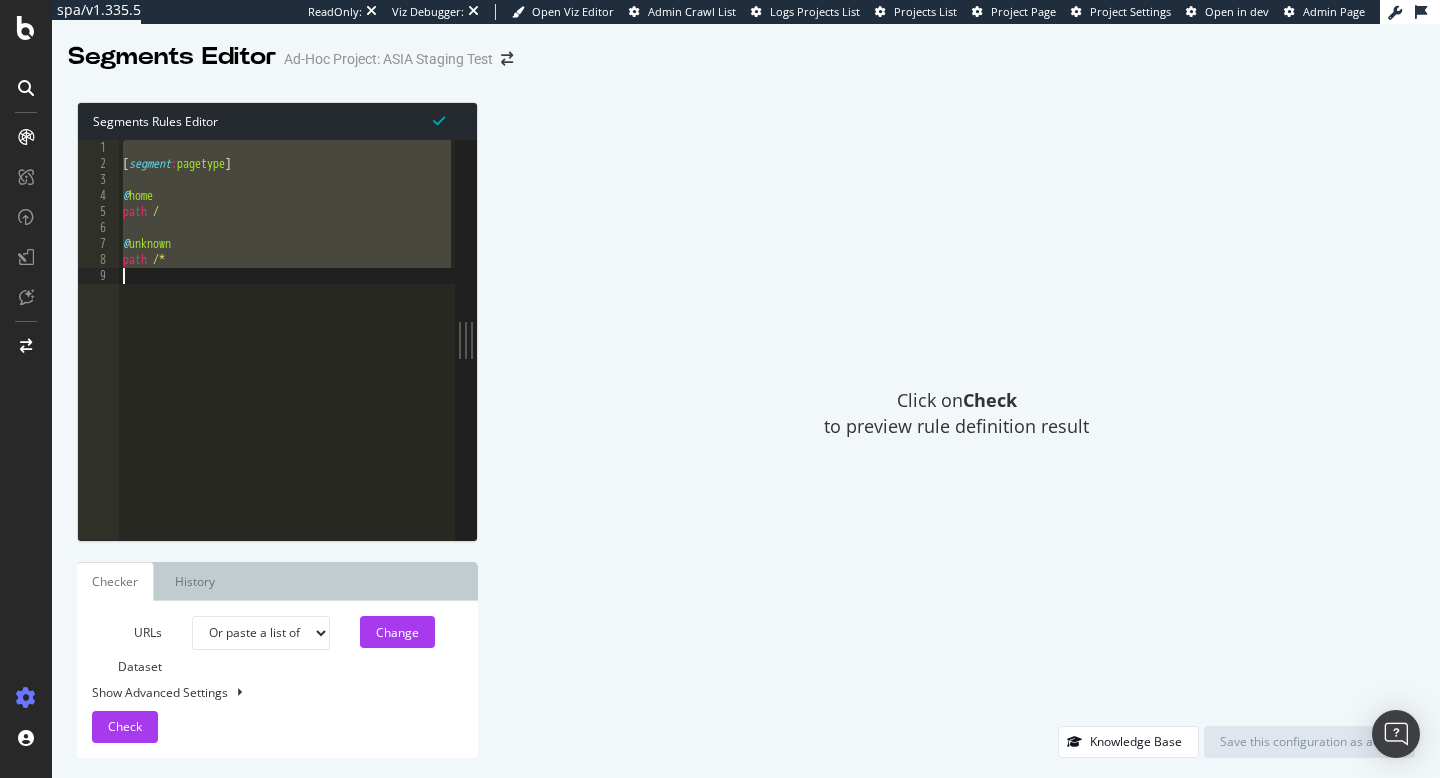 paste on "#--- End of Static_Resources segment ---#" 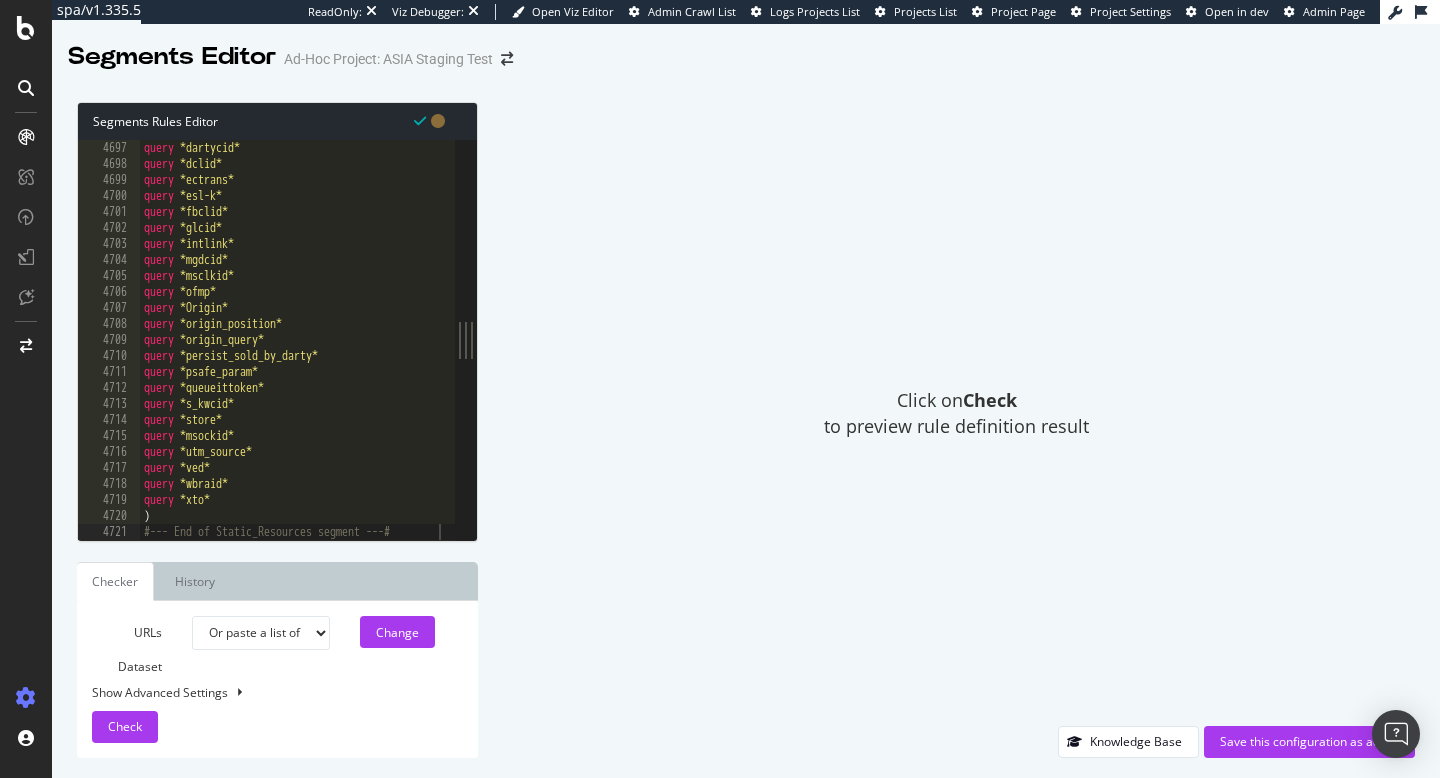 click on "Click on  Check to preview rule definition result" at bounding box center [956, 414] 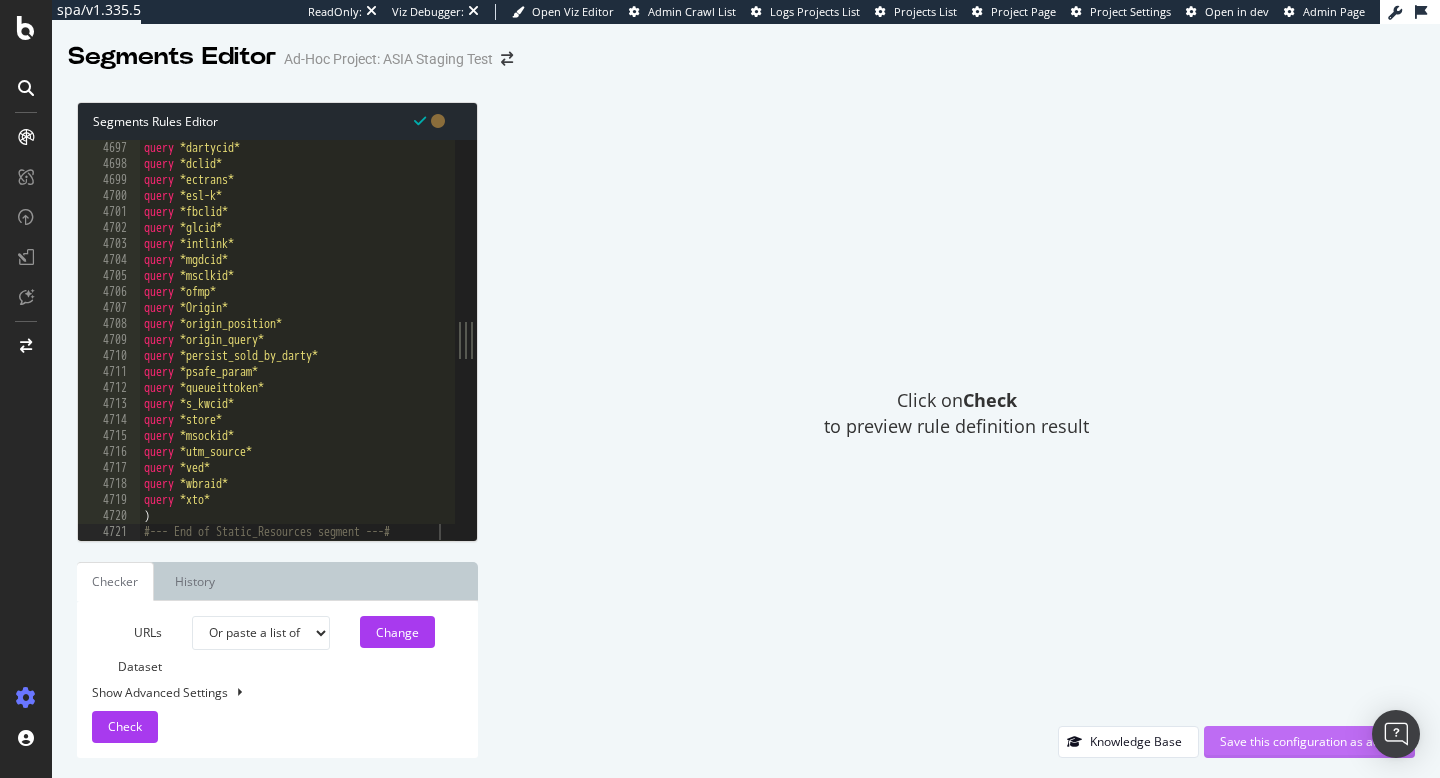 click on "Save this configuration as active" at bounding box center [1309, 742] 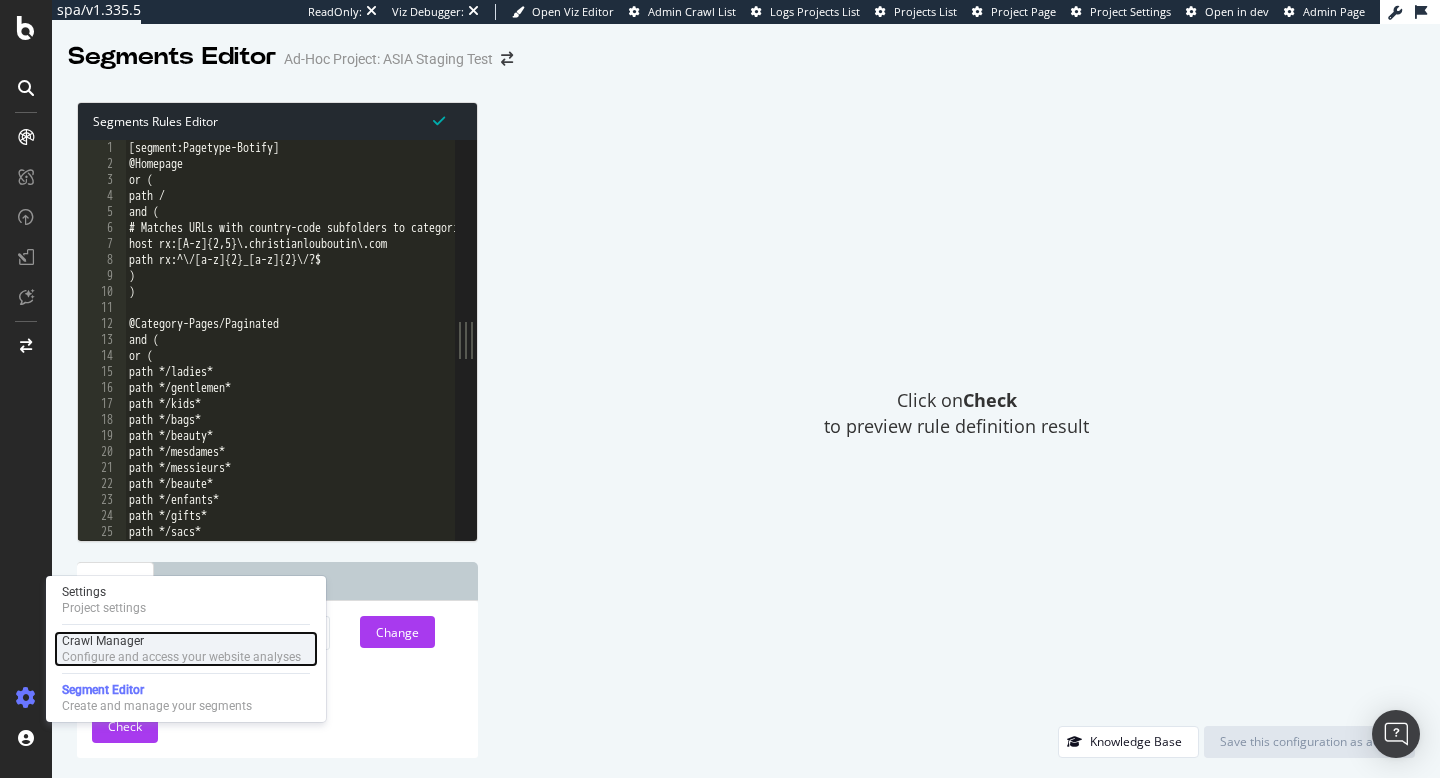 click on "Crawl Manager" at bounding box center (181, 641) 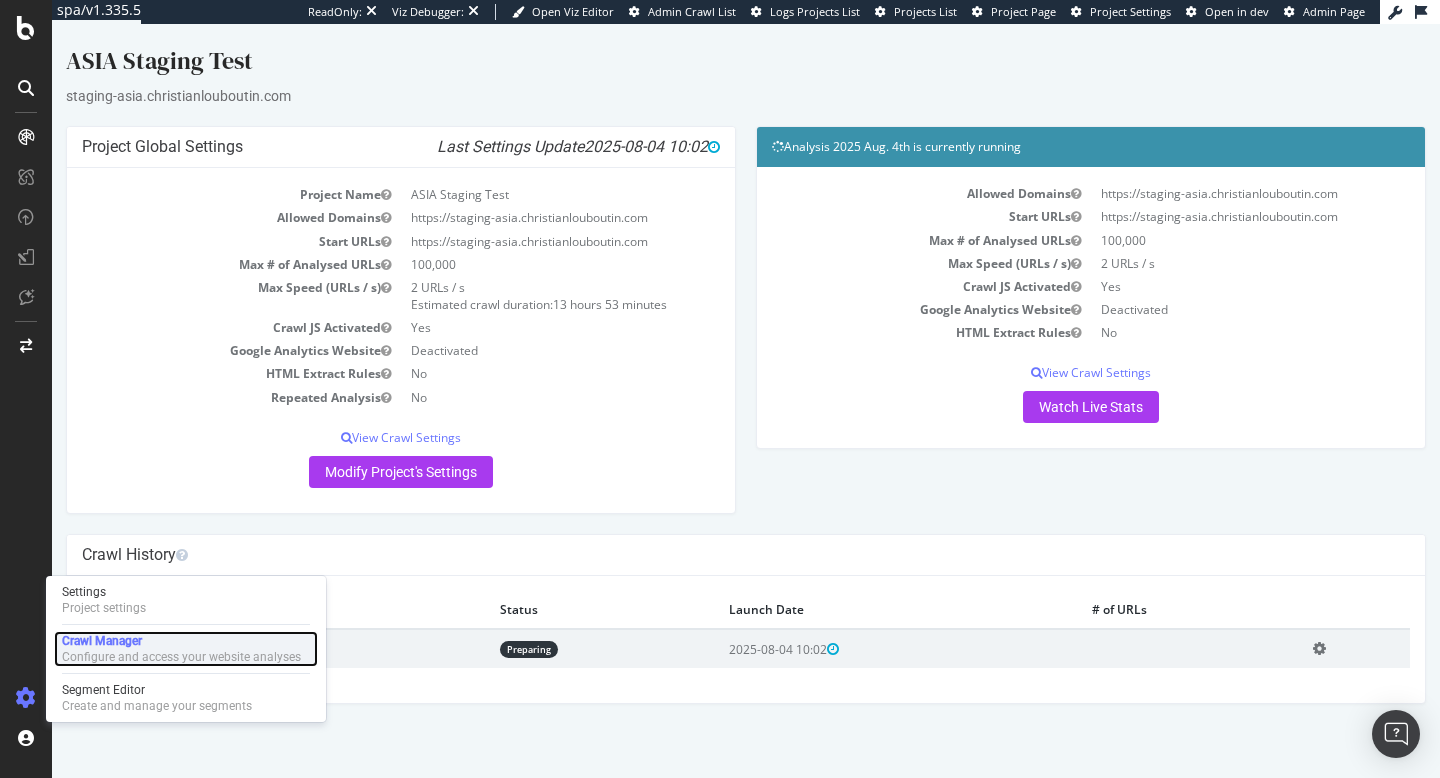 scroll, scrollTop: 0, scrollLeft: 0, axis: both 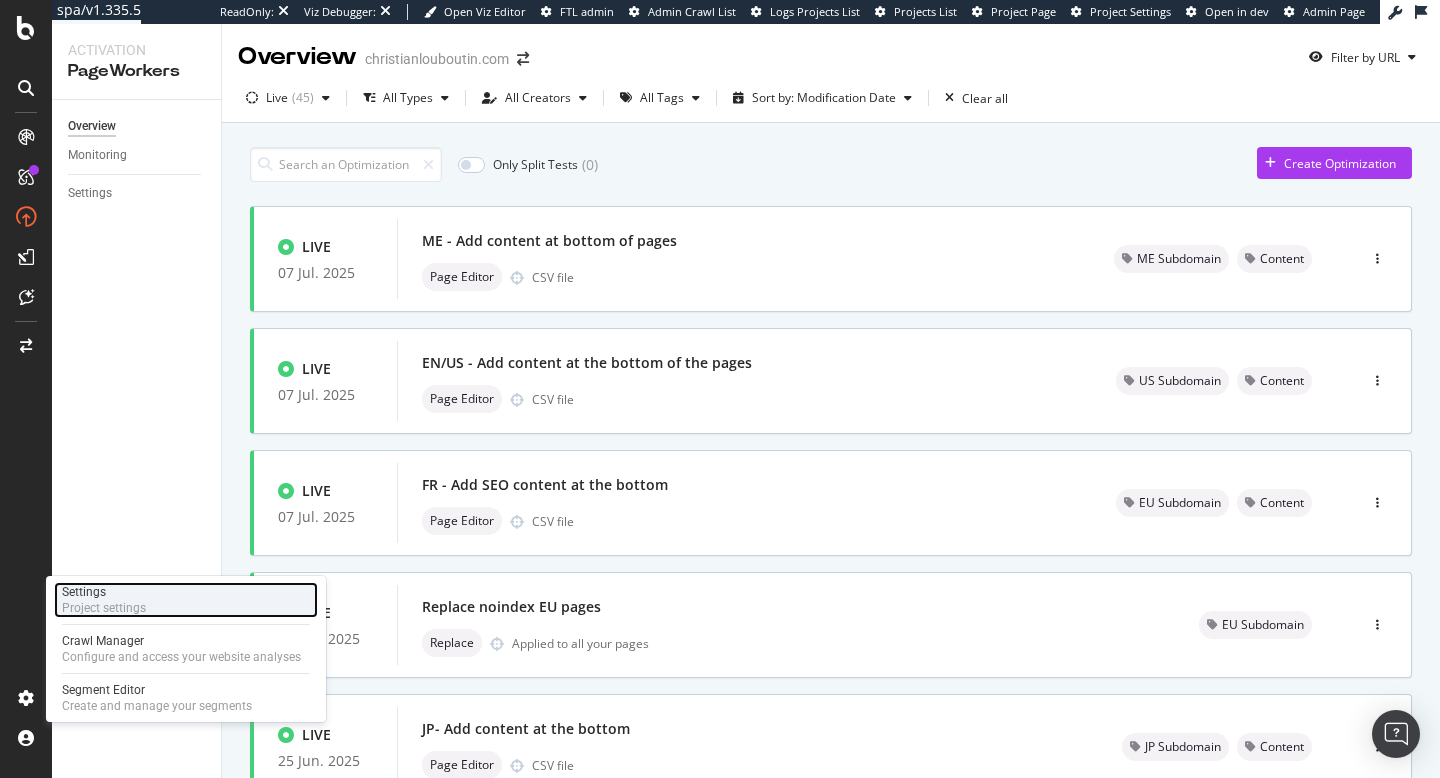 click on "Settings Project settings" at bounding box center (186, 600) 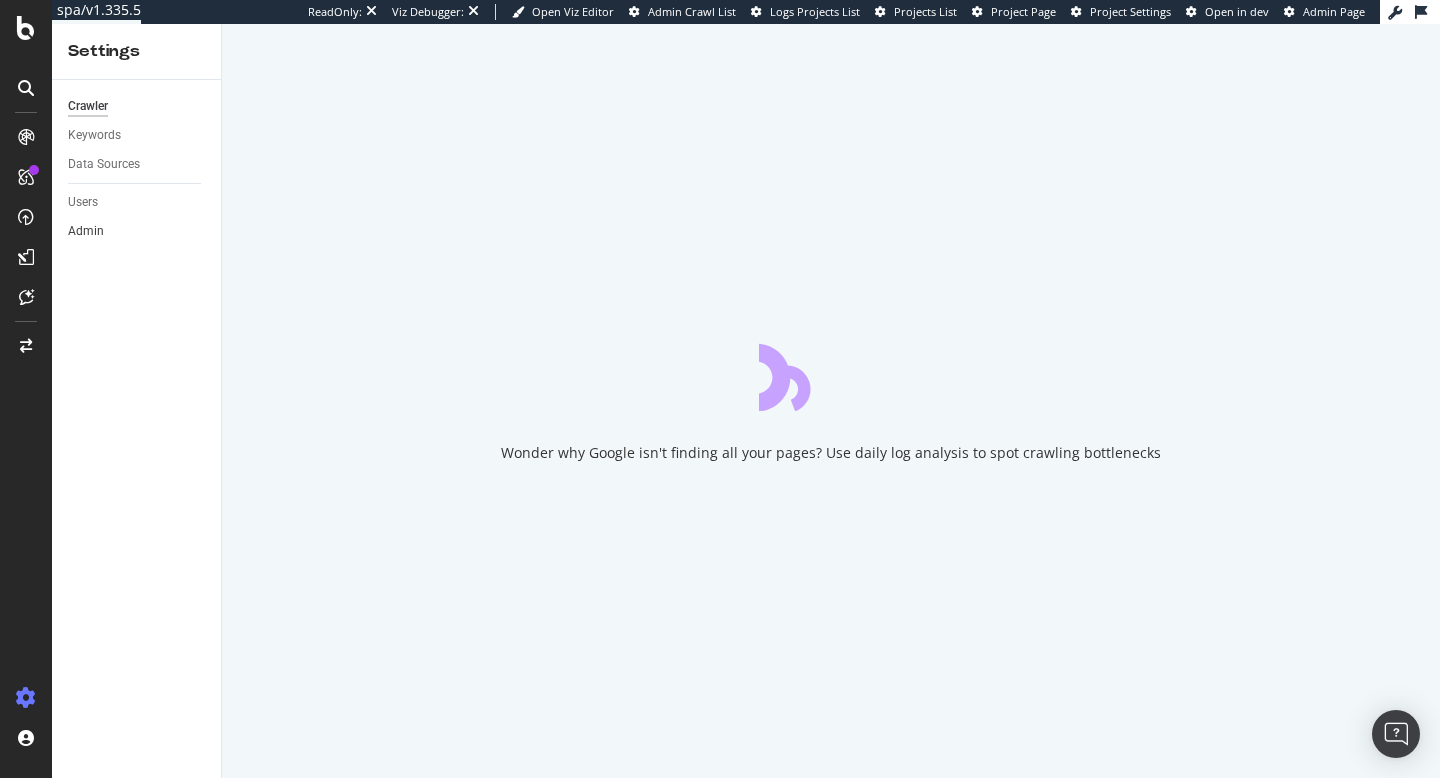 scroll, scrollTop: 0, scrollLeft: 0, axis: both 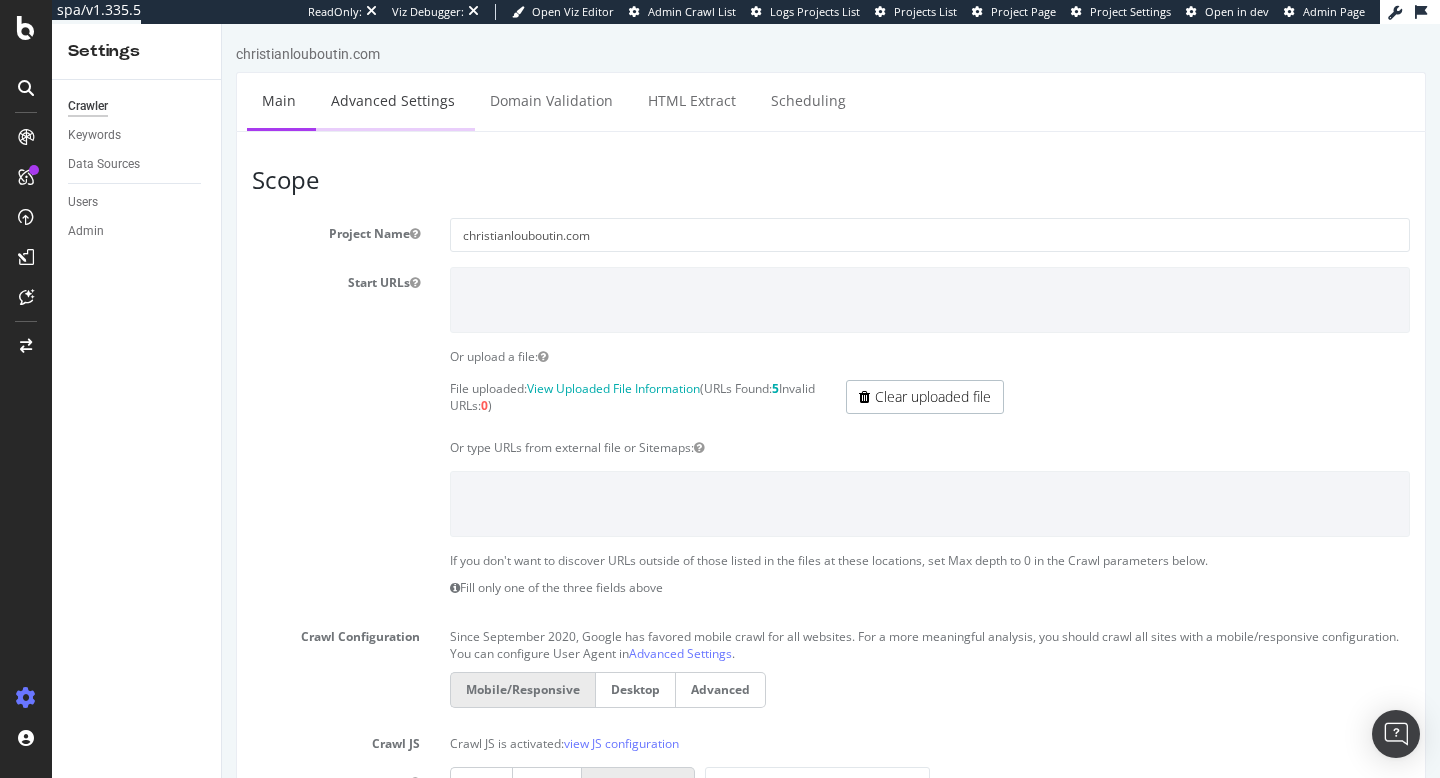 click on "Advanced Settings" at bounding box center (393, 100) 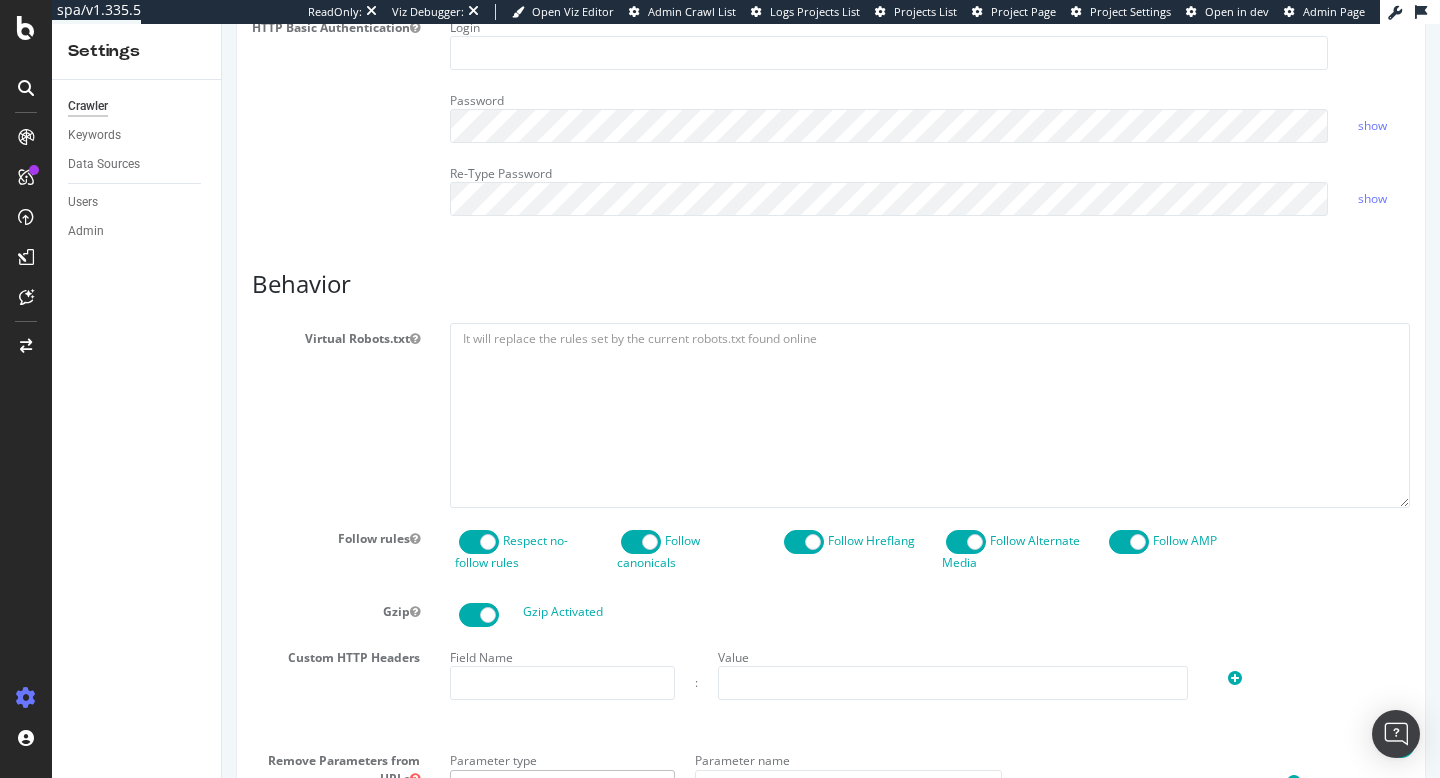 scroll, scrollTop: 1725, scrollLeft: 0, axis: vertical 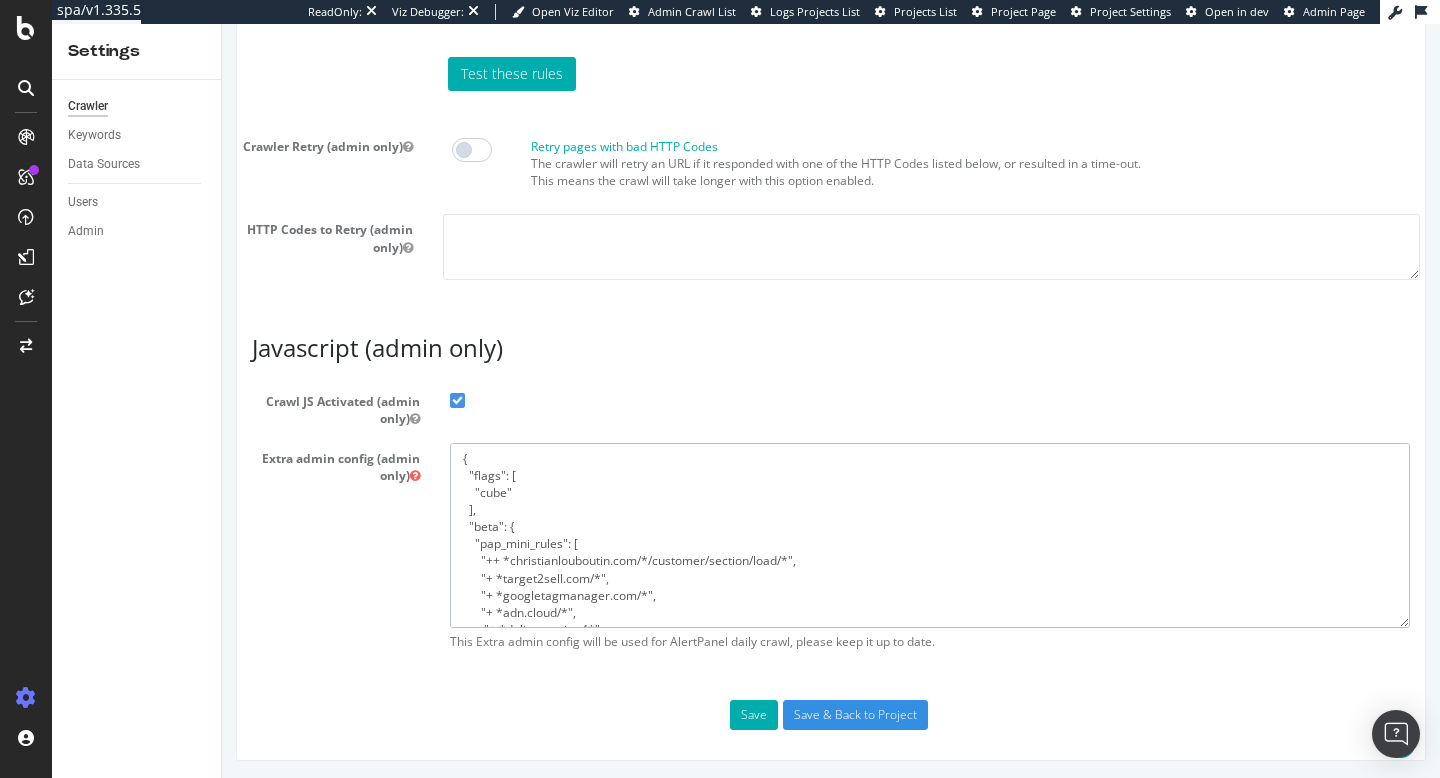 click on "{
"flags": [
"cube"
],
"beta": {
"pap_mini_rules": [
"++ *christianlouboutin.com/*/customer/section/load/*",
"+ *target2sell.com/*",
"+ *googletagmanager.com/*",
"+ *adn.cloud/*",
"+ *deliveryapi-tx4*",
"+ *christianlouboutin.com/*",
"+ *abtasty.com/*",
"!css",
"-* # and nothing else"
]
},
"google_robotstxt": {
"what is this": "robots.txt parsers comparison, no behavior change. Thanks!—Zeb",
"mode": 1,
"compare_pct": 100
}
}" at bounding box center (930, 535) 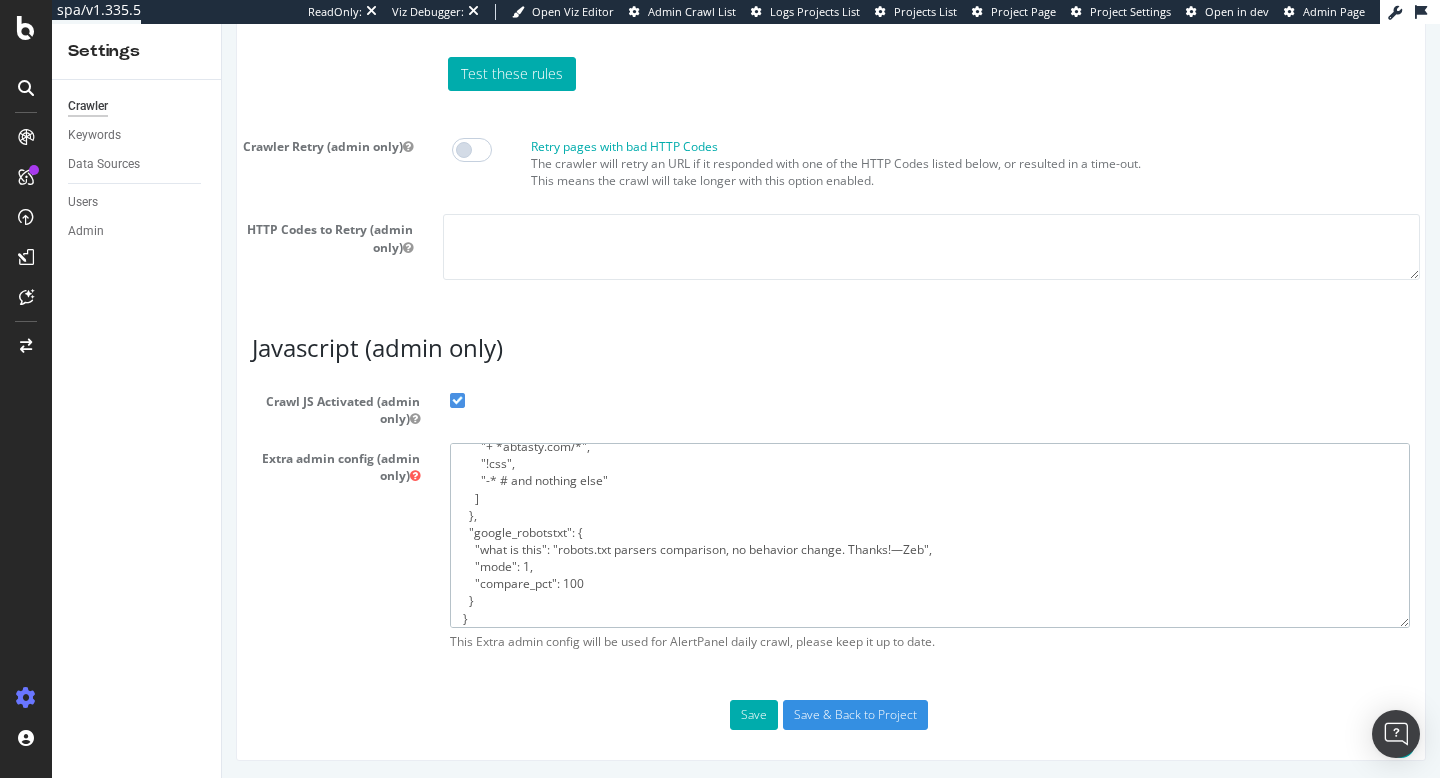 scroll, scrollTop: 222, scrollLeft: 0, axis: vertical 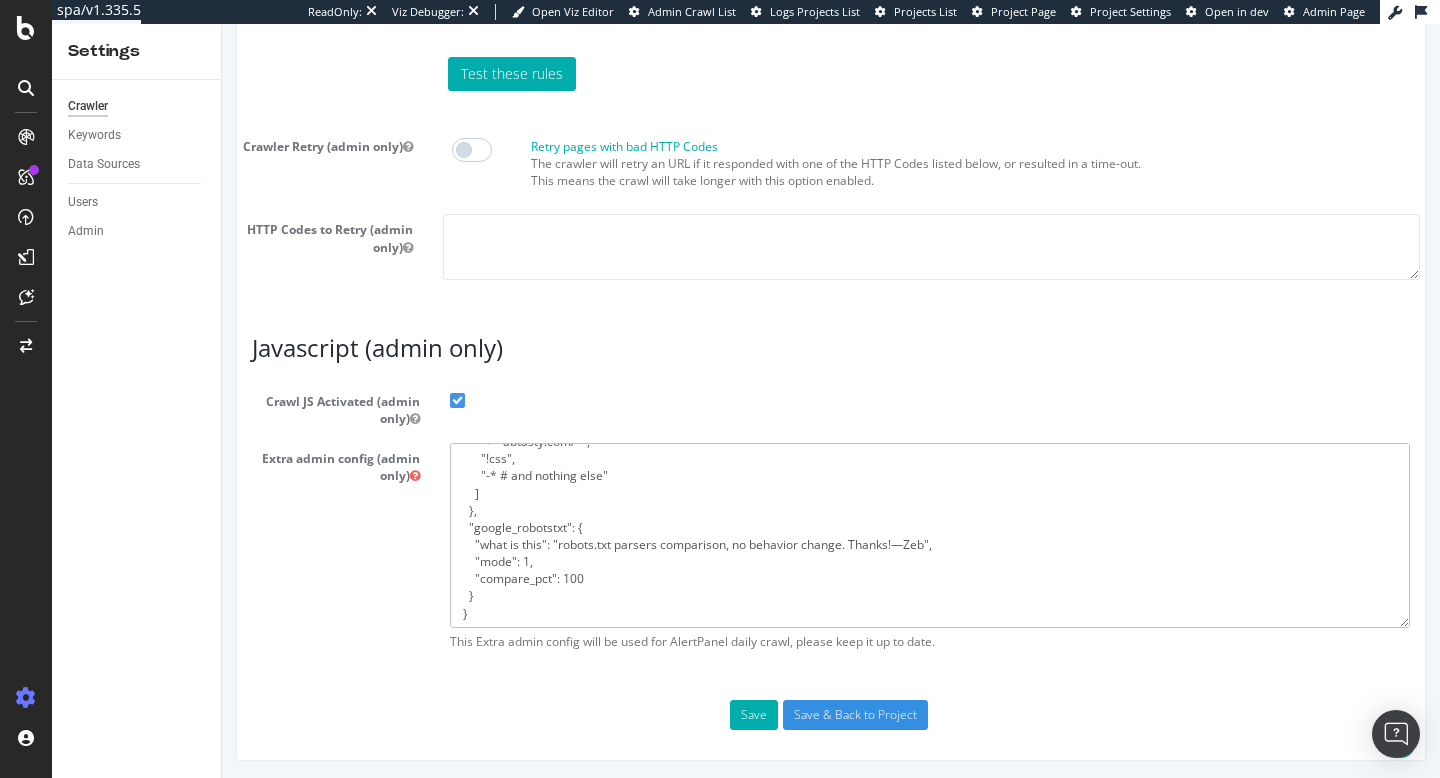 click on "{
"flags": [
"cube"
],
"beta": {
"pap_mini_rules": [
"++ *christianlouboutin.com/*/customer/section/load/*",
"+ *target2sell.com/*",
"+ *googletagmanager.com/*",
"+ *adn.cloud/*",
"+ *deliveryapi-tx4*",
"+ *christianlouboutin.com/*",
"+ *abtasty.com/*",
"!css",
"-* # and nothing else"
]
},
"google_robotstxt": {
"what is this": "robots.txt parsers comparison, no behavior change. Thanks!—Zeb",
"mode": 1,
"compare_pct": 100
}
}" at bounding box center (930, 535) 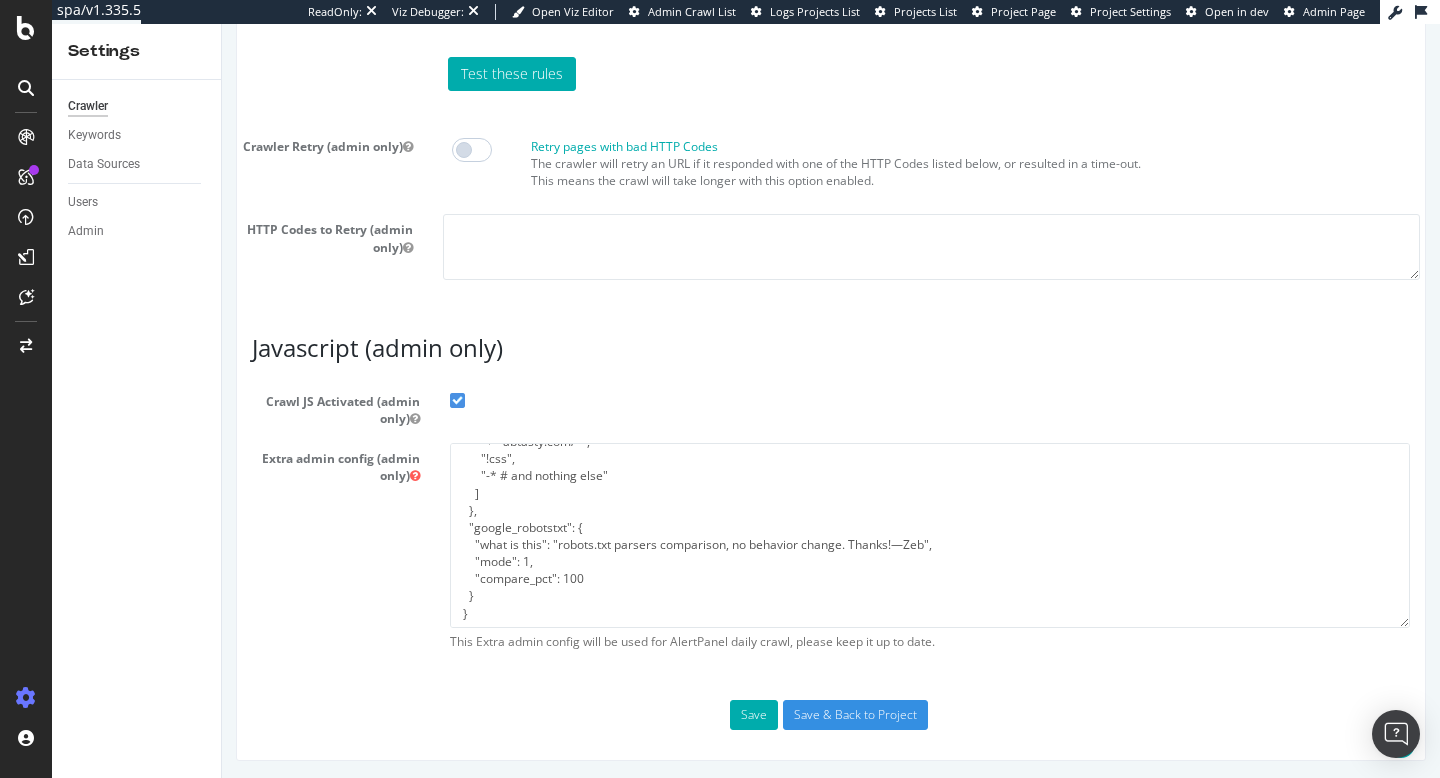 click on "Javascript (admin only)" at bounding box center [831, 348] 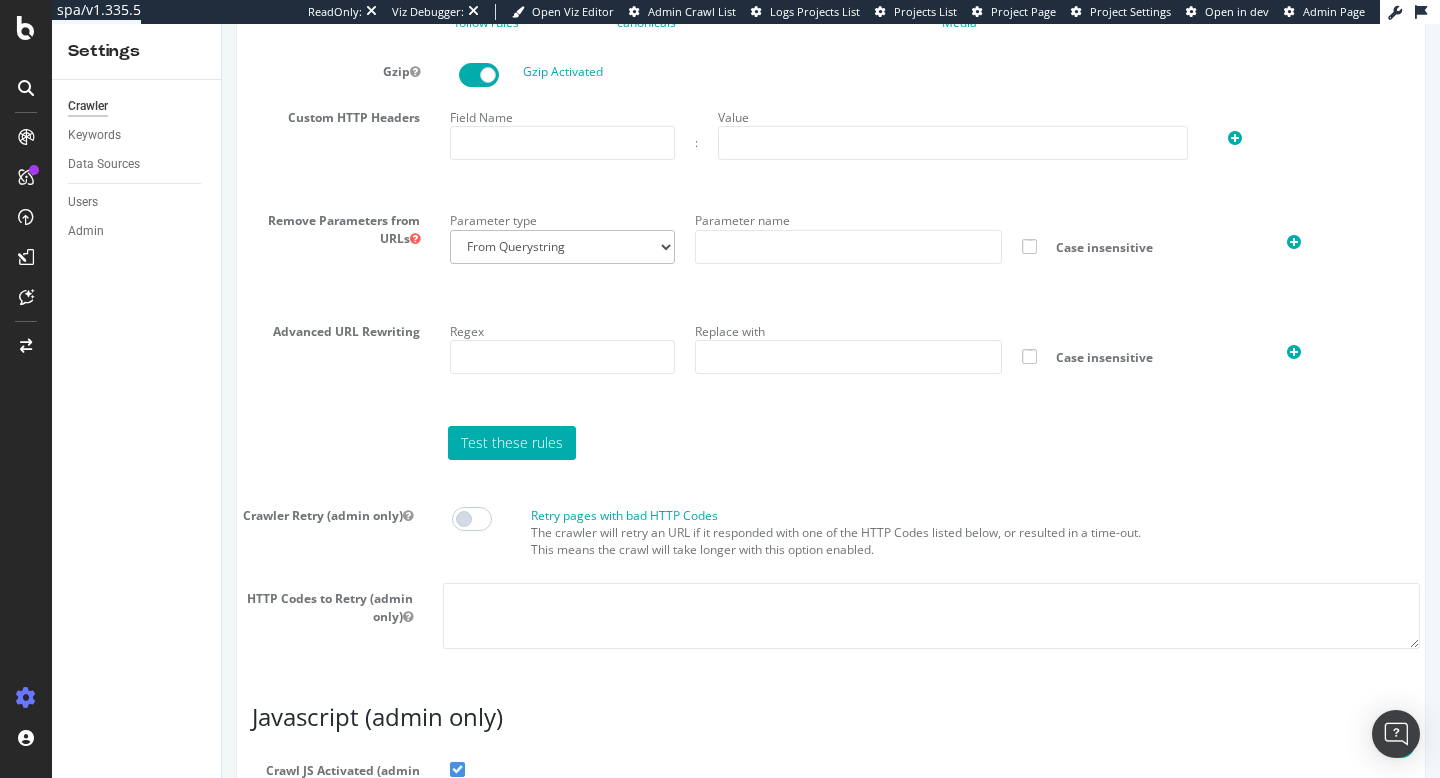 scroll, scrollTop: 1357, scrollLeft: 0, axis: vertical 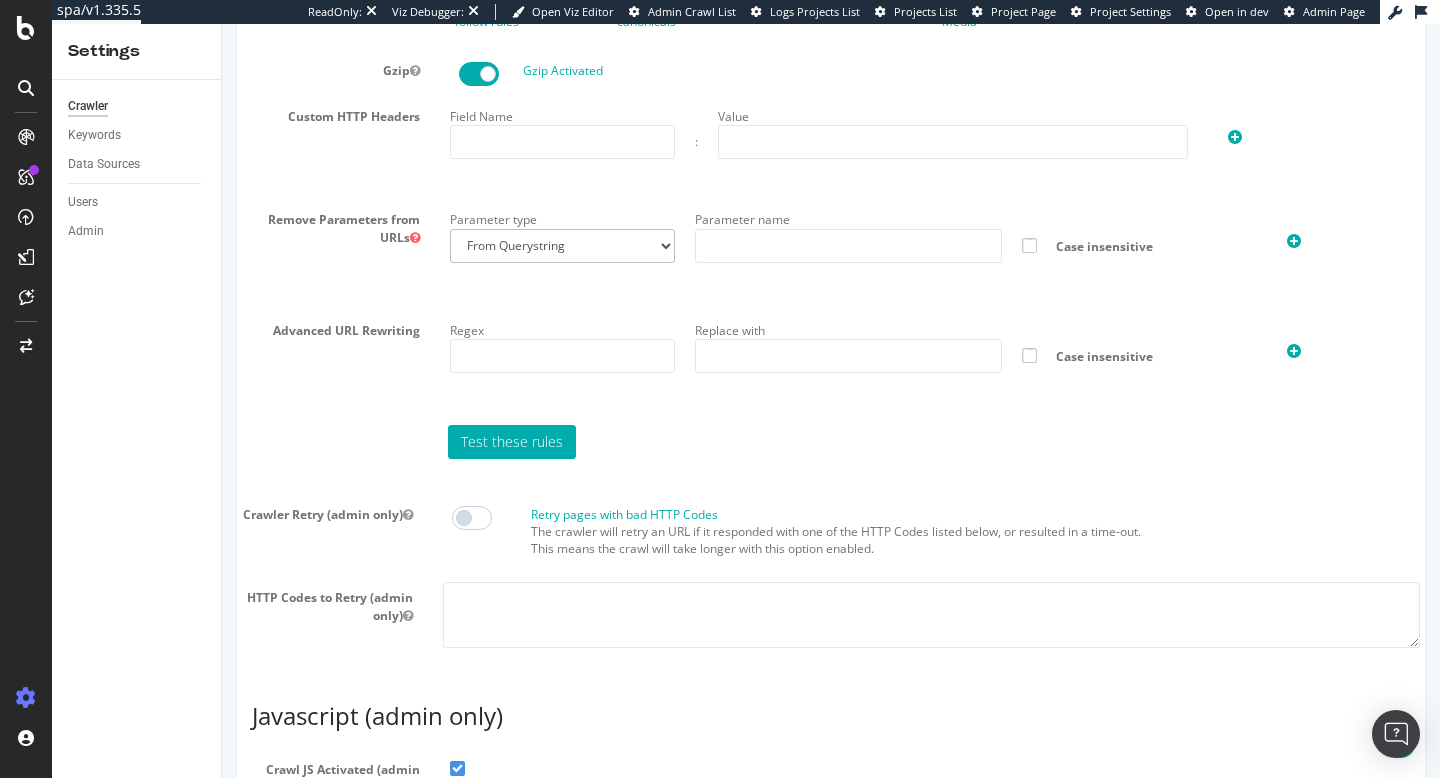 click at bounding box center [472, 518] 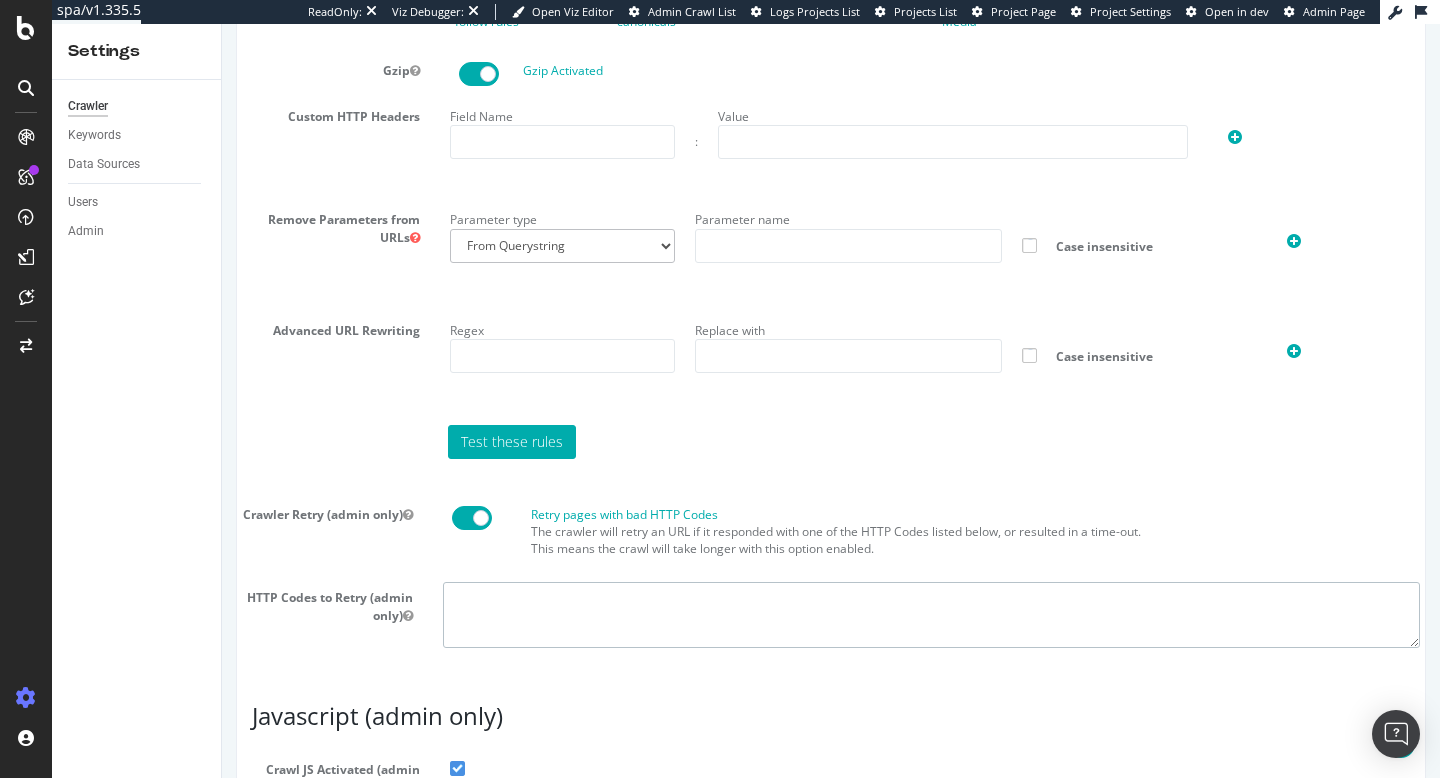click at bounding box center (931, 614) 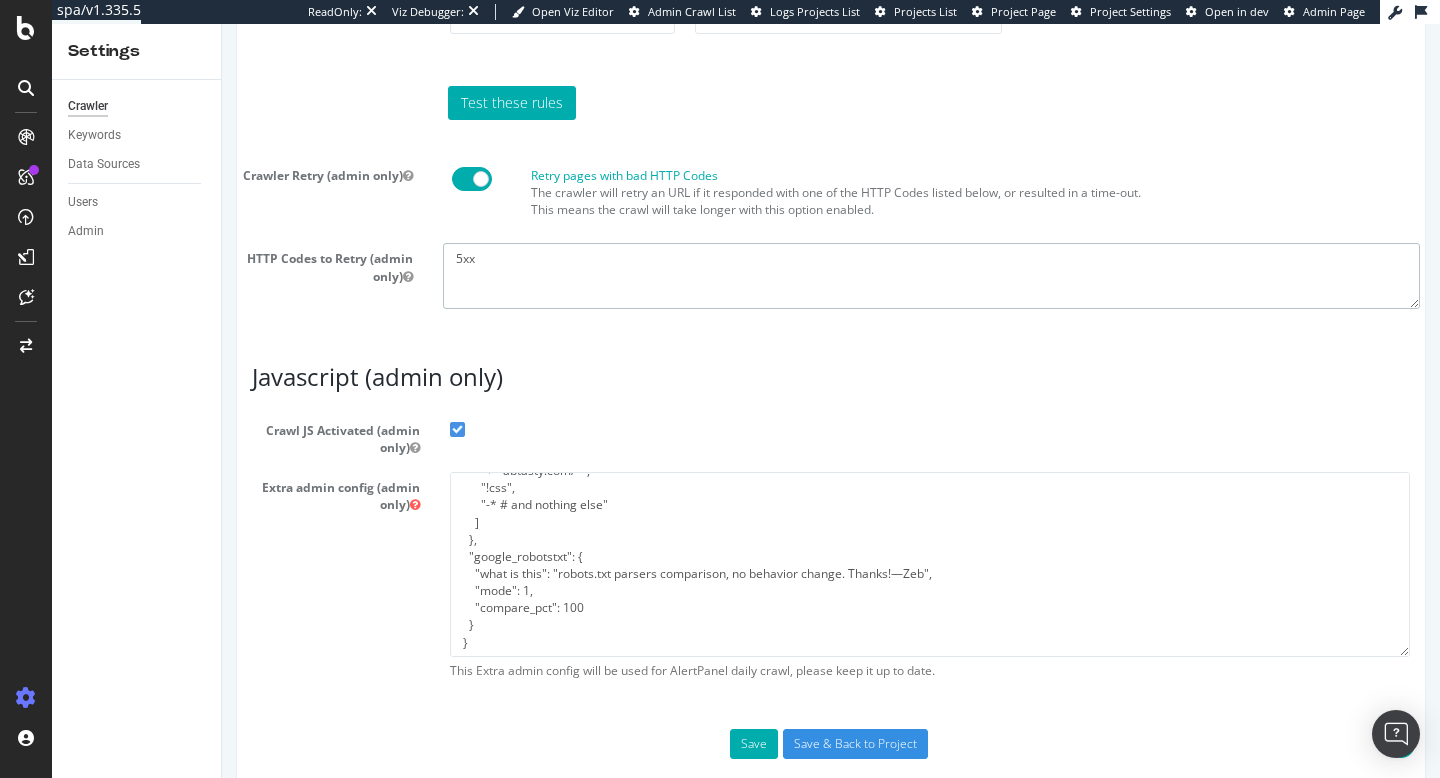 scroll, scrollTop: 1725, scrollLeft: 0, axis: vertical 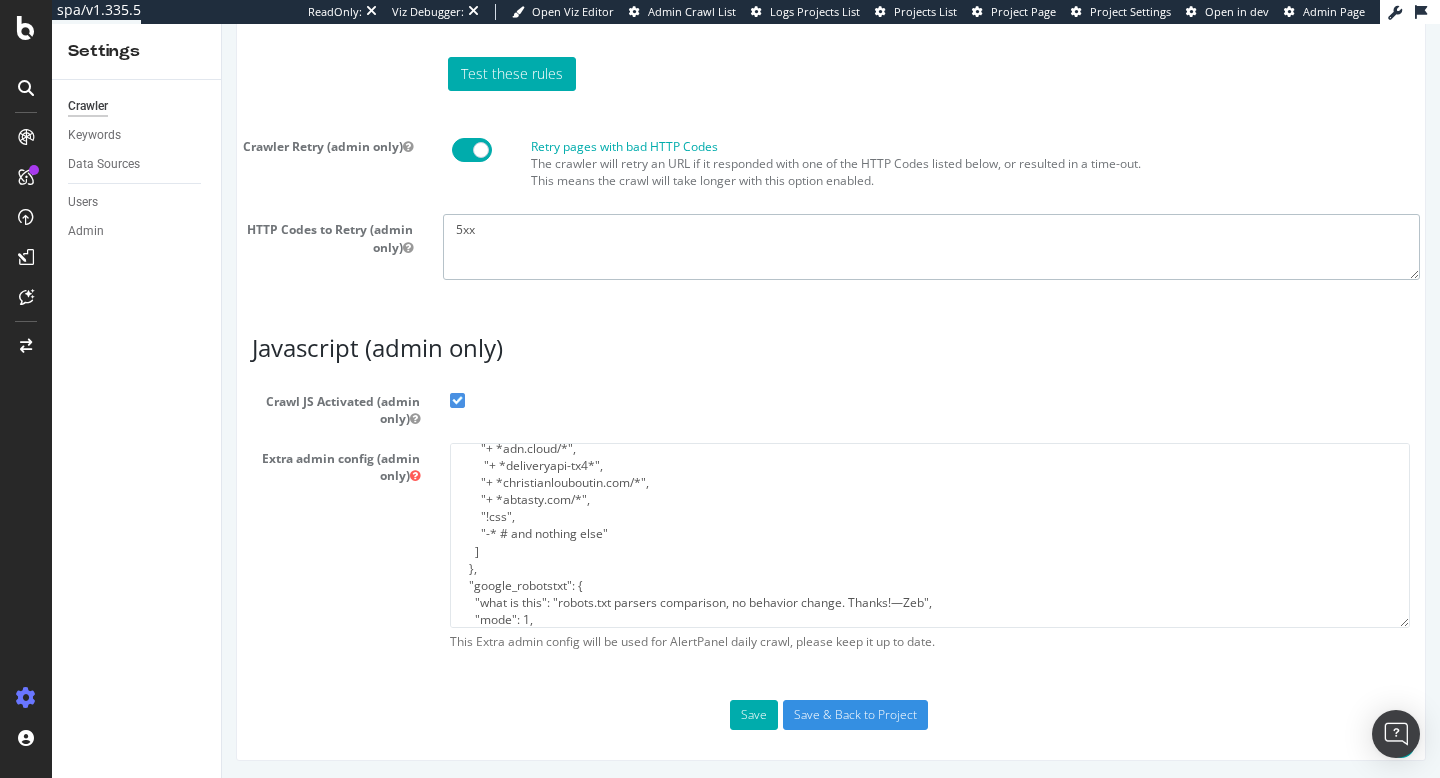type on "5xx" 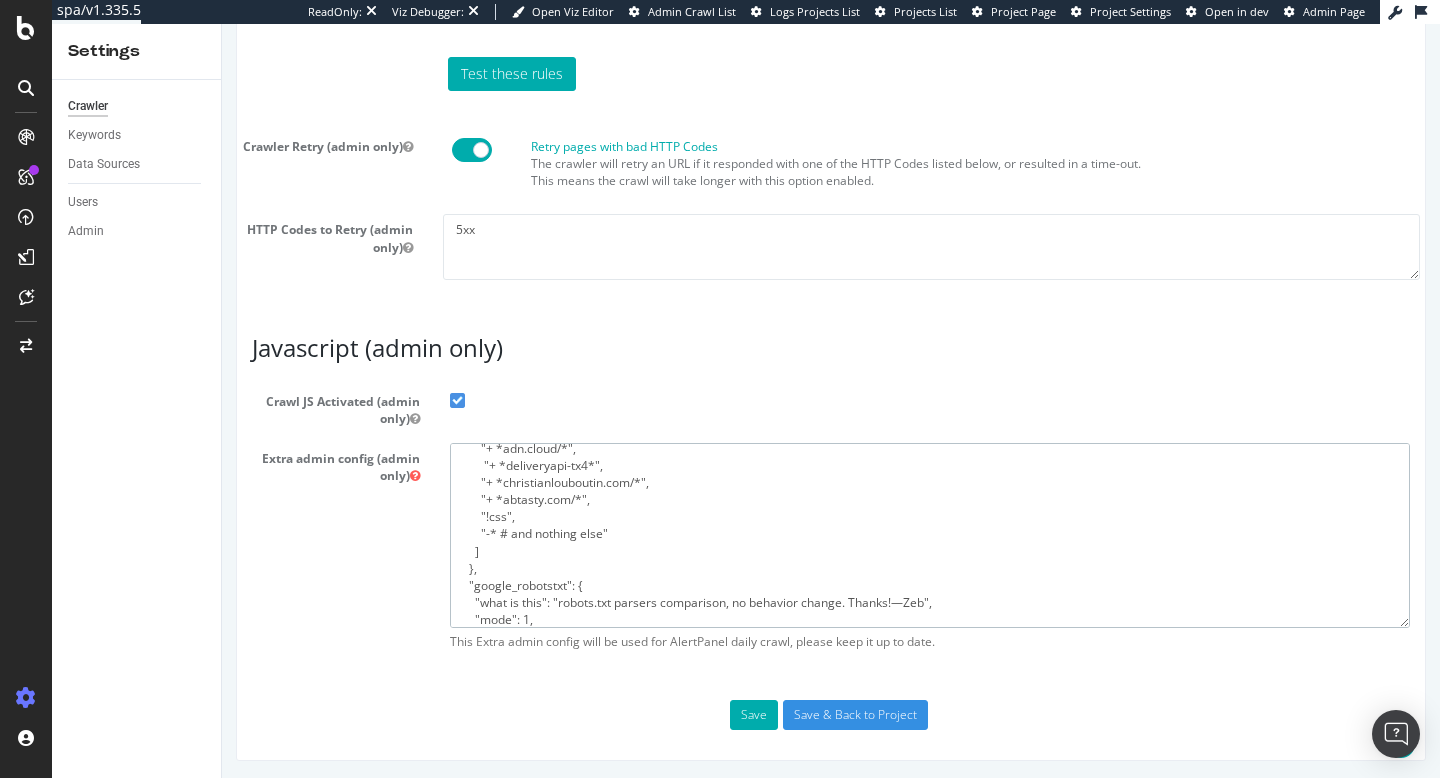 click on "{
"flags": [
"cube"
],
"beta": {
"pap_mini_rules": [
"++ *christianlouboutin.com/*/customer/section/load/*",
"+ *target2sell.com/*",
"+ *googletagmanager.com/*",
"+ *adn.cloud/*",
"+ *deliveryapi-tx4*",
"+ *christianlouboutin.com/*",
"+ *abtasty.com/*",
"!css",
"-* # and nothing else"
]
},
"google_robotstxt": {
"what is this": "robots.txt parsers comparison, no behavior change. Thanks!—Zeb",
"mode": 1,
"compare_pct": 100
}
}" at bounding box center [930, 535] 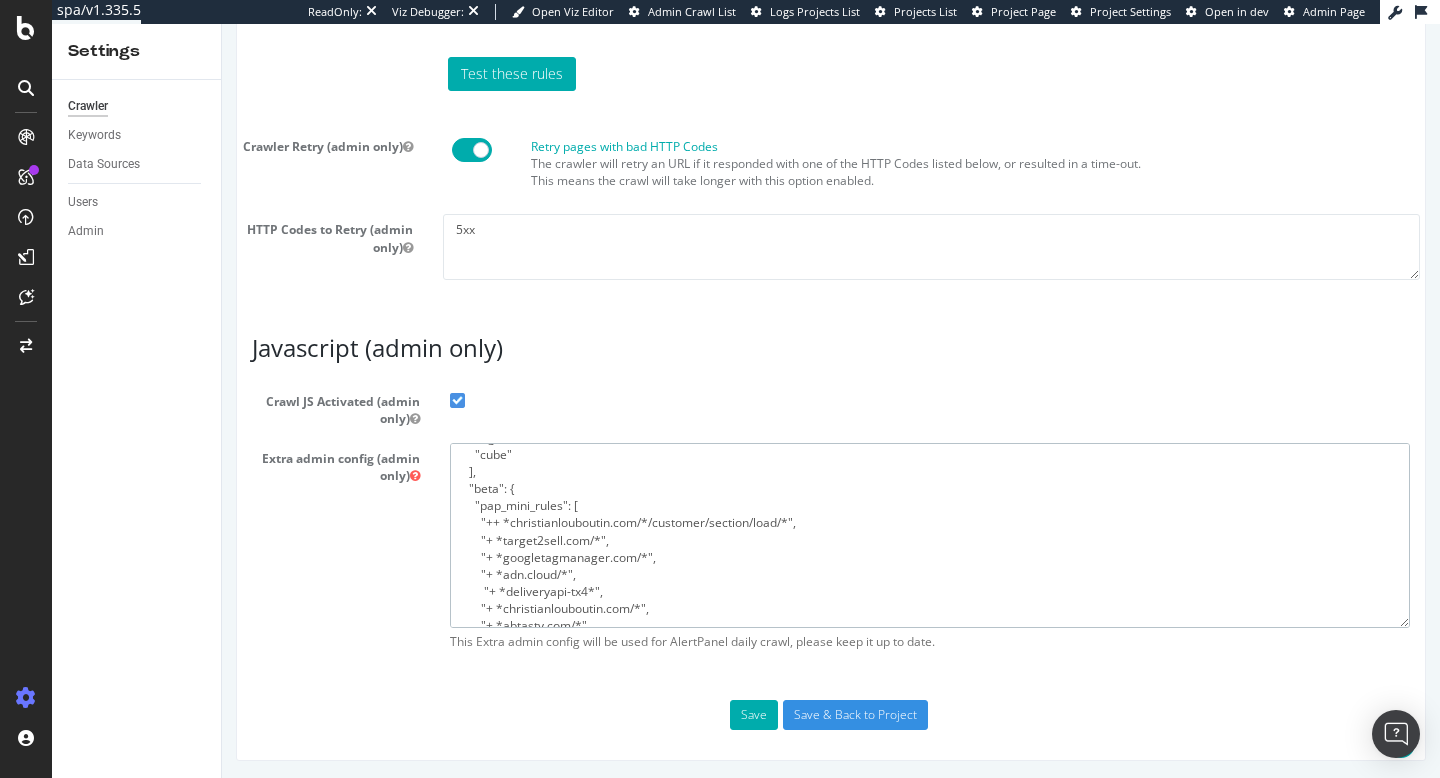 scroll, scrollTop: 32, scrollLeft: 0, axis: vertical 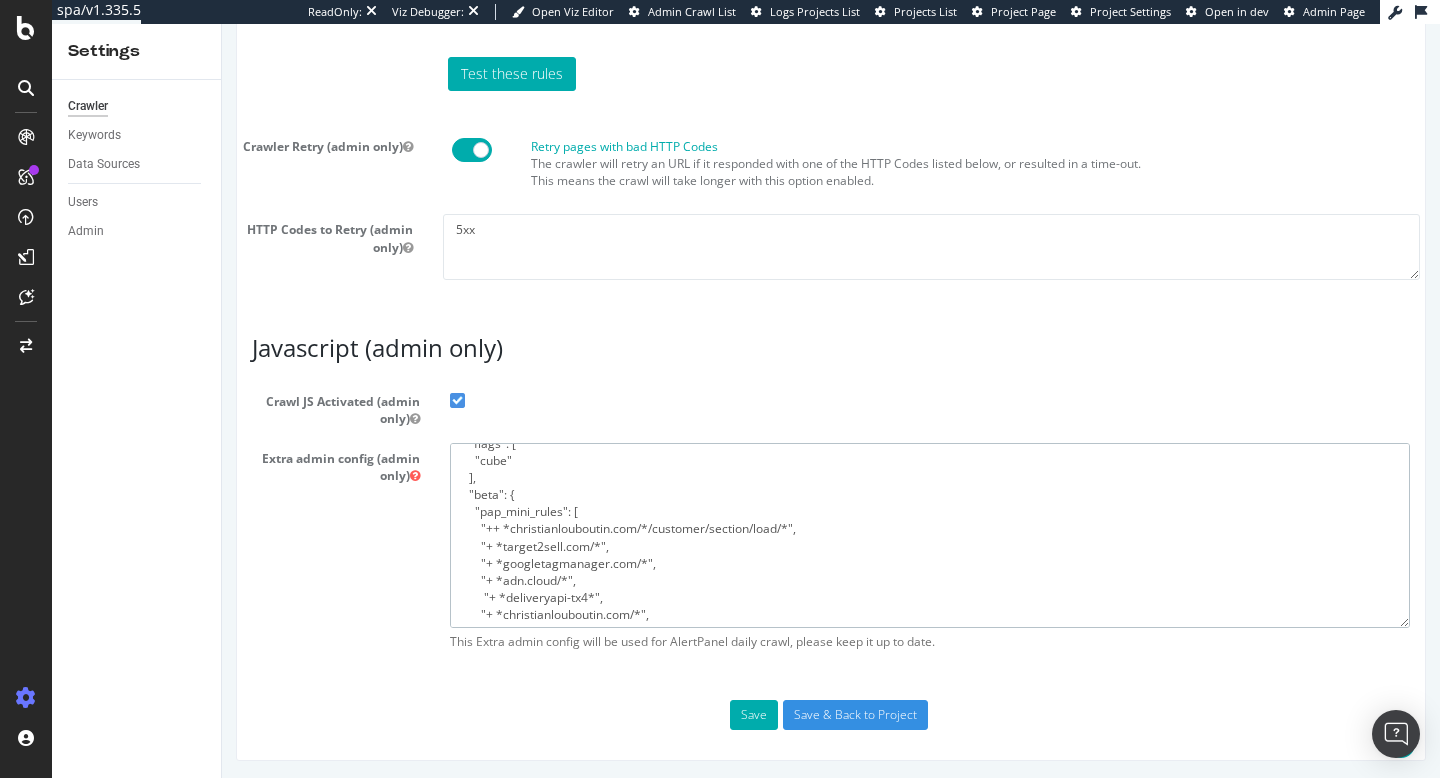 click on "{
"flags": [
"cube"
],
"beta": {
"pap_mini_rules": [
"++ *christianlouboutin.com/*/customer/section/load/*",
"+ *target2sell.com/*",
"+ *googletagmanager.com/*",
"+ *adn.cloud/*",
"+ *deliveryapi-tx4*",
"+ *christianlouboutin.com/*",
"+ *abtasty.com/*",
"!css",
"-* # and nothing else"
]
},
"google_robotstxt": {
"what is this": "robots.txt parsers comparison, no behavior change. Thanks!—Zeb",
"mode": 1,
"compare_pct": 100
}
}" at bounding box center [930, 535] 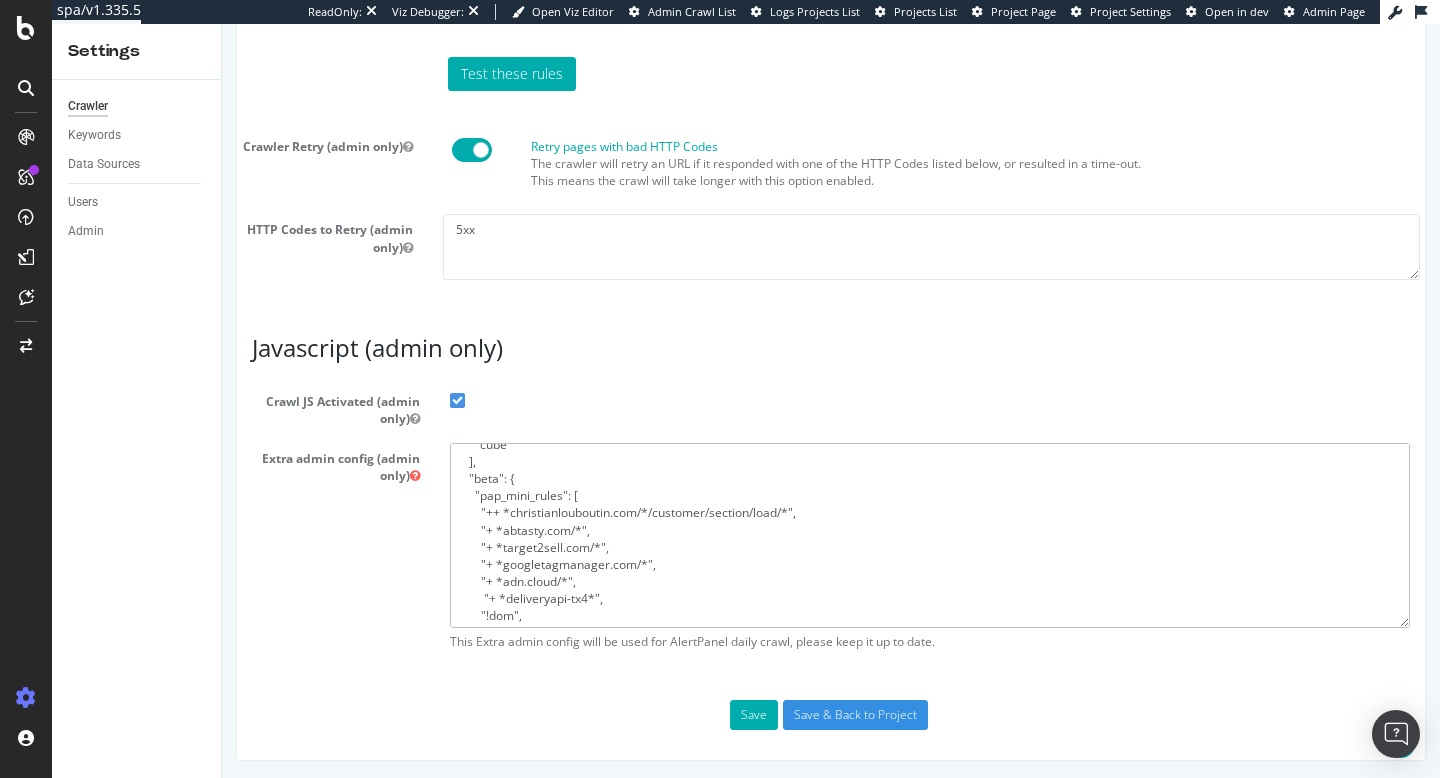 scroll, scrollTop: 64, scrollLeft: 0, axis: vertical 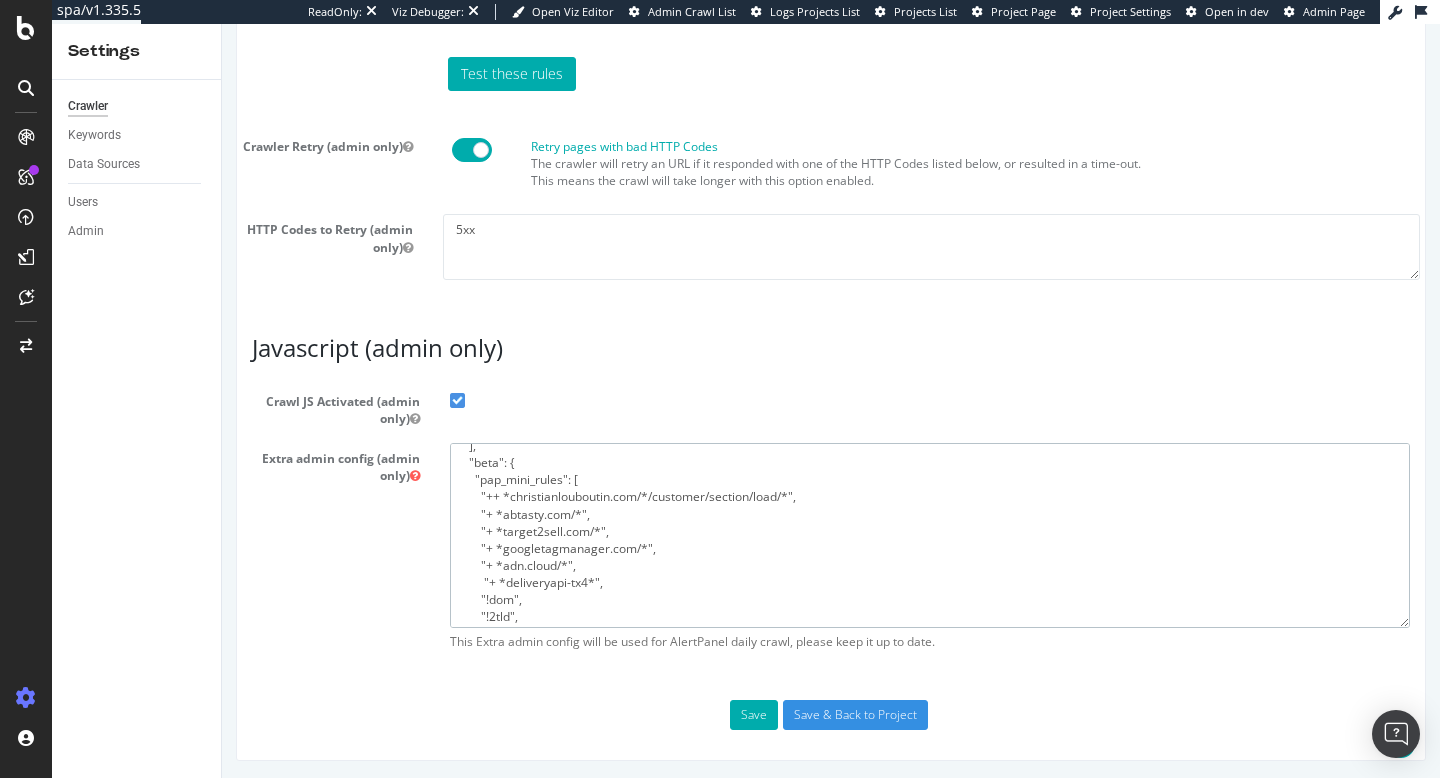 click on "{
"flags": [
"cube"
],
"beta": {
"pap_mini_rules": [
"++ *christianlouboutin.com/*/customer/section/load/*",
"+ *target2sell.com/*",
"+ *googletagmanager.com/*",
"+ *adn.cloud/*",
"+ *deliveryapi-tx4*",
"+ *christianlouboutin.com/*",
"+ *abtasty.com/*",
"!css",
"-* # and nothing else"
]
},
"google_robotstxt": {
"what is this": "robots.txt parsers comparison, no behavior change. Thanks!—Zeb",
"mode": 1,
"compare_pct": 100
}
}" at bounding box center (930, 535) 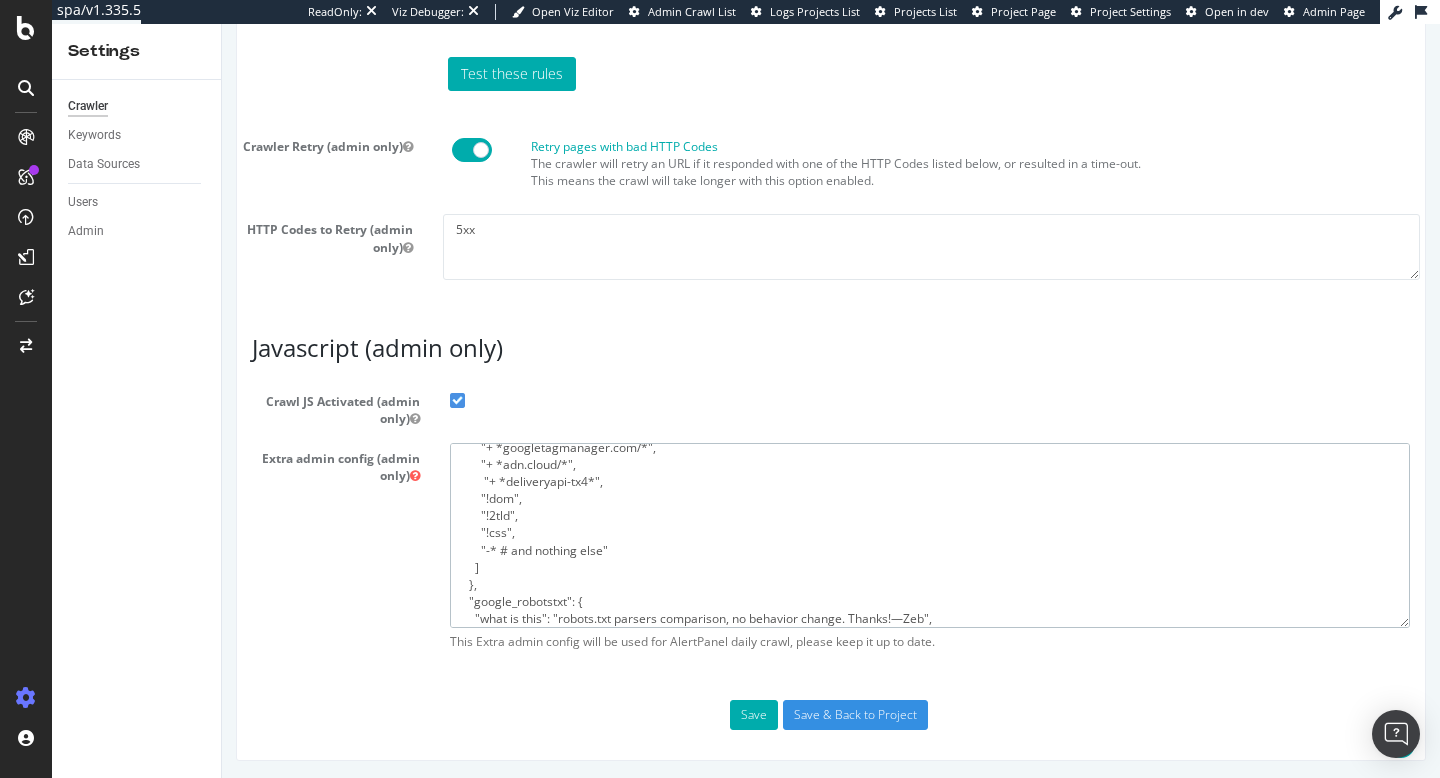 scroll, scrollTop: 168, scrollLeft: 0, axis: vertical 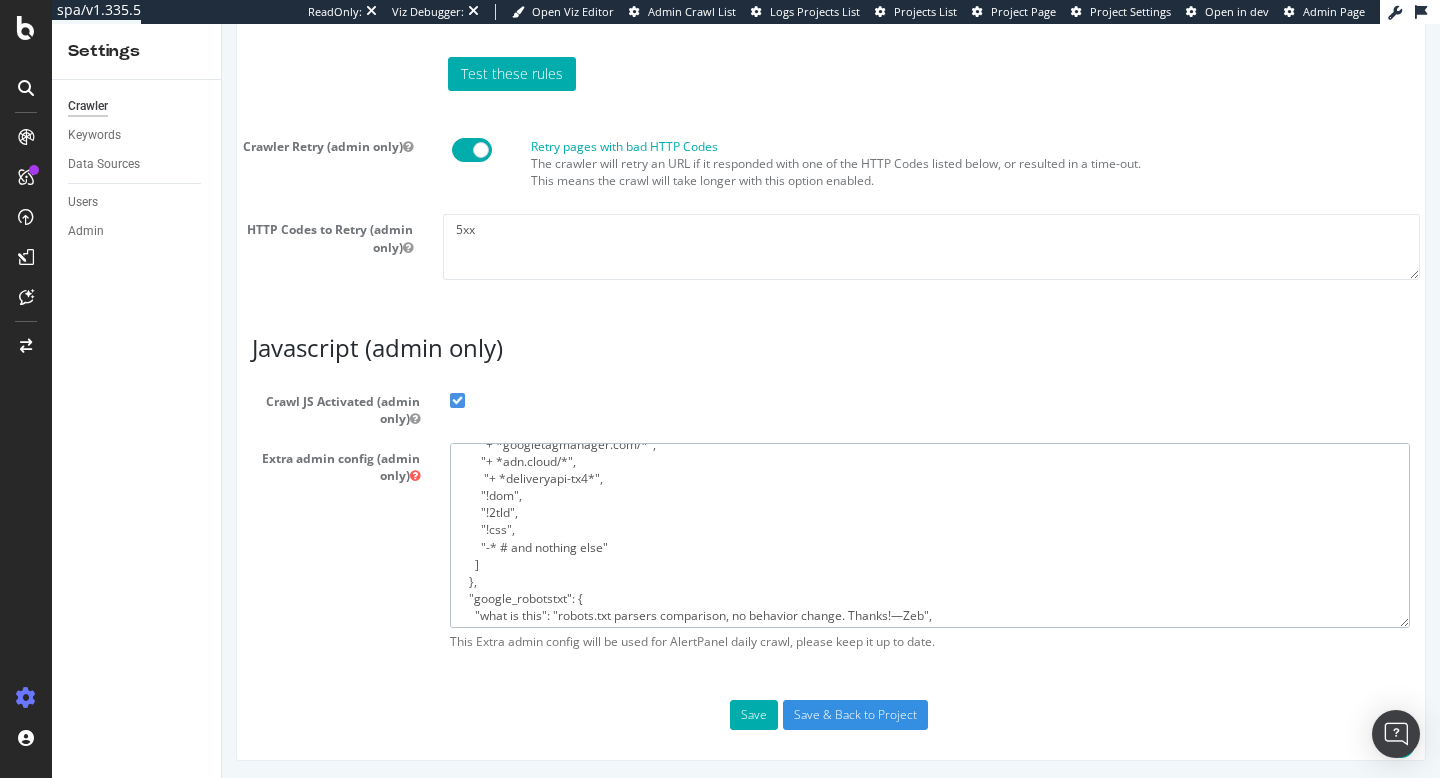 click on "{
"flags": [
"cube"
],
"beta": {
"pap_mini_rules": [
"++ *christianlouboutin.com/*/customer/section/load/*",
"+ *target2sell.com/*",
"+ *googletagmanager.com/*",
"+ *adn.cloud/*",
"+ *deliveryapi-tx4*",
"+ *christianlouboutin.com/*",
"+ *abtasty.com/*",
"!css",
"-* # and nothing else"
]
},
"google_robotstxt": {
"what is this": "robots.txt parsers comparison, no behavior change. Thanks!—Zeb",
"mode": 1,
"compare_pct": 100
}
}" at bounding box center [930, 535] 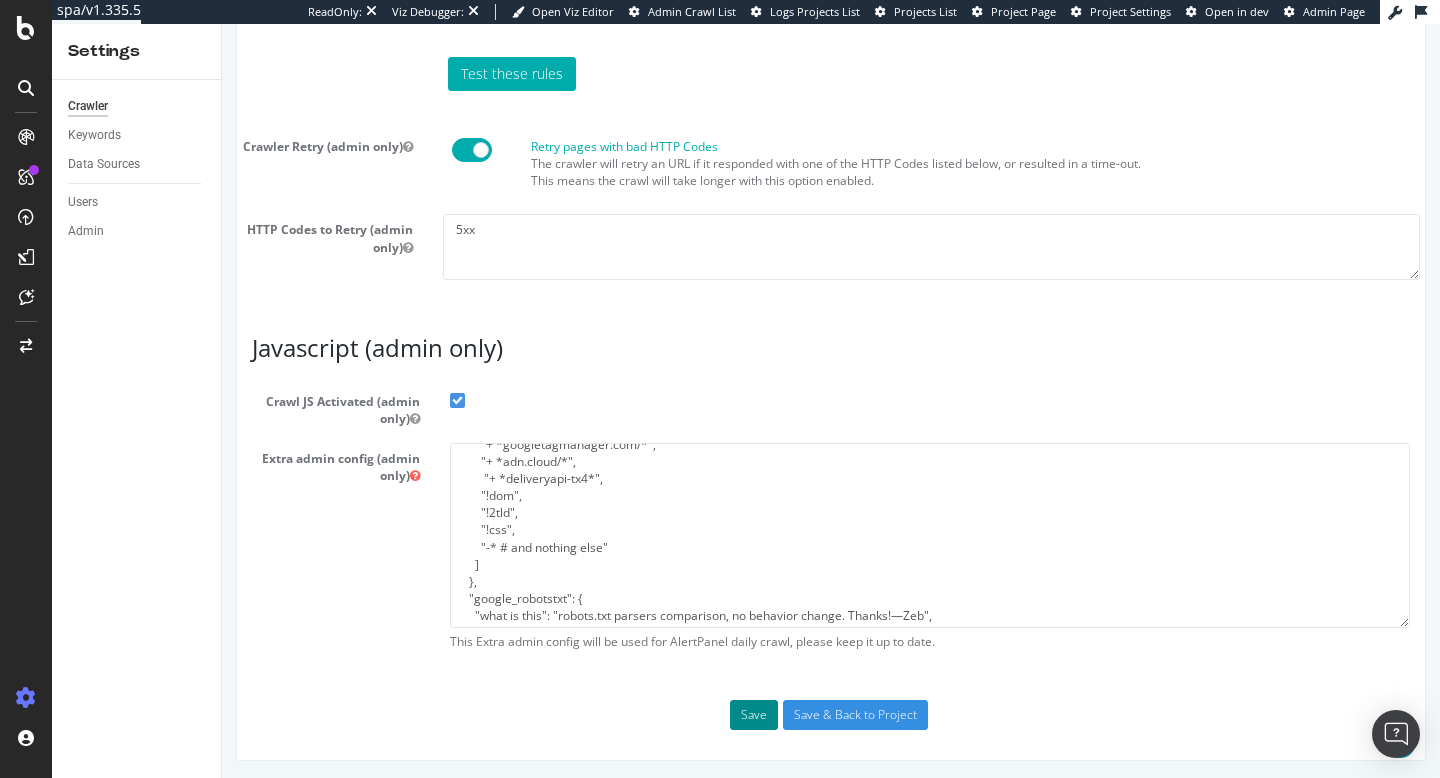 type 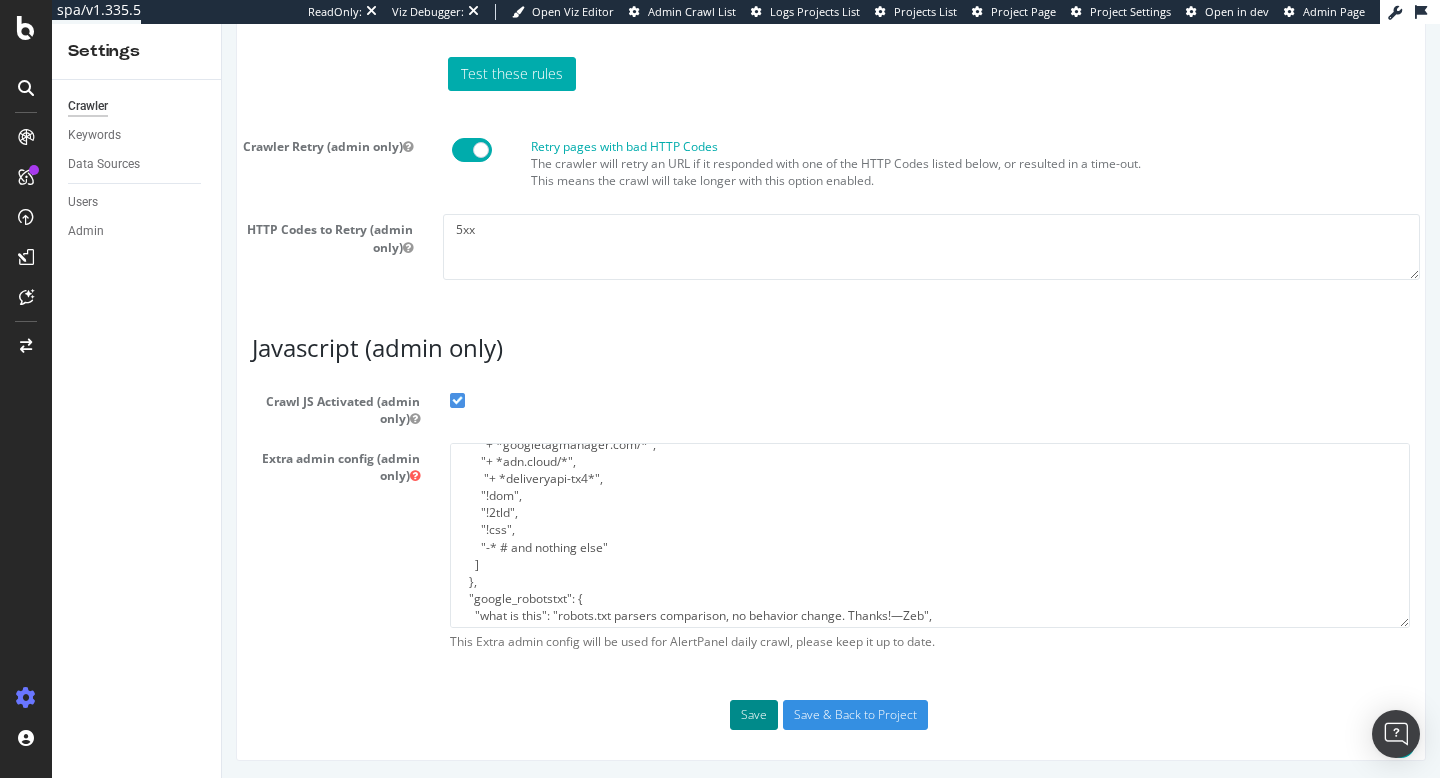 click on "Save" at bounding box center (754, 715) 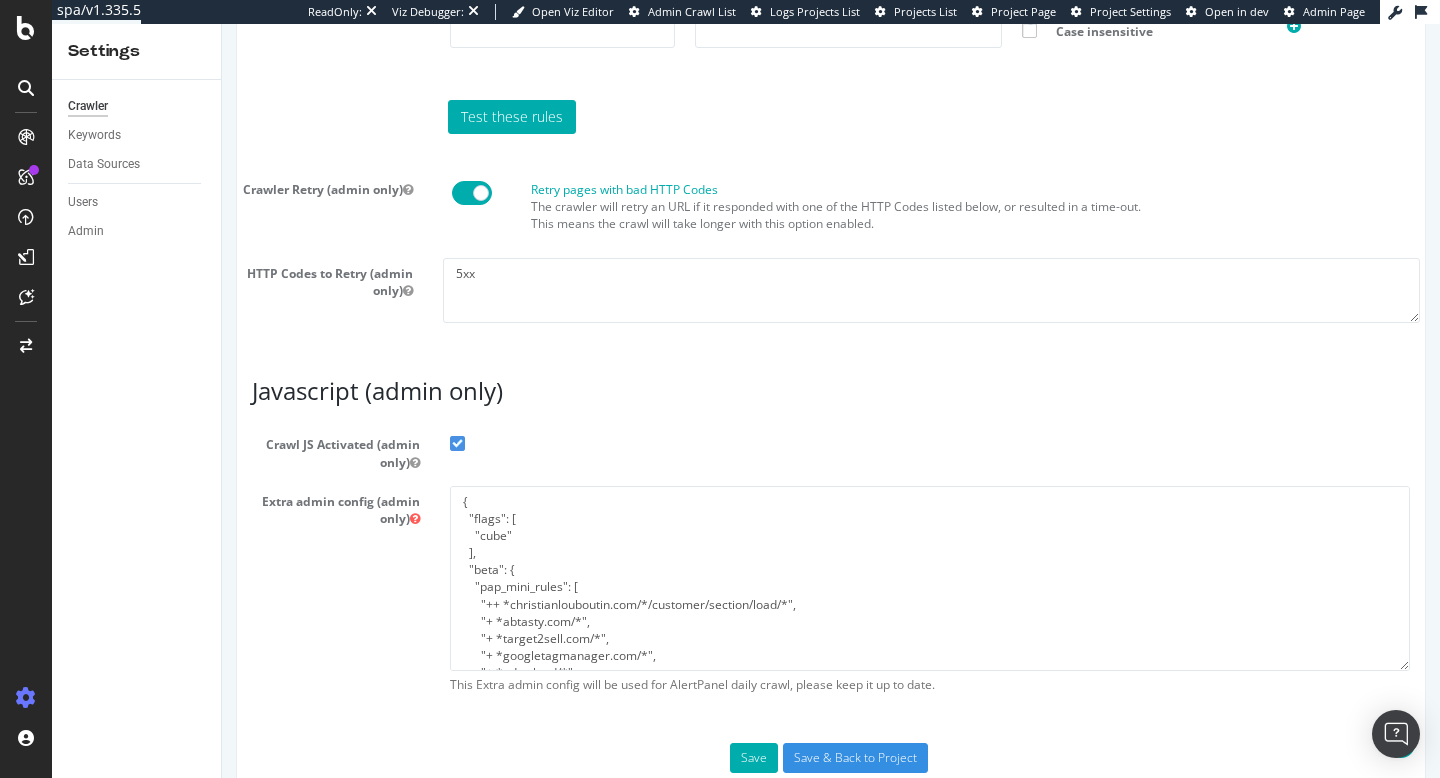 scroll, scrollTop: 1881, scrollLeft: 0, axis: vertical 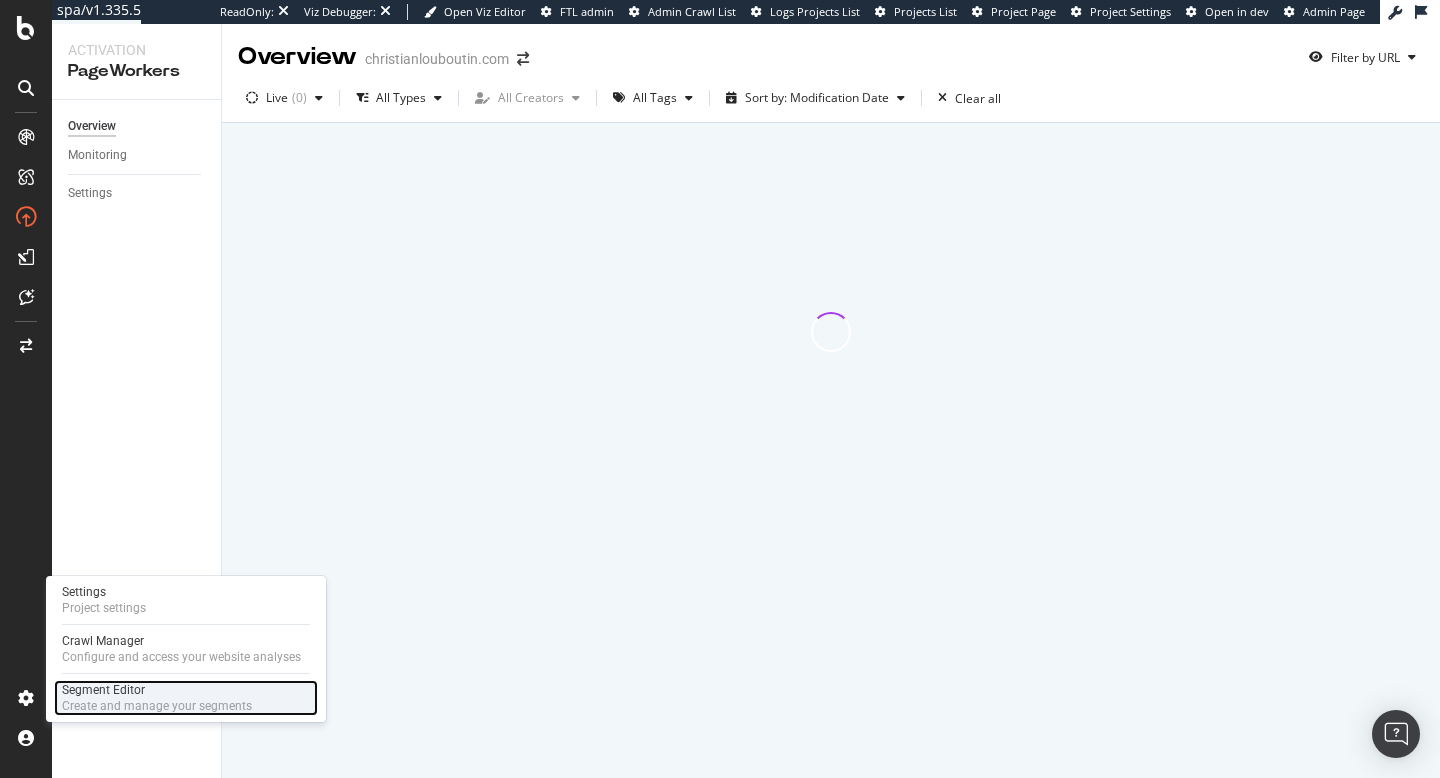 click on "Segment Editor" at bounding box center [157, 690] 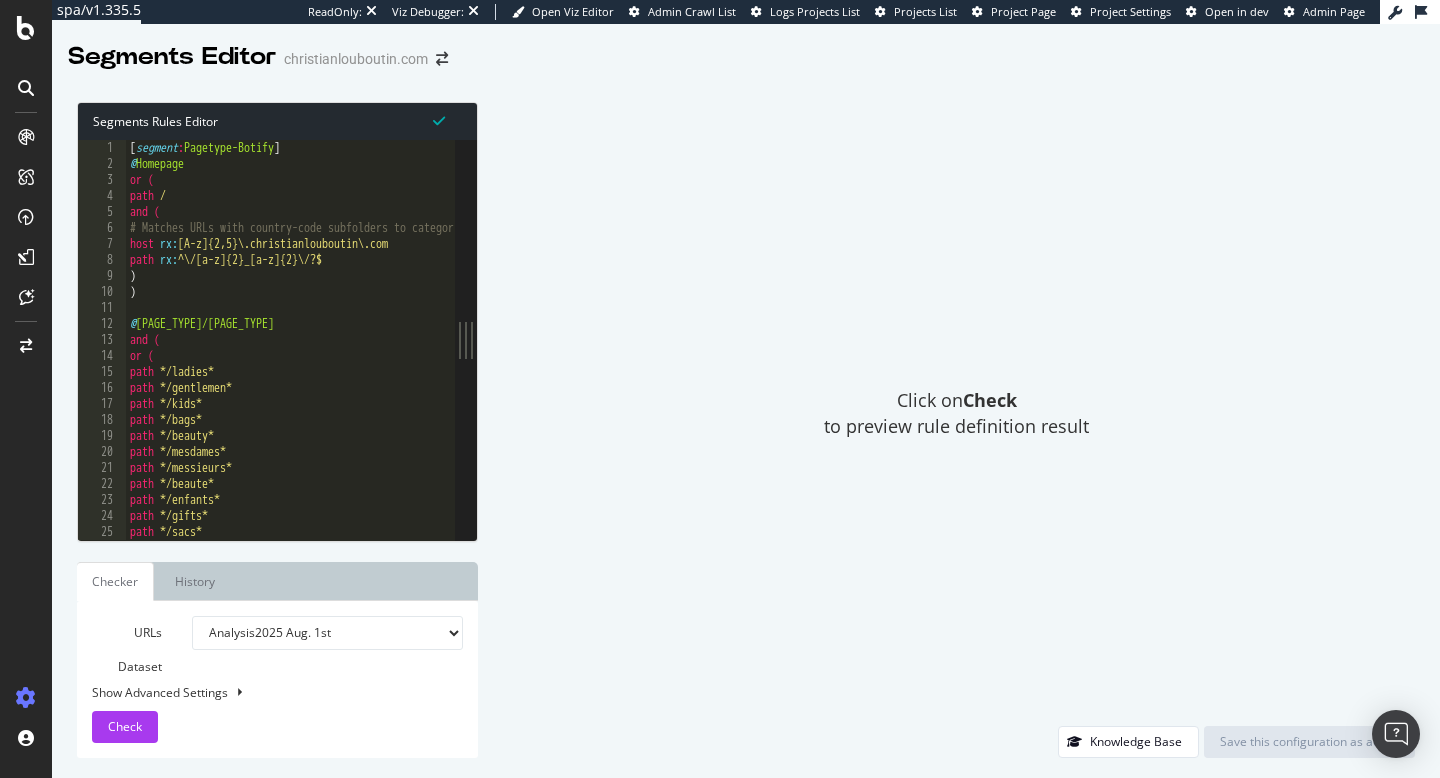 click on "[SEGMENT] : [PAGE_TYPE] @ [PAGE_TYPE] or ( [PAGE_TYPE] ( [CONDITION] : [COUNTRY_CODE] [BRAND_NAME] [DOMAIN] [PAGE_TYPE] : ^\/[a-z]{2}_[a-z]{2}\/?$ ) ) @ [PAGE_TYPE]/[PAGE_TYPE] and ( [CONDITION] ( [PAGE_TYPE] */ladies* [PAGE_TYPE] */gentlemen* [PAGE_TYPE] */kids* [PAGE_TYPE] */bags* [PAGE_TYPE] */beauty* [PAGE_TYPE] */mesdames* [PAGE_TYPE] */messieurs* [PAGE_TYPE] */beaute* [PAGE_TYPE] */enfants* [PAGE_TYPE] */gifts* [PAGE_TYPE] */sacs* [PAGE_TYPE] */cadeaux*" at bounding box center (515, 356) 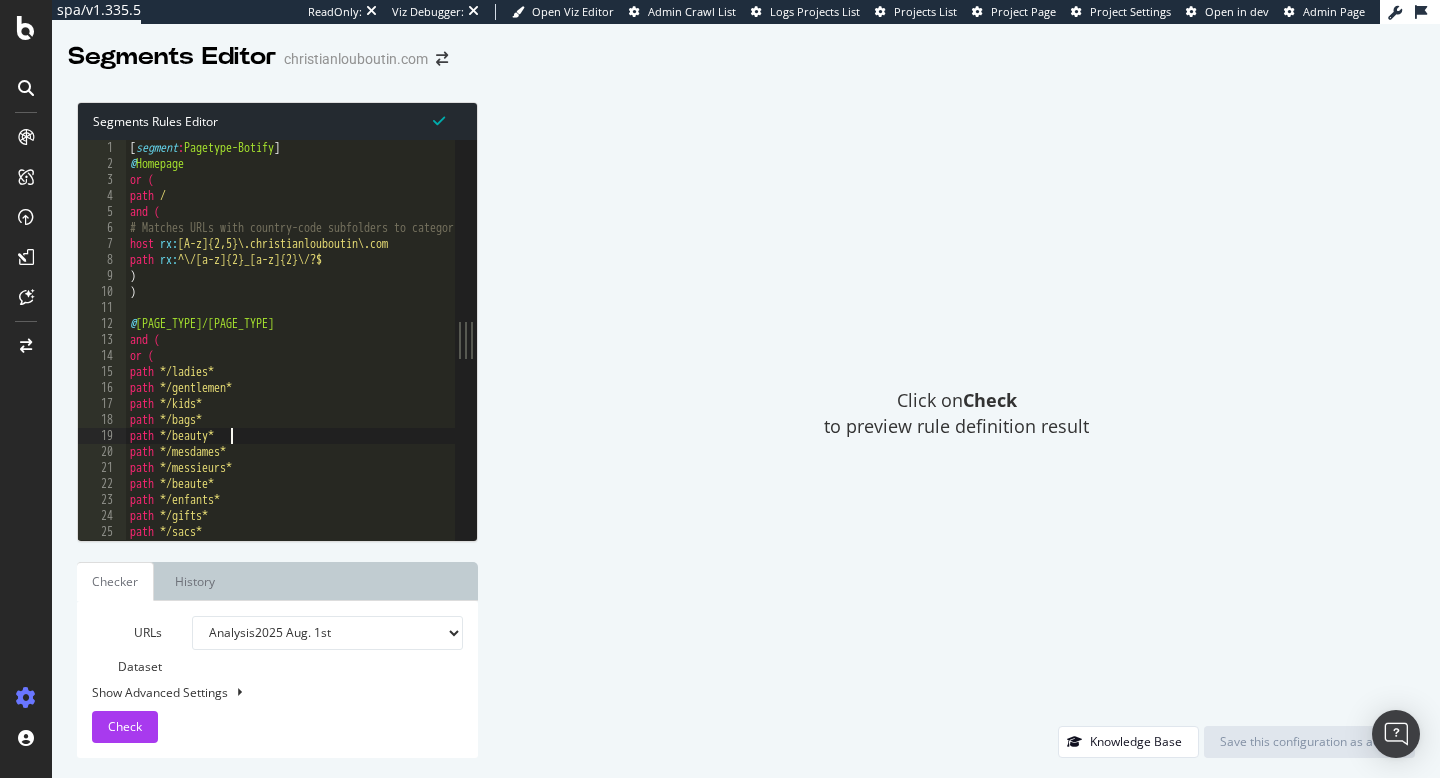 type on ")
#--- End of Static_Resources segment ---#" 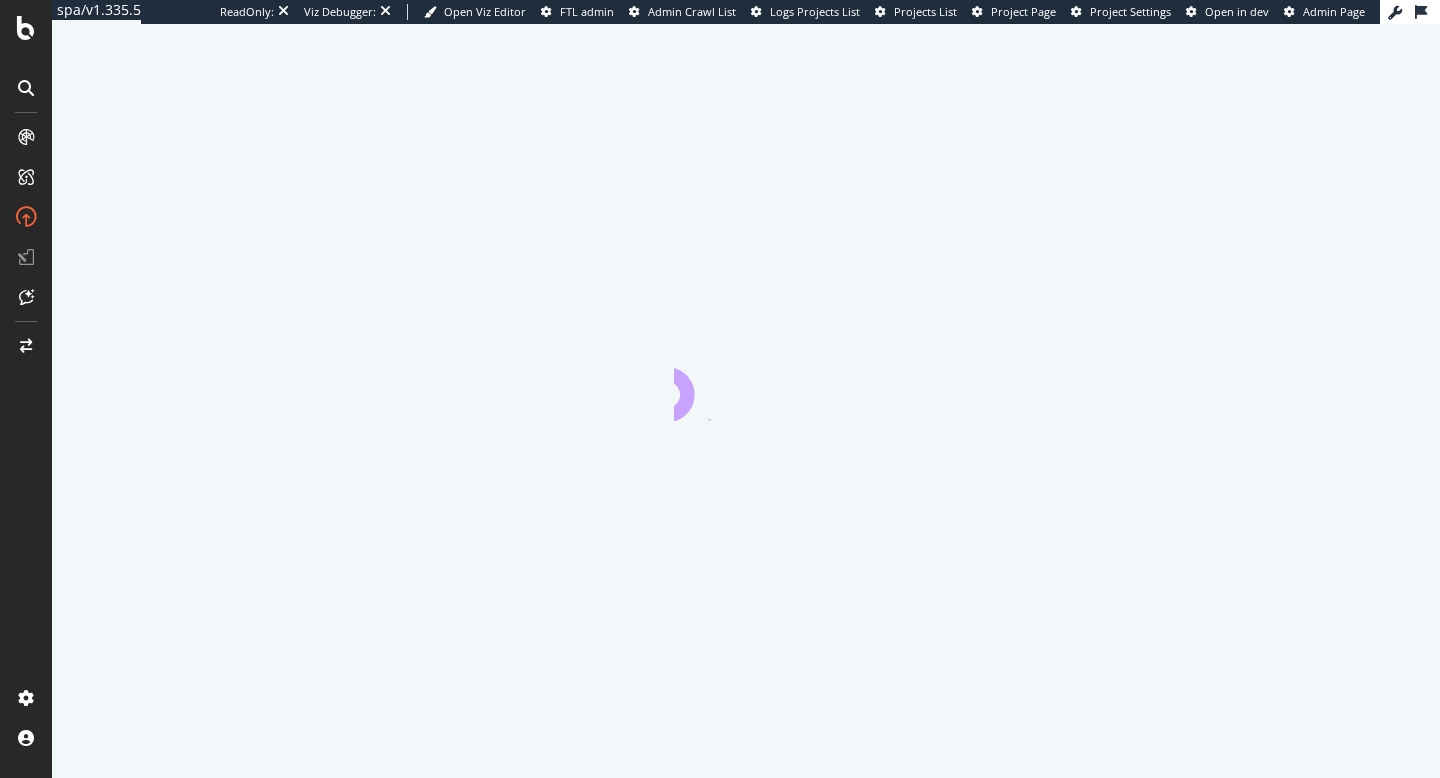scroll, scrollTop: 0, scrollLeft: 0, axis: both 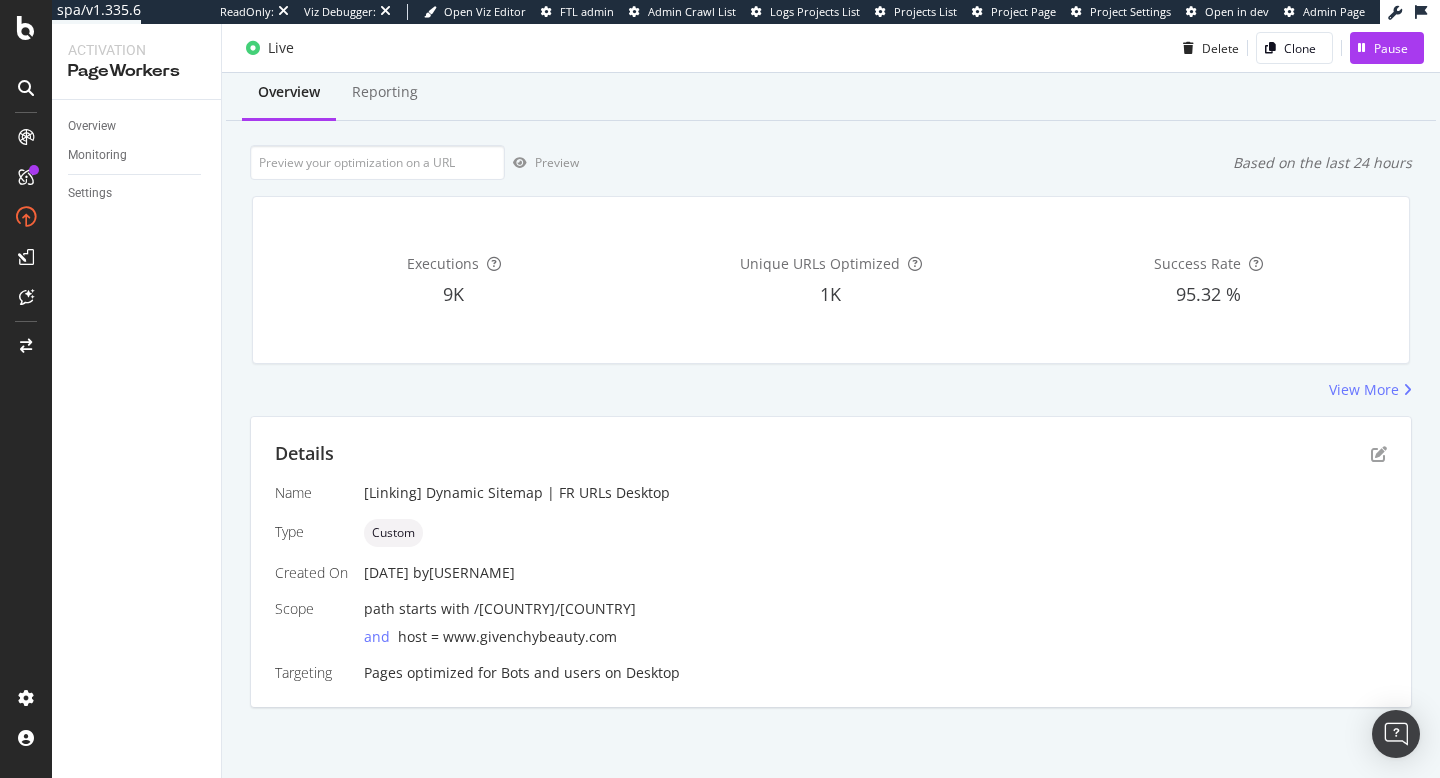 click on "path starts with /fr/fr" at bounding box center (875, 609) 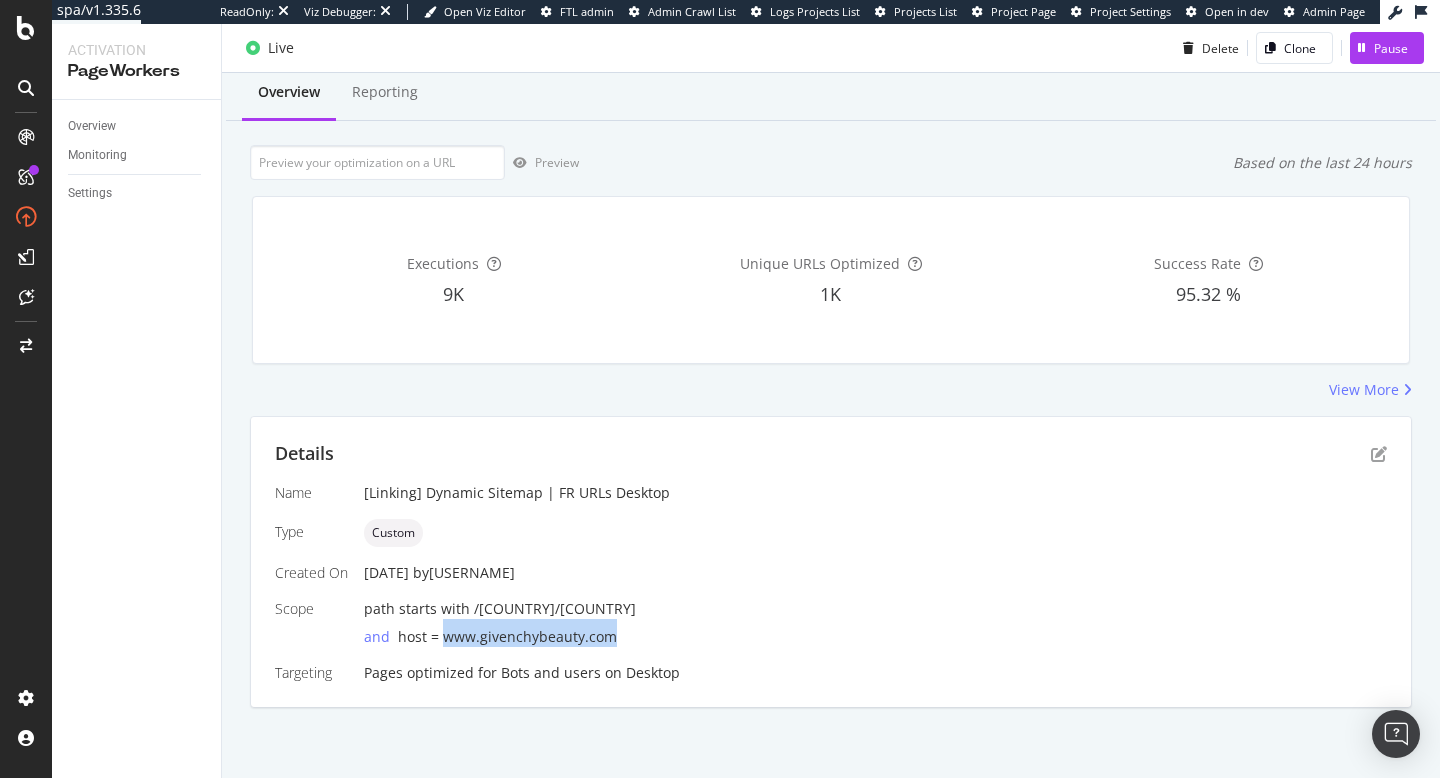 drag, startPoint x: 442, startPoint y: 638, endPoint x: 732, endPoint y: 638, distance: 290 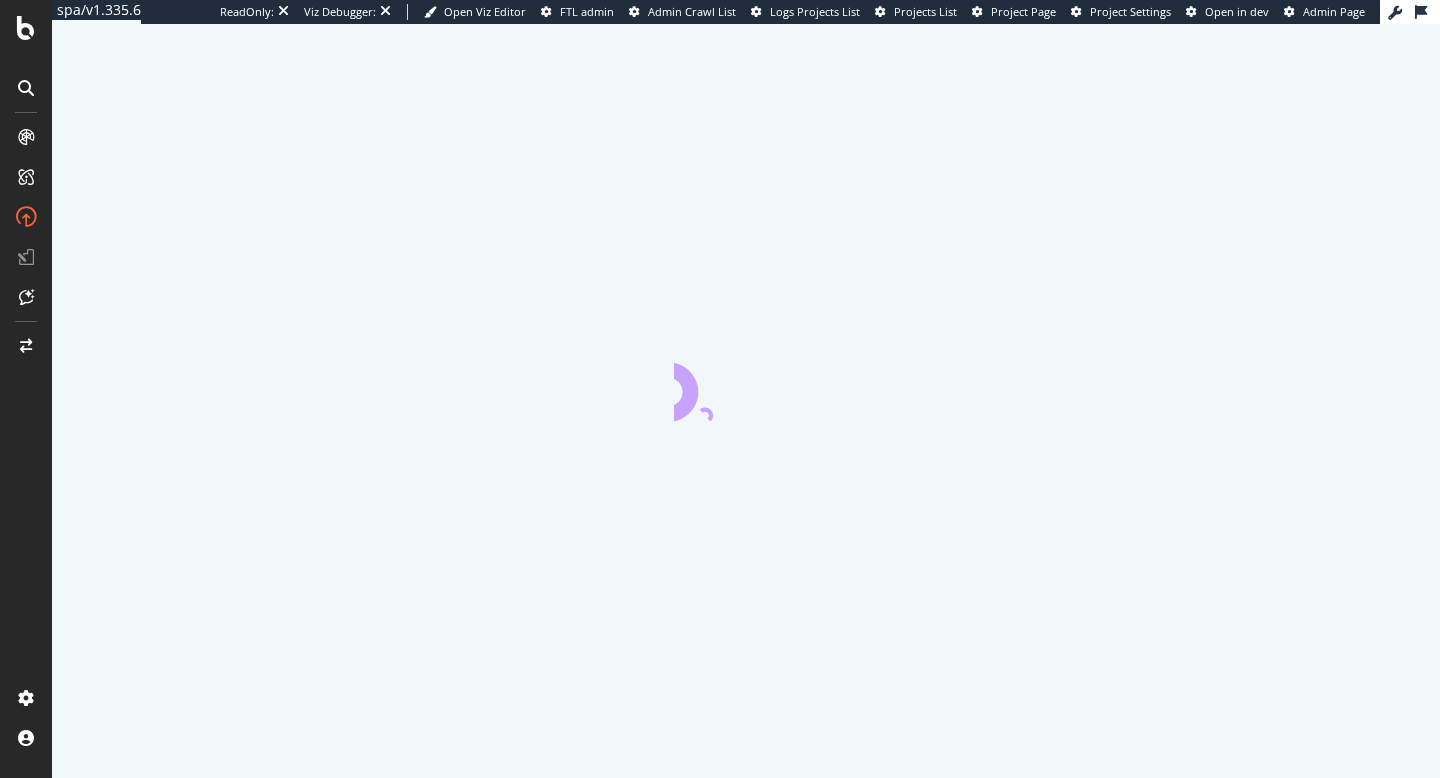scroll, scrollTop: 0, scrollLeft: 0, axis: both 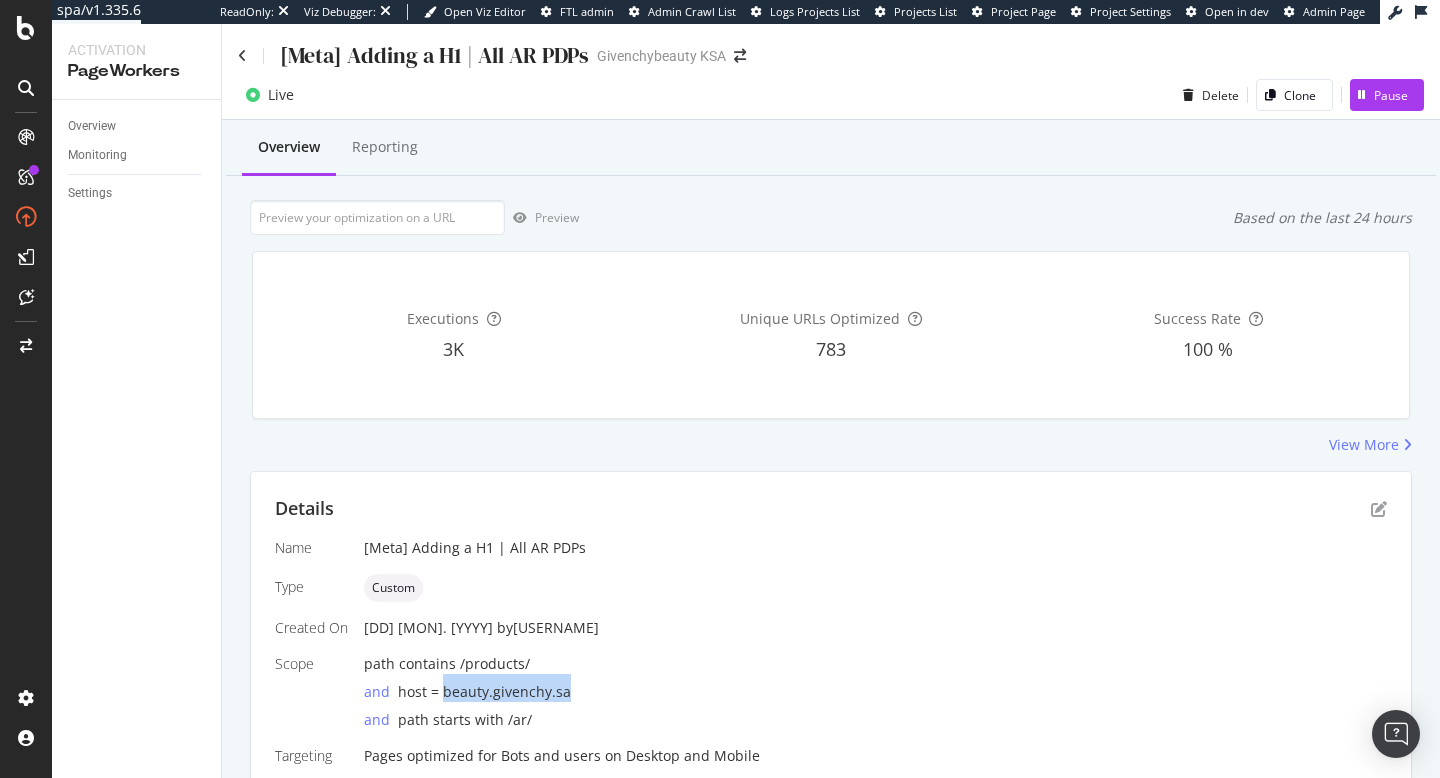drag, startPoint x: 576, startPoint y: 694, endPoint x: 443, endPoint y: 692, distance: 133.01503 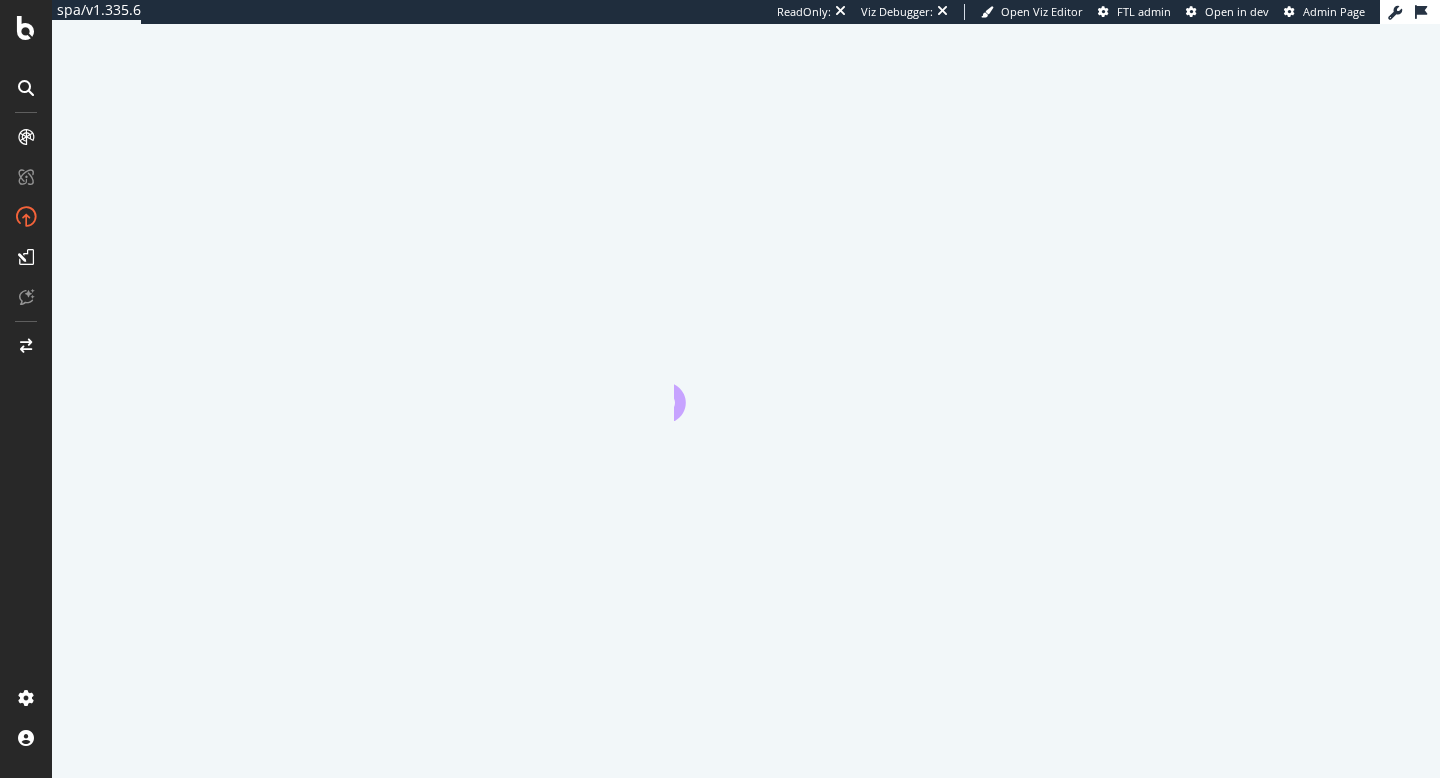 scroll, scrollTop: 0, scrollLeft: 0, axis: both 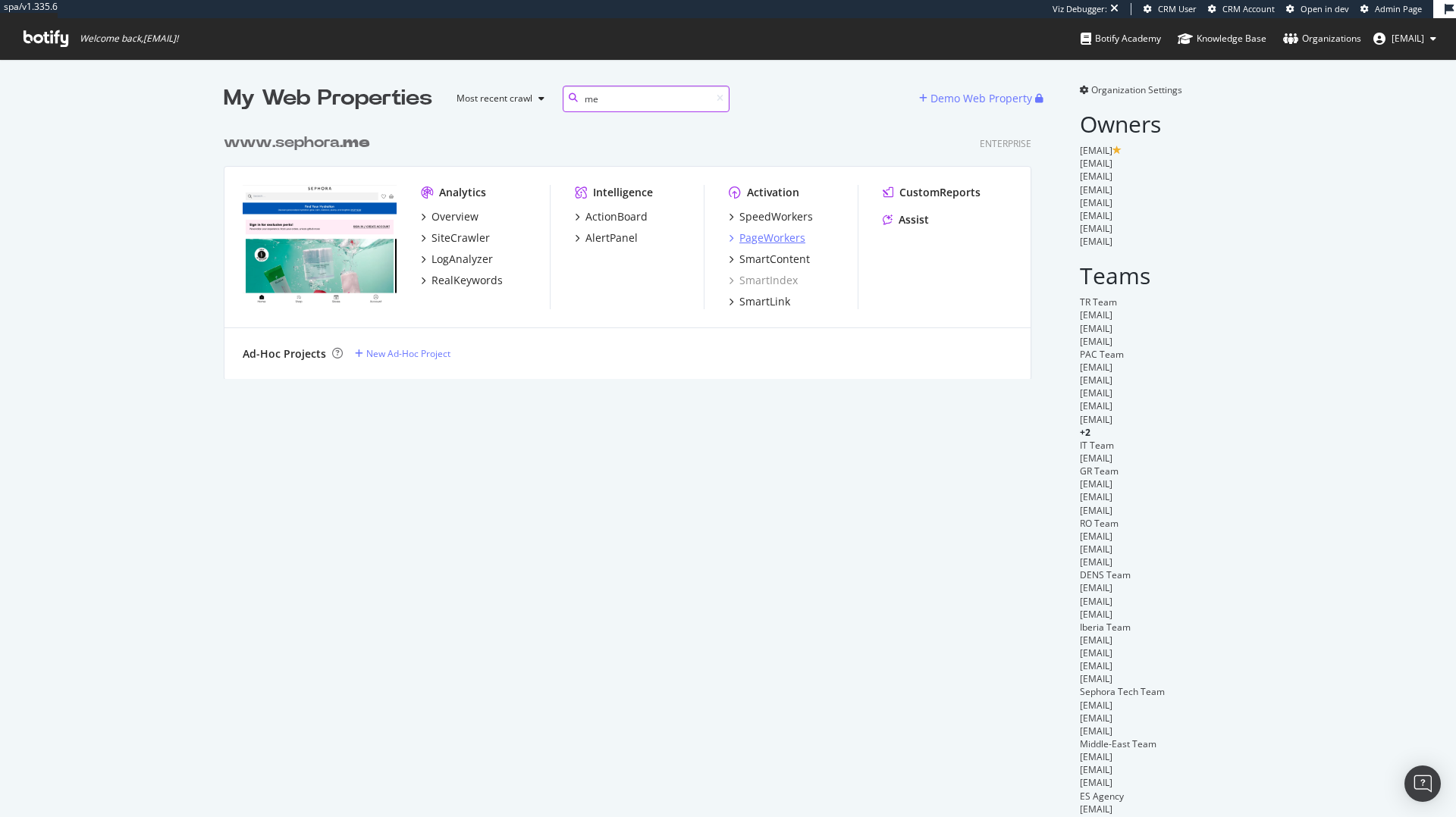 type on "me" 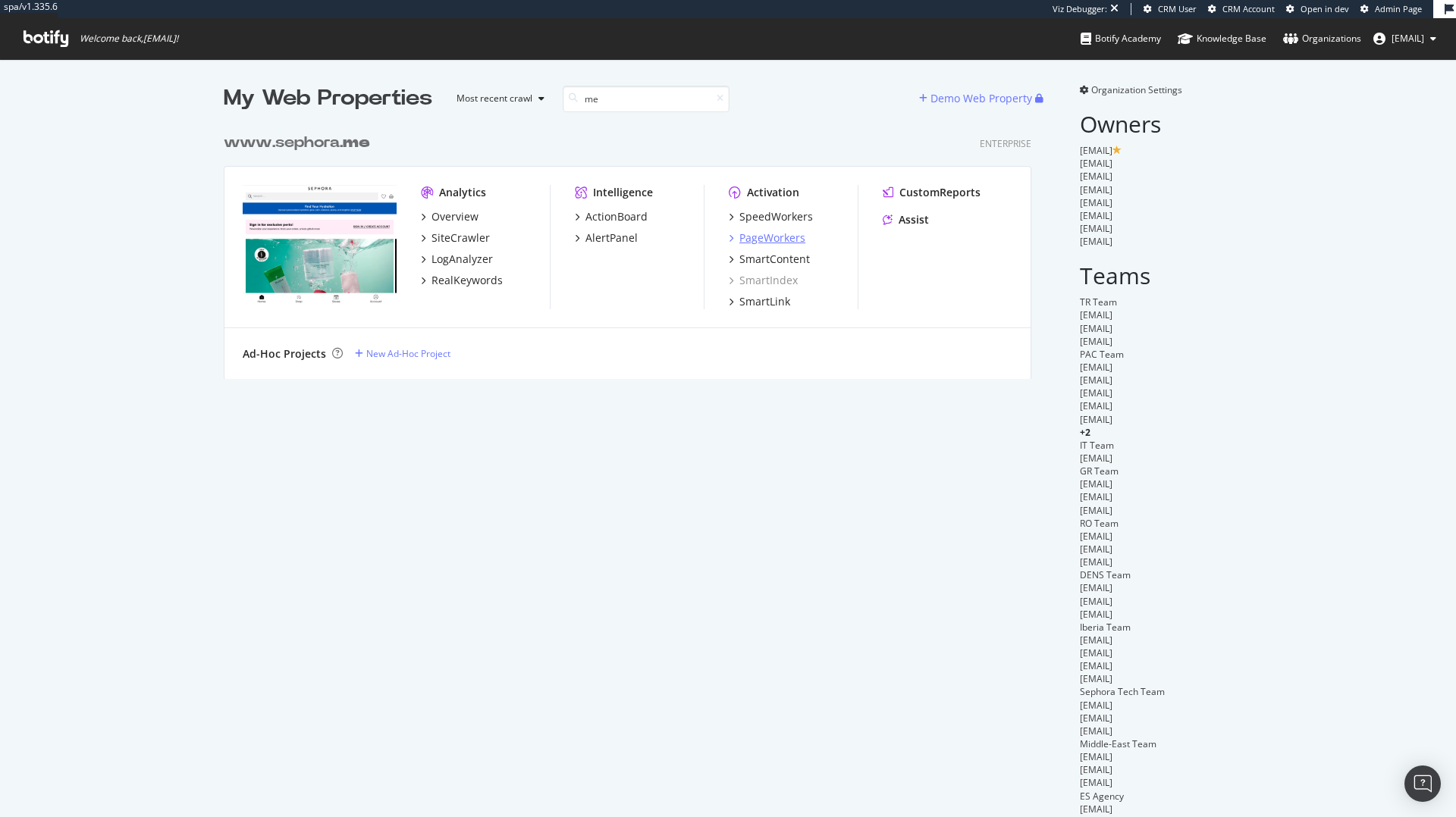 click on "PageWorkers" at bounding box center (772, 238) 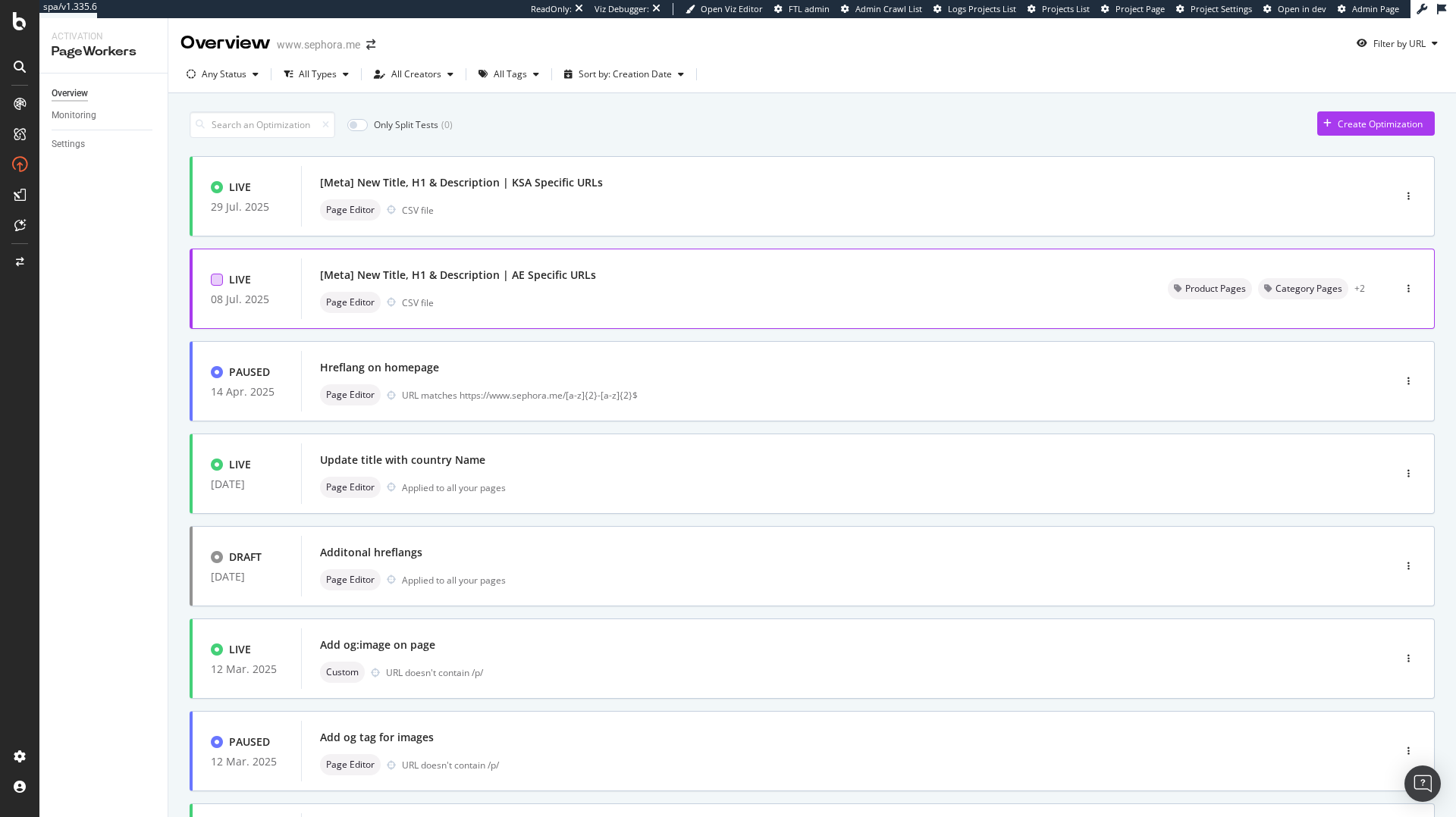 click at bounding box center [217, 280] 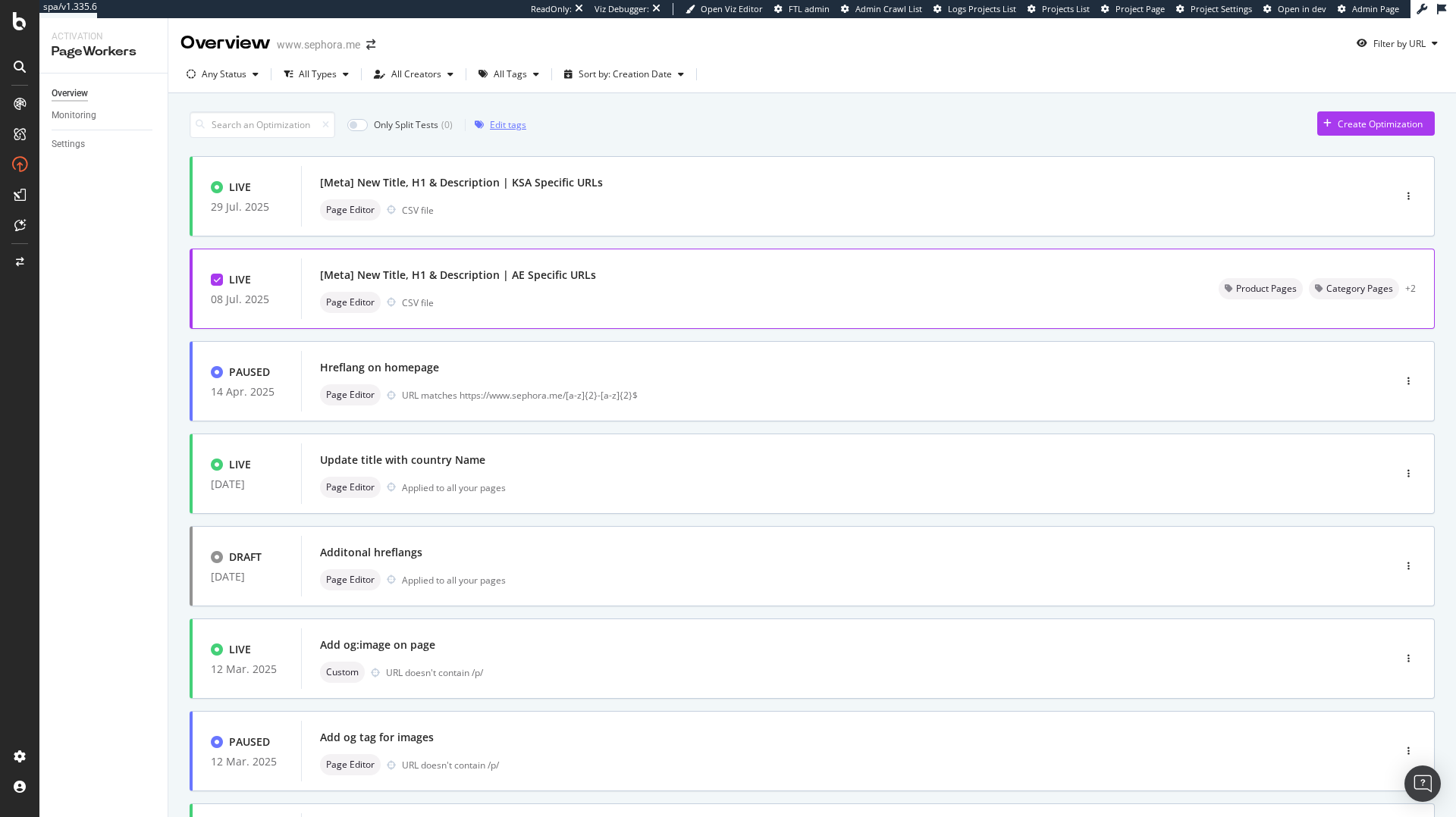 click at bounding box center (479, 125) 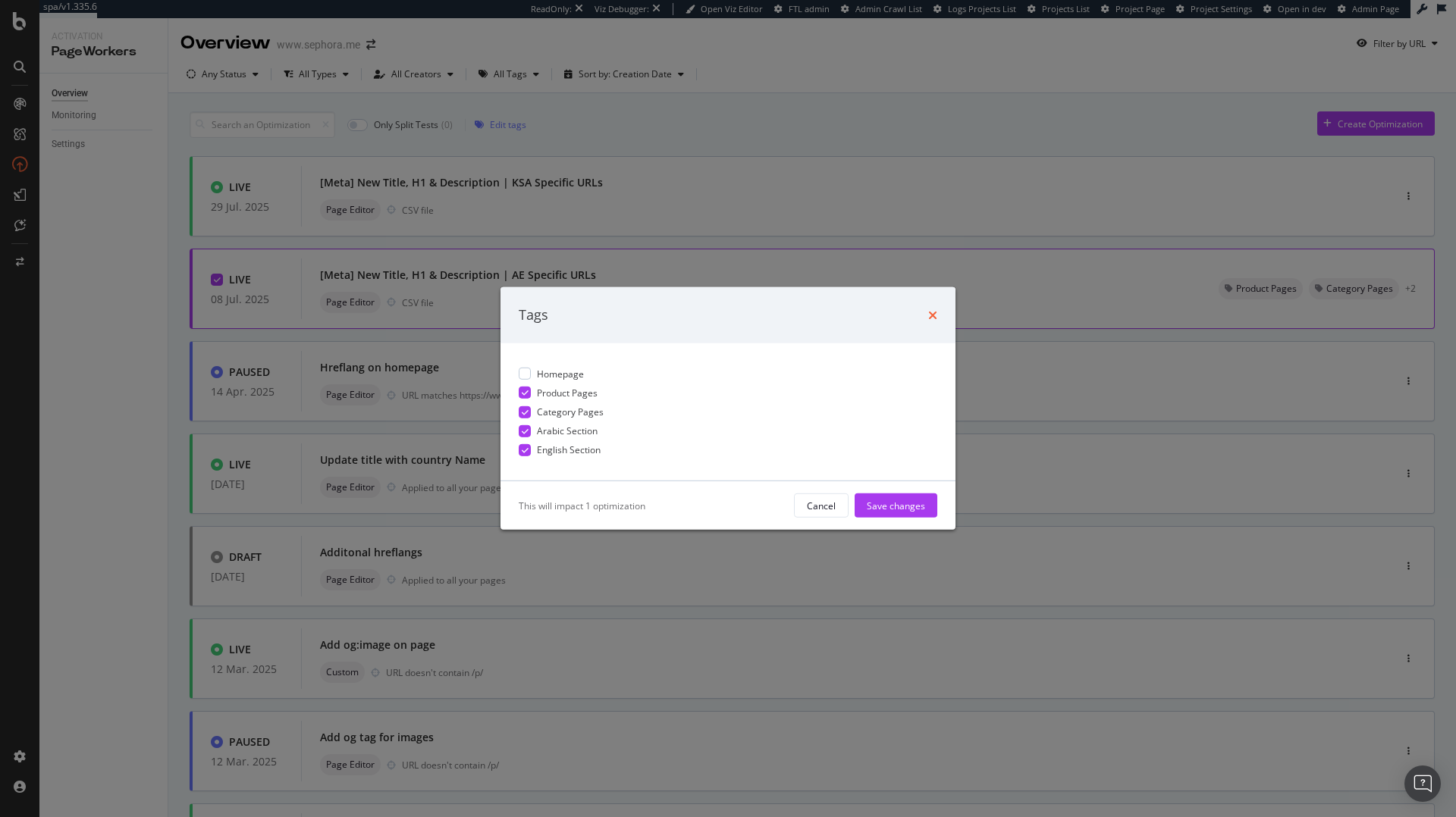 click at bounding box center (933, 315) 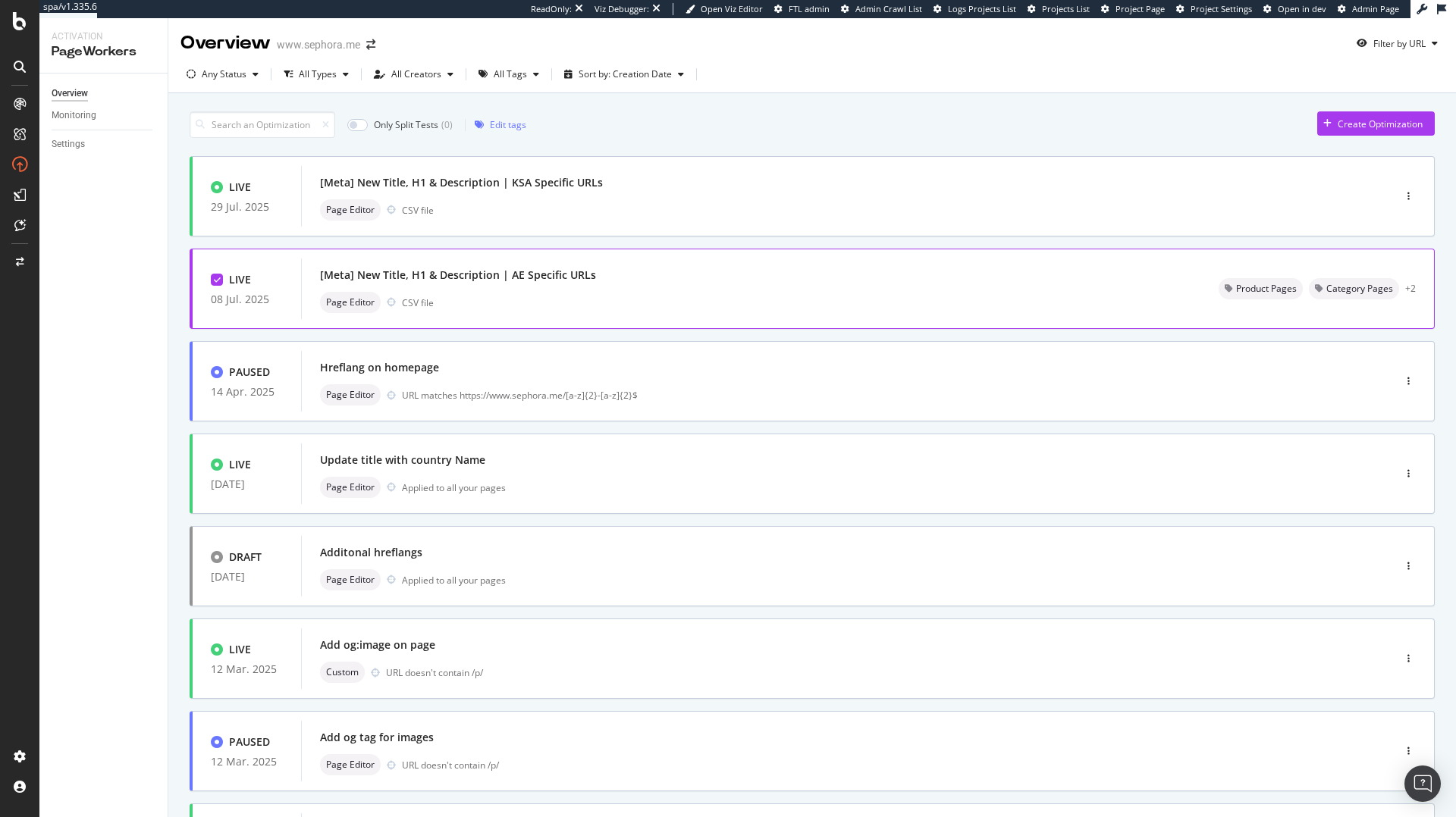 click at bounding box center [217, 280] 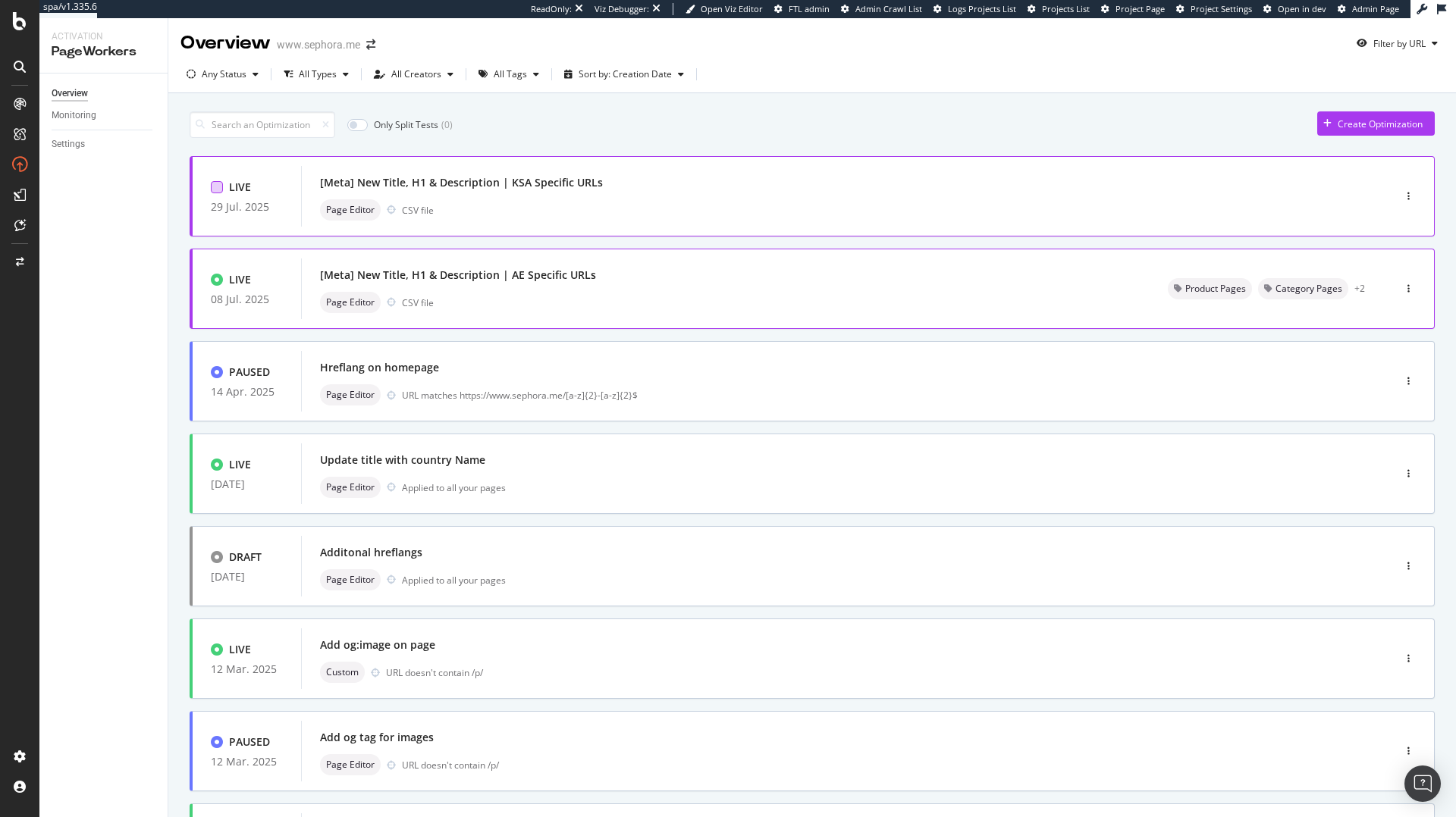 click at bounding box center (217, 187) 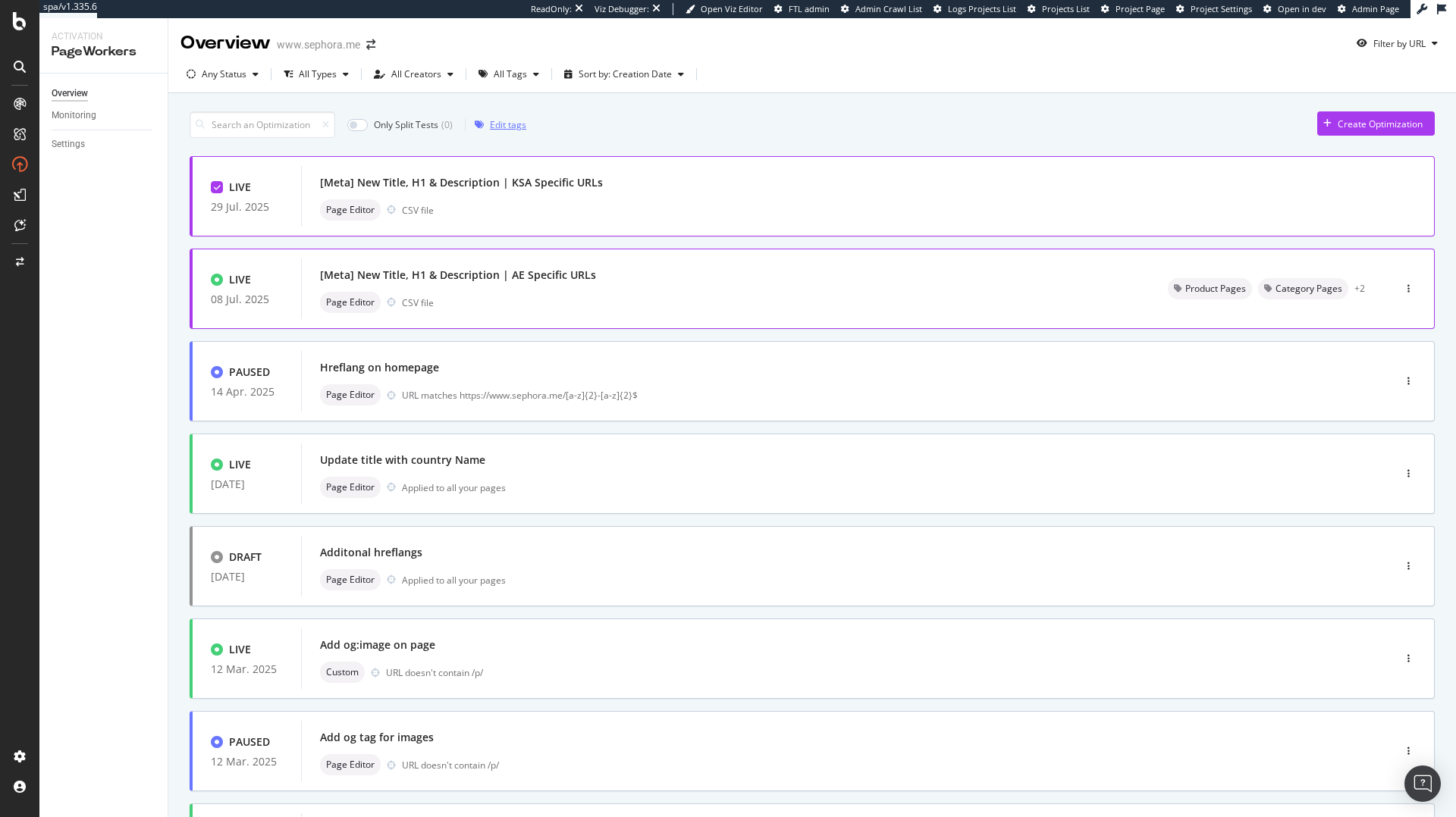 click on "Edit tags" at bounding box center [508, 124] 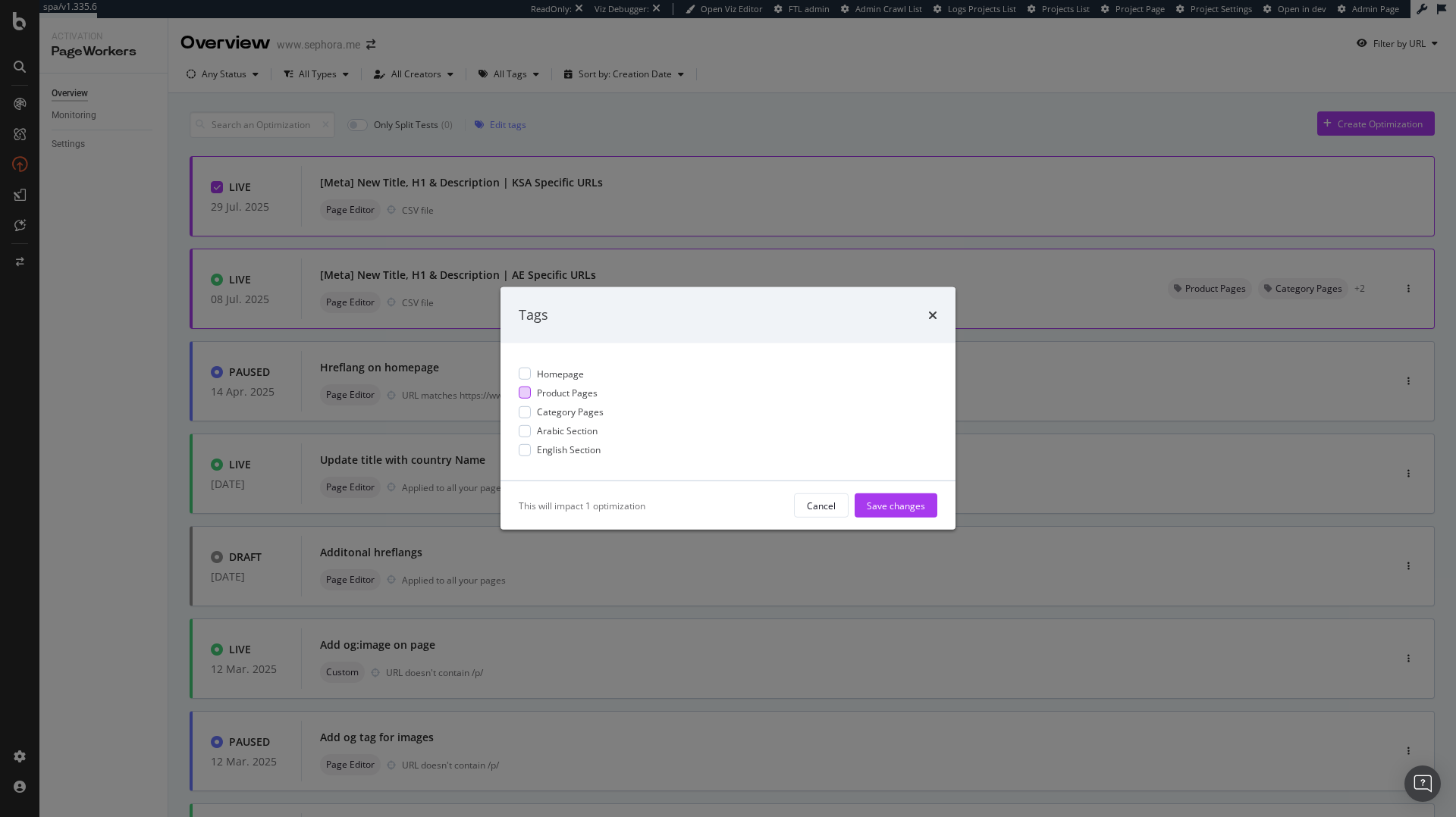 click on "Product Pages" at bounding box center [728, 393] 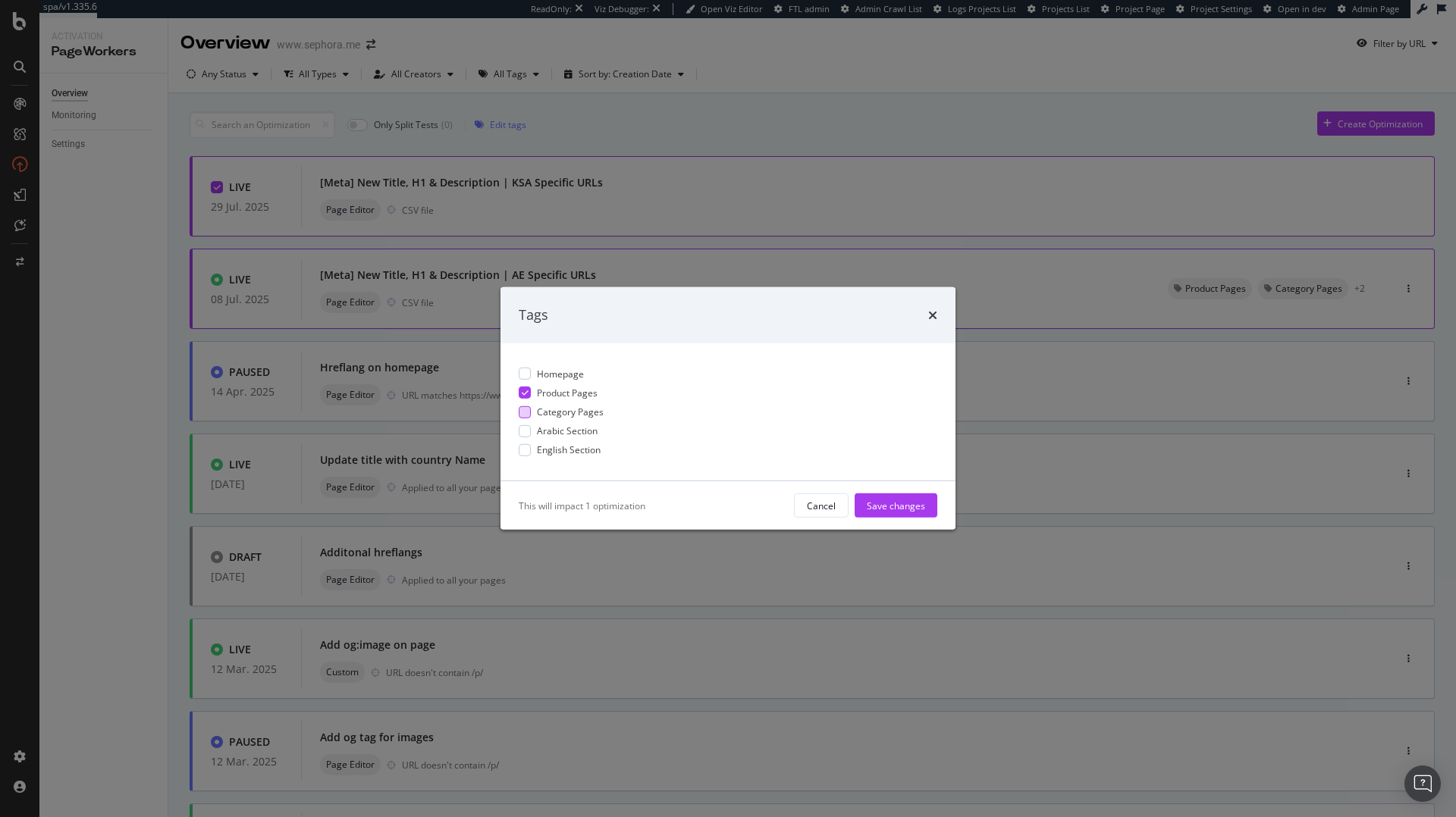 click on "Category Pages" at bounding box center (570, 412) 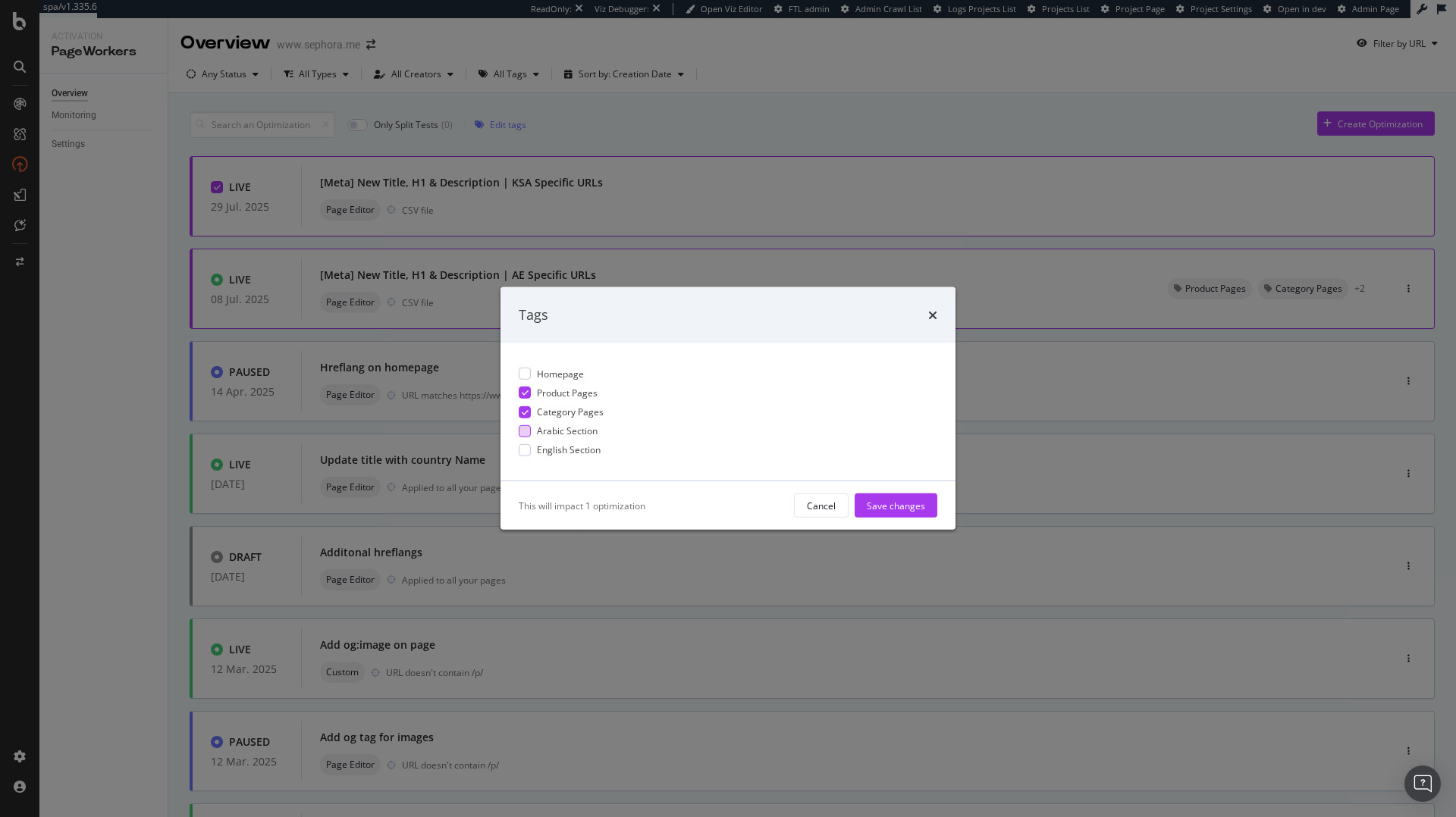 click on "Arabic Section" at bounding box center (567, 430) 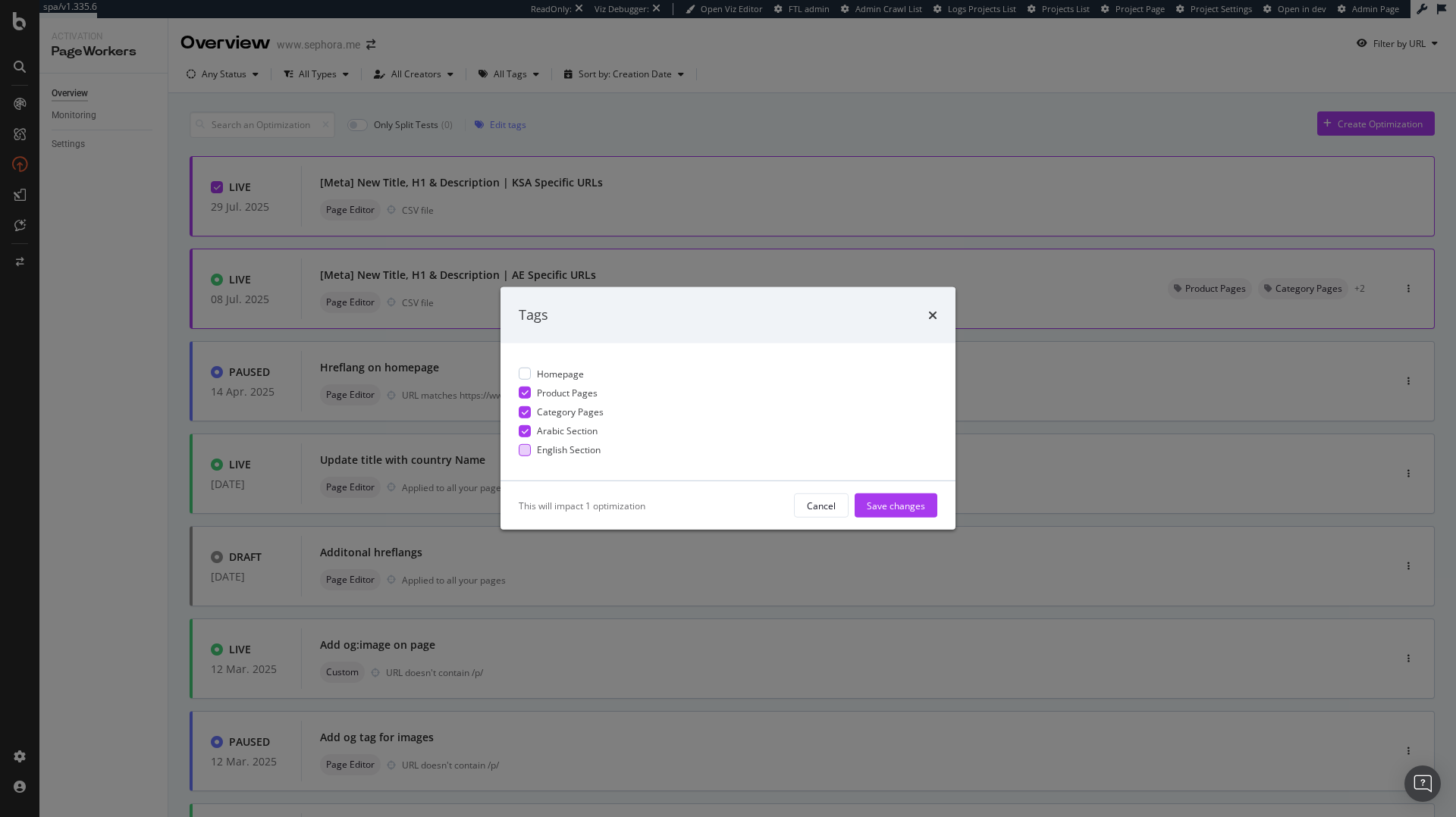click on "English Section" at bounding box center (569, 449) 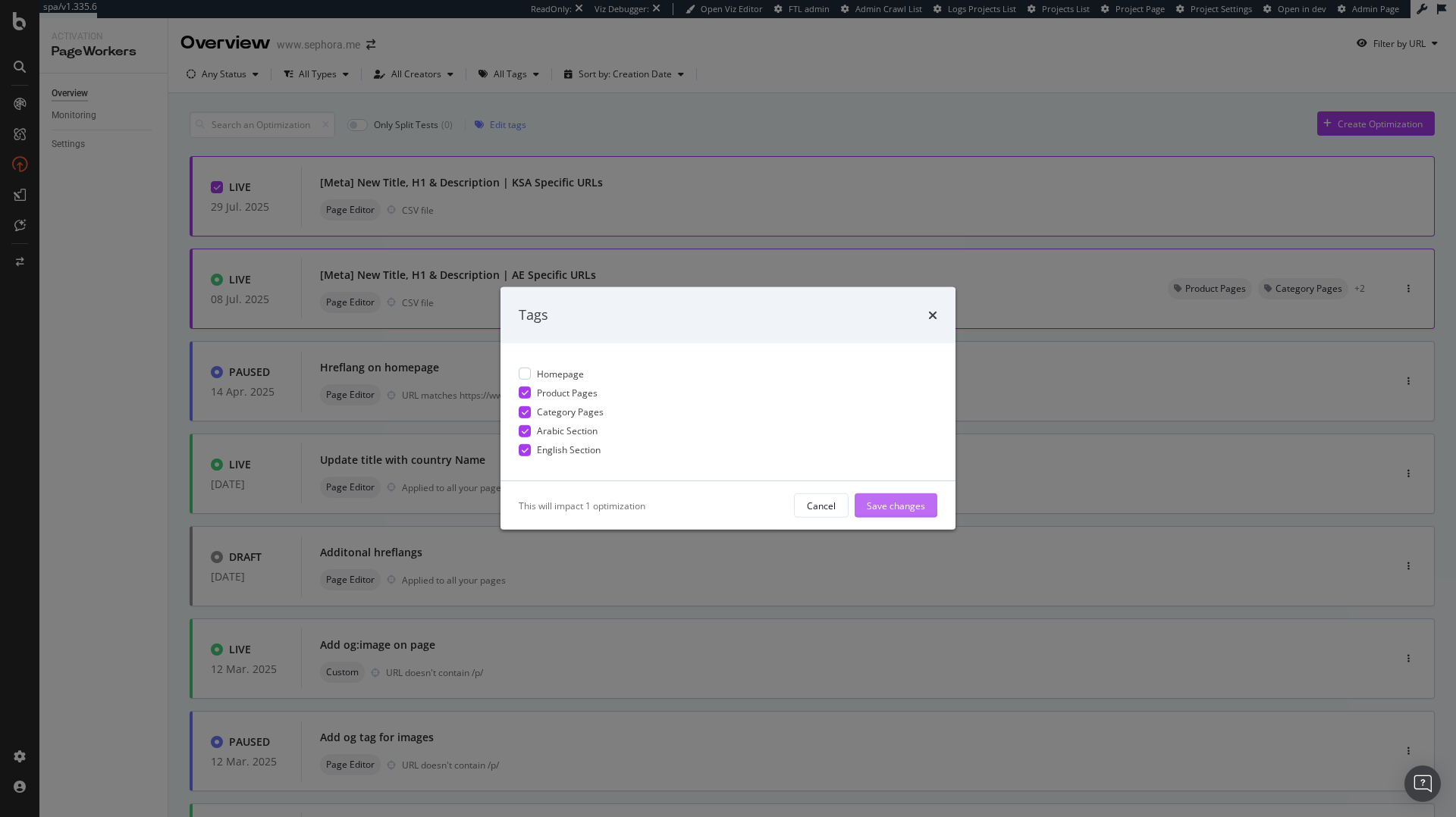 click on "Save changes" at bounding box center (896, 506) 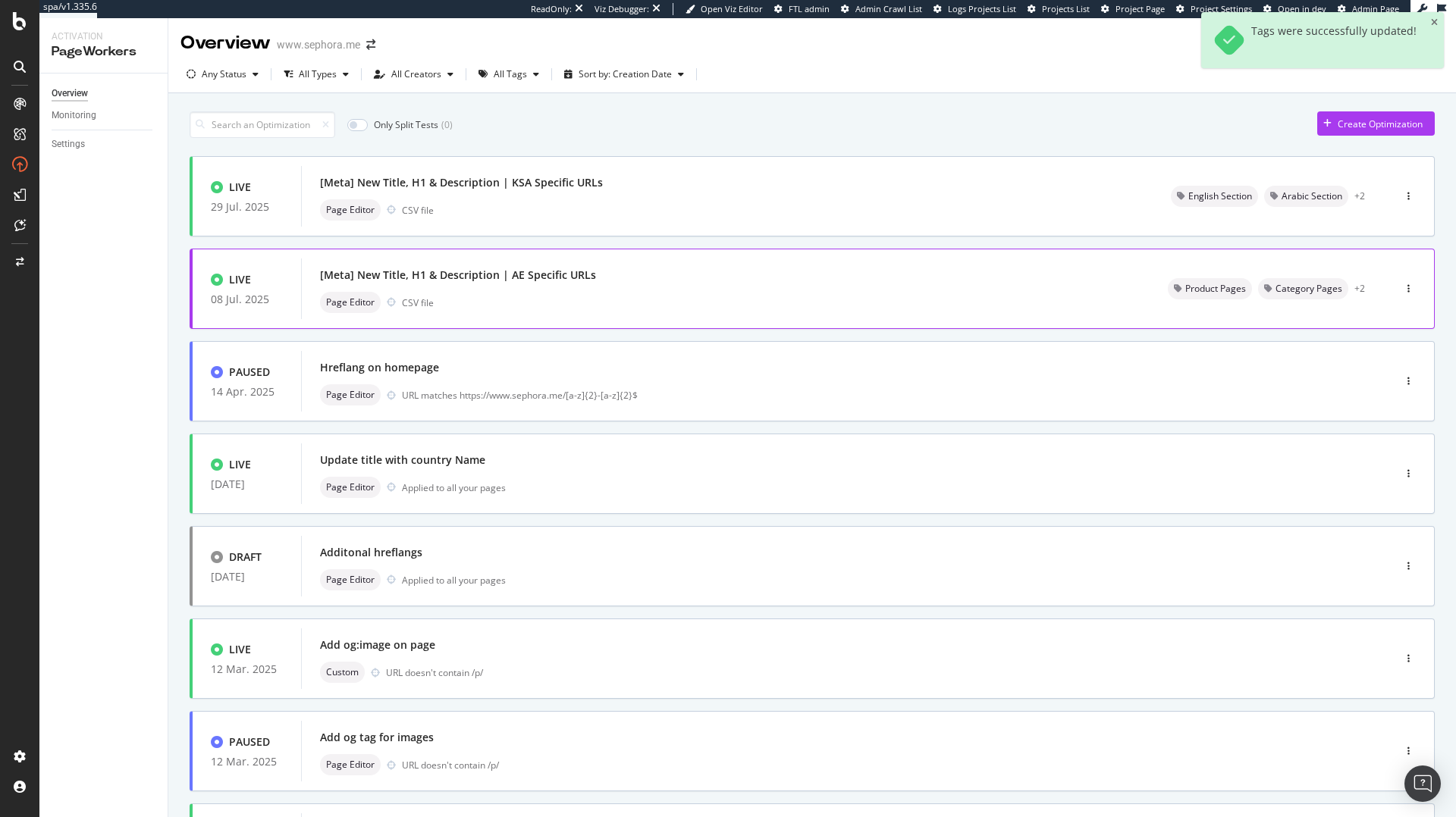 click on "Only Split Tests ( 0 ) Create Optimization LIVE [DATE] [Meta] New Title, H1 & Description | KSA Specific URLs Page Editor CSV file English Section Arabic Section + 2 LIVE [DATE] [Meta] New Title, H1 & Description | AE Specific URLs Page Editor CSV file Product Pages Category Pages + 2 PAUSED [DATE] Hreflang on homepage Page Editor URL matches https://www.sephora.me/[a-z]{2}-[a-z]{2}$ LIVE [DATE] Update title with country Name Page Editor Applied to all your pages DRAFT [DATE] Additonal hreflangs Page Editor Applied to all your pages LIVE [DATE] Add og:image on page Custom URL doesn't contain /p/ PAUSED [DATE] Add og tag for images Page Editor URL doesn't contain /p/ LIVE [DATE] Replace canonical with {} url with URL without {} Custom URL matches .* page   1 /  1" at bounding box center [812, 516] 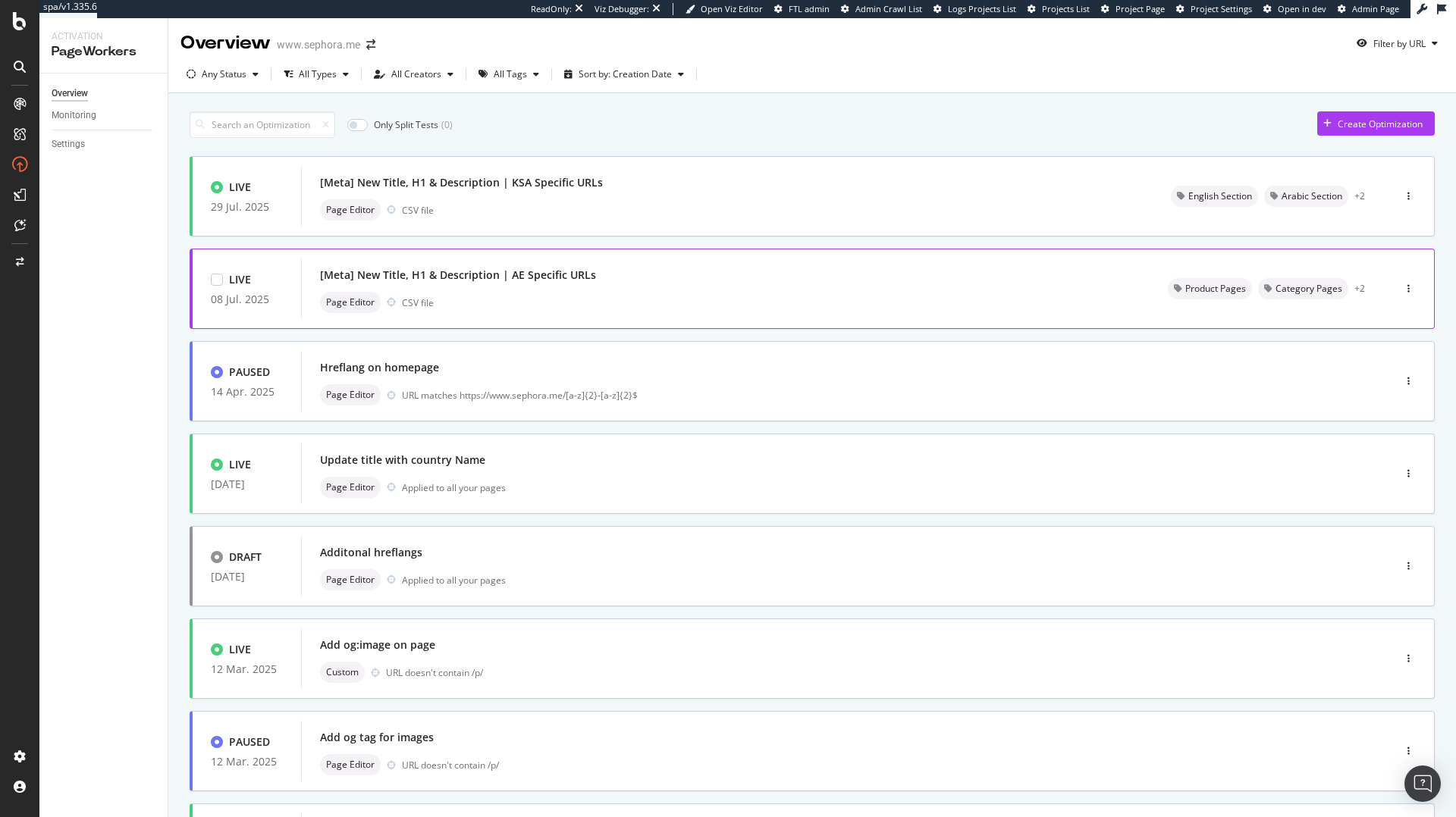 click on "Page Editor CSV file" at bounding box center [726, 302] 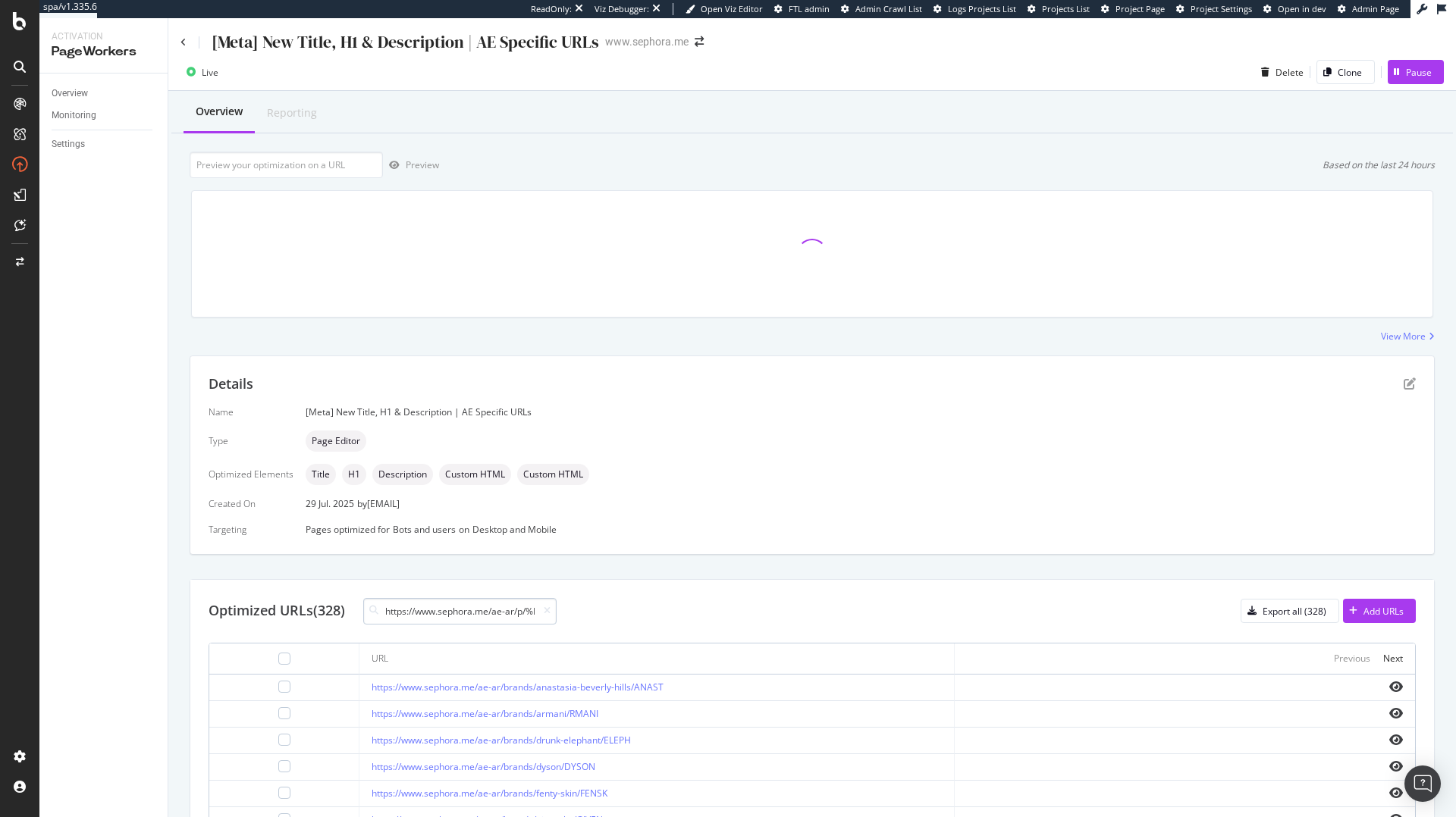 scroll, scrollTop: 0, scrollLeft: 920, axis: horizontal 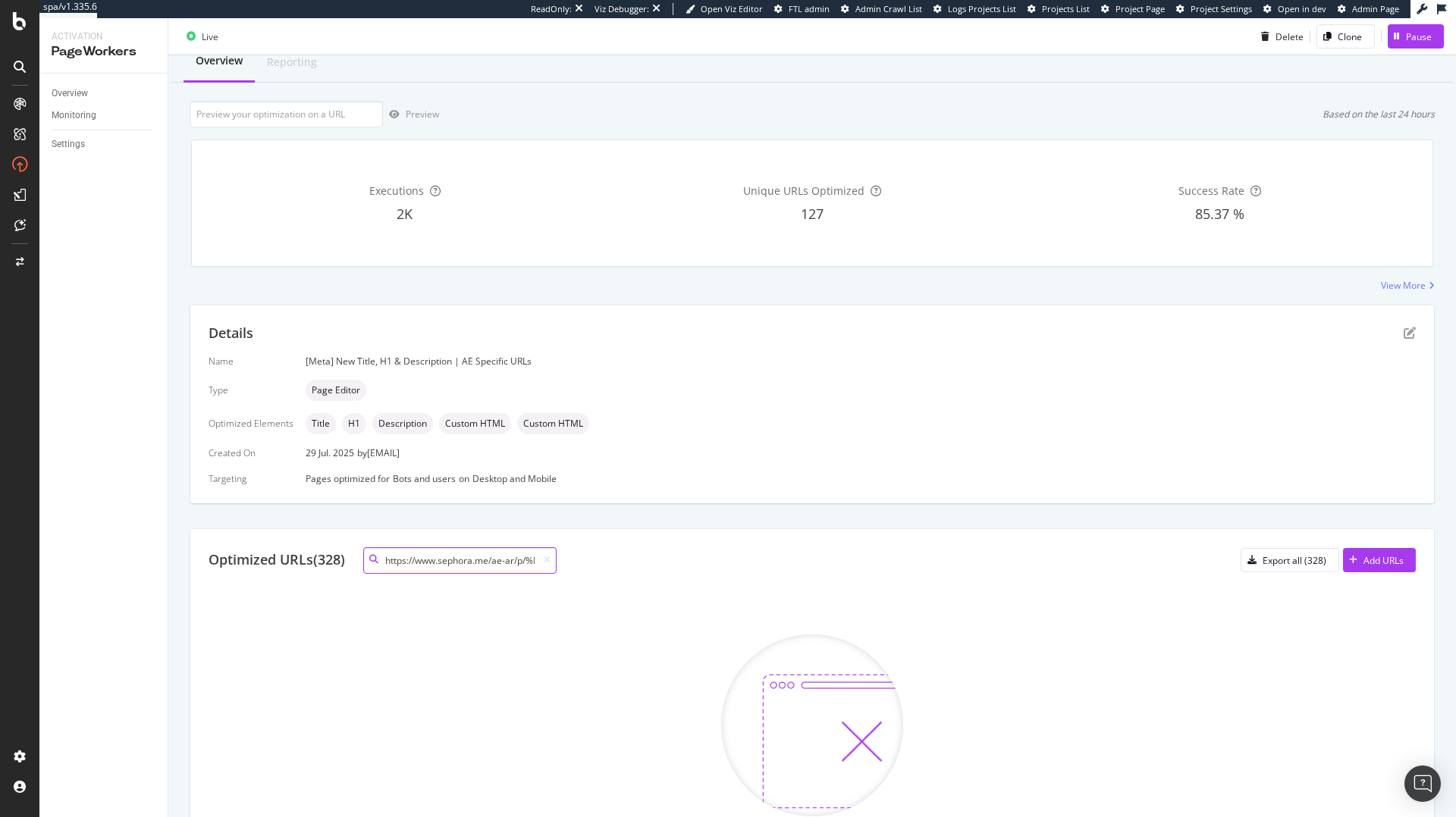 click on "https://www.sephora.me/ae-ar/p/%D8%AD%D9%85%D8%B6-%D8%A7%D9%84%D8%B3%D9%83%D8%B3%D9%8A%D9%86%D9%8A%D9%83-%D9%84%D8%B9%D9%84%D8%A7%D8%AC-%D8%A7%D9%84%D8%A8%D8%AB%D9%88%D8%B1/P10014965" at bounding box center [460, 560] 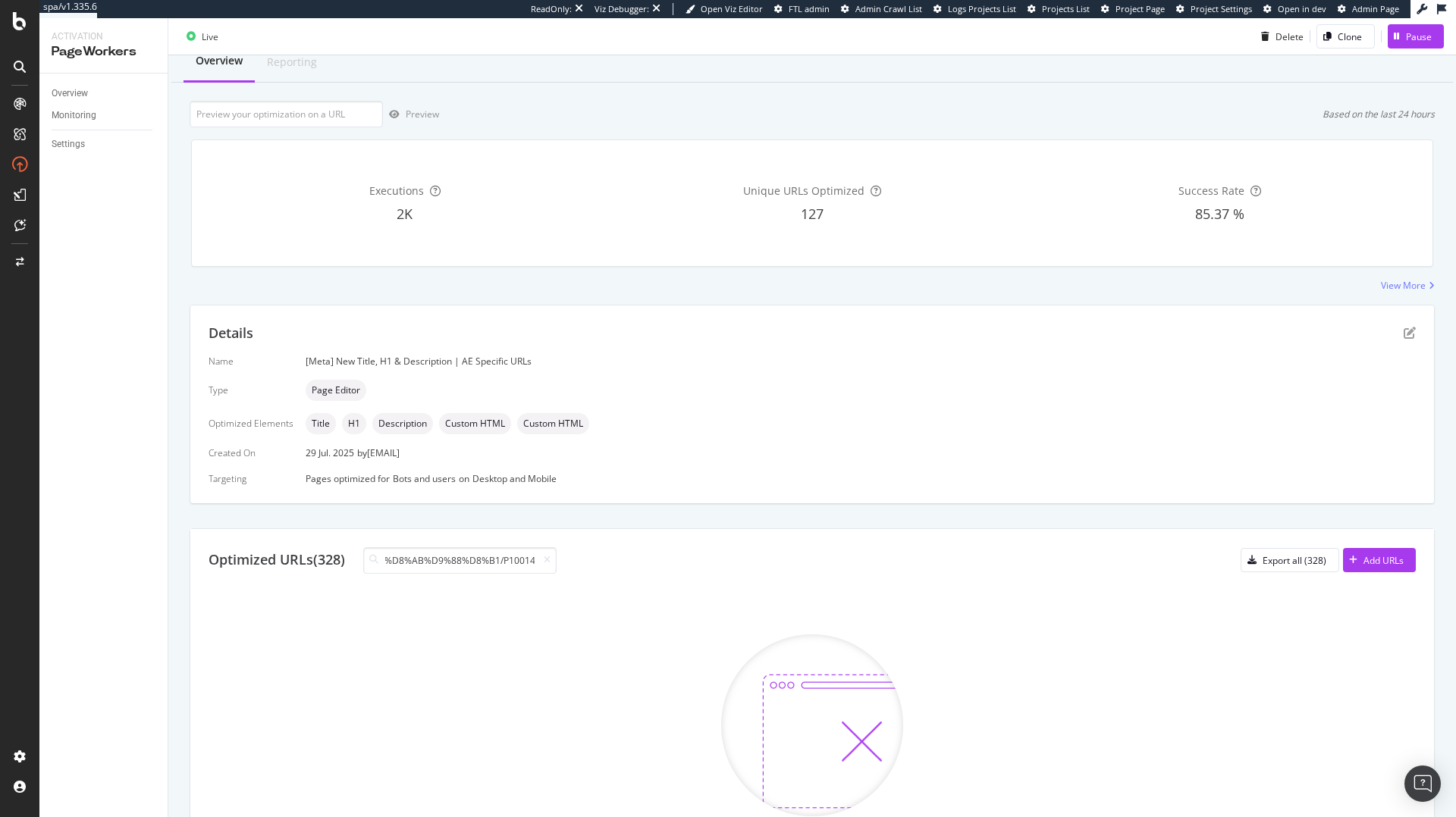 scroll, scrollTop: 0, scrollLeft: 0, axis: both 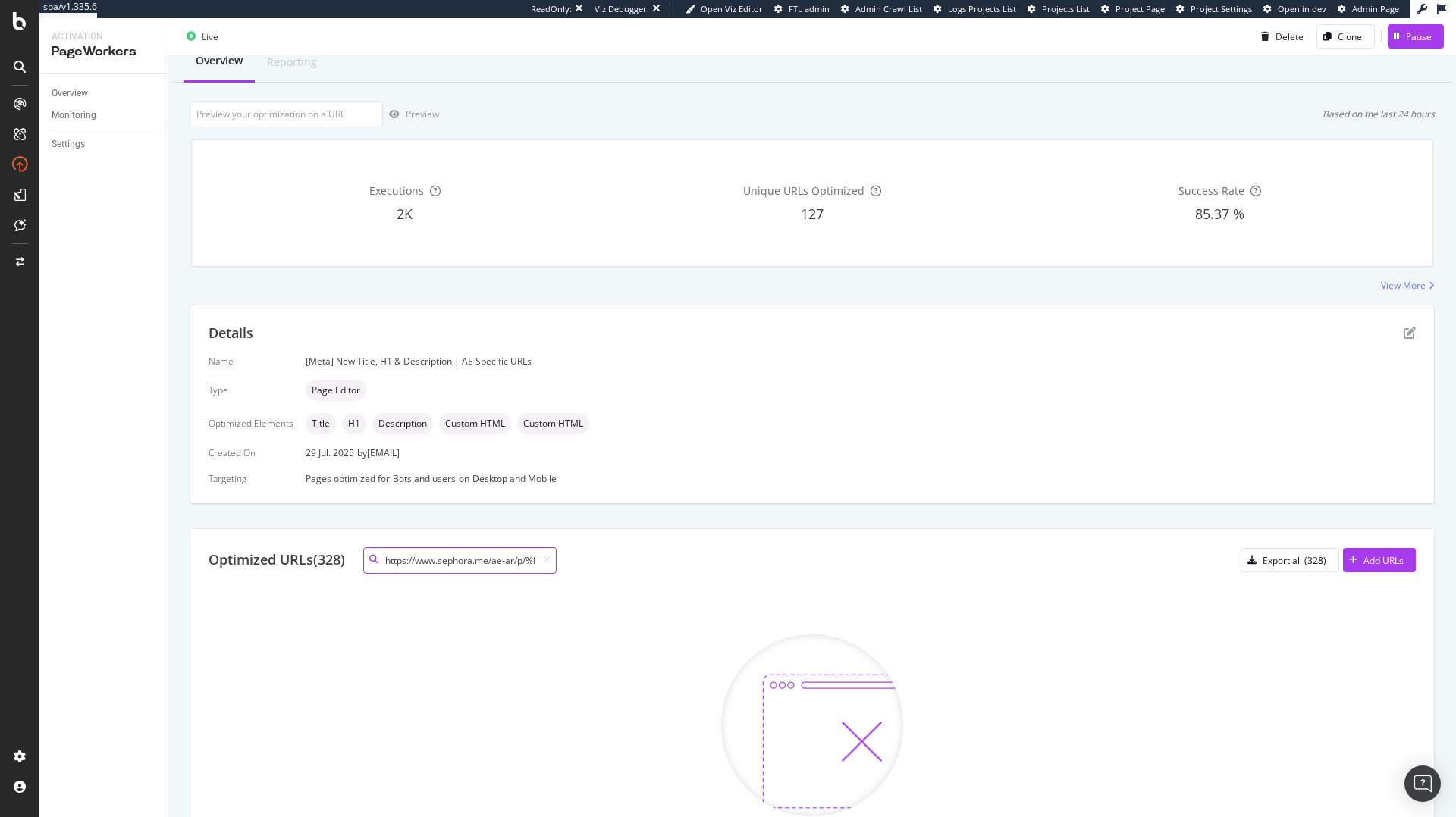 click on "https://www.sephora.me/ae-ar/p/%D8%AD%D9%85%D8%B6-%D8%A7%D9%84%D8%B3%D9%83%D8%B3%D9%8A%D9%86%D9%8A%D9%83-%D9%84%D8%B9%D9%84%D8%A7%D8%AC-%D8%A7%D9%84%D8%A8%D8%AB%D9%88%D8%B1/P10014965" at bounding box center (460, 560) 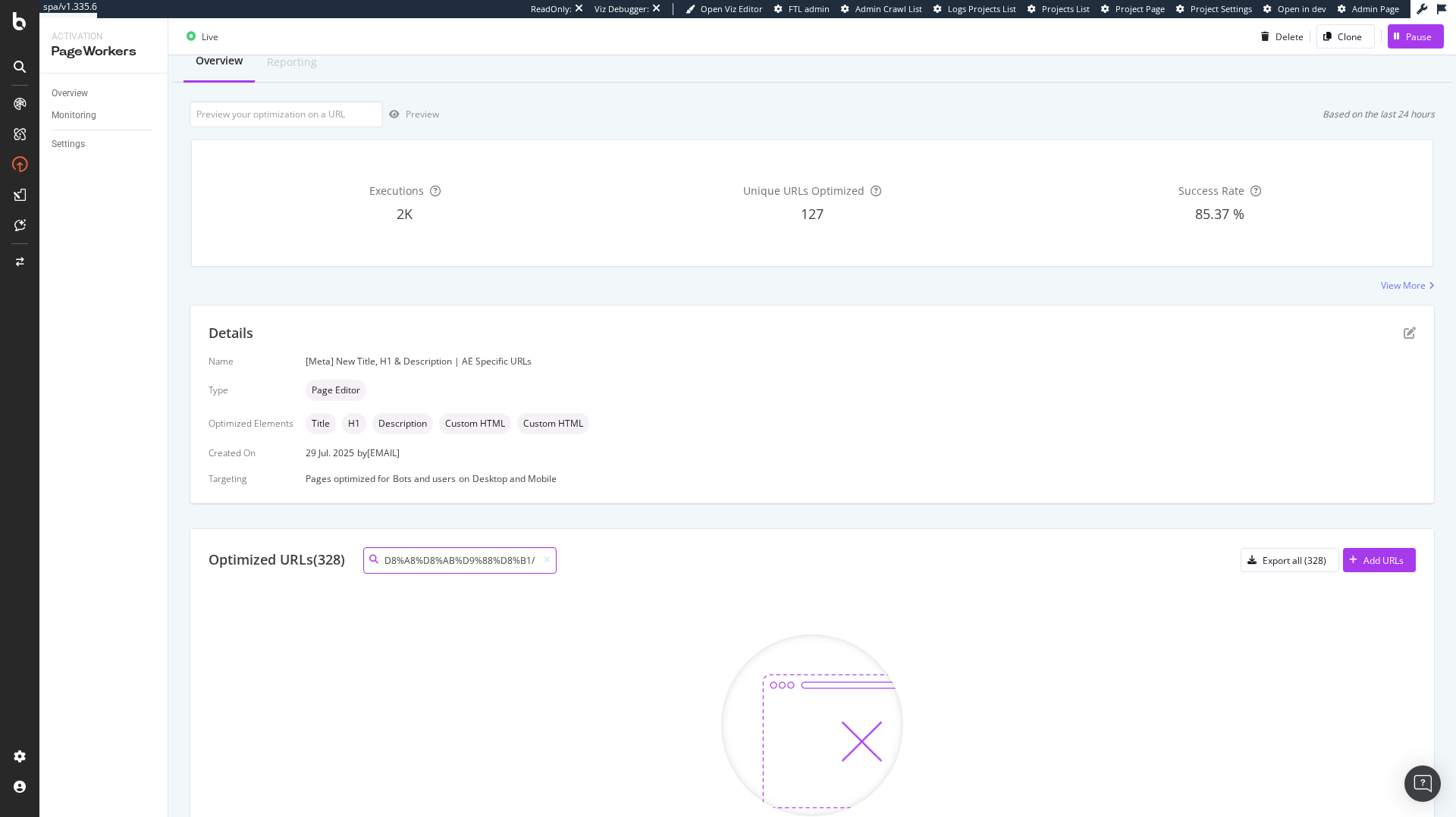 scroll, scrollTop: 0, scrollLeft: 921, axis: horizontal 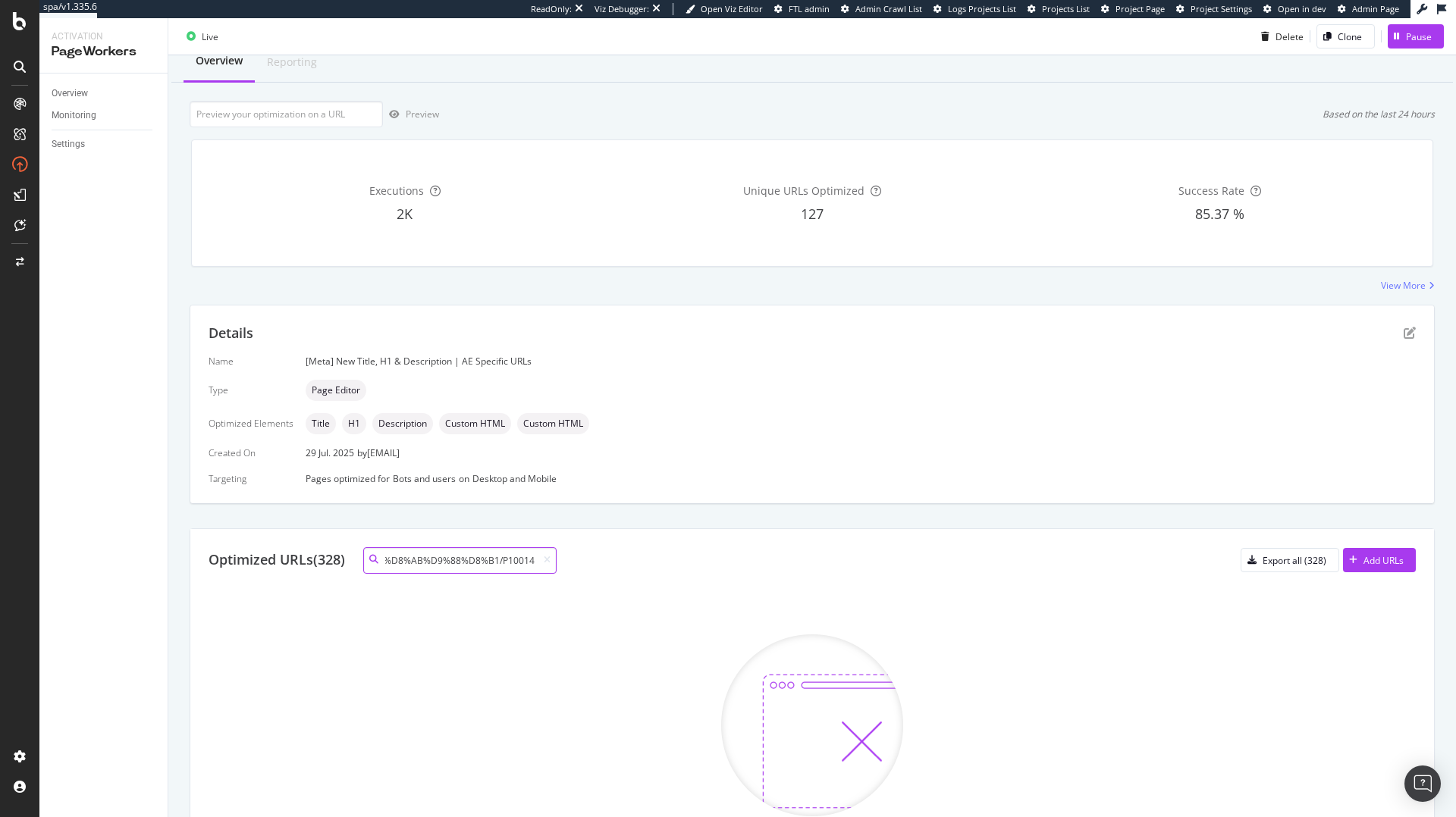 paste on "حمض-السكسينيك-لعلاج-البثور" 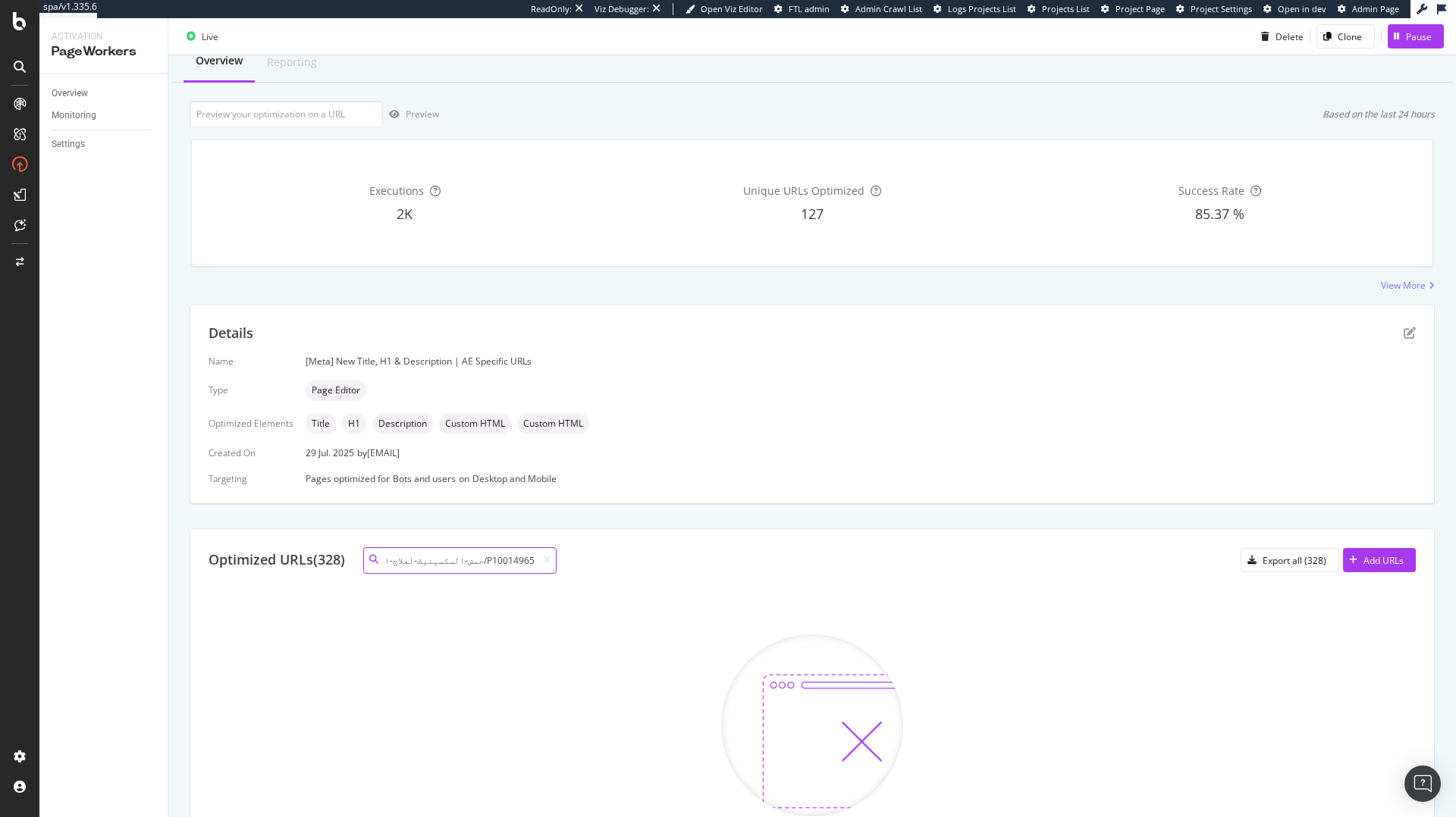 scroll, scrollTop: 0, scrollLeft: 141, axis: horizontal 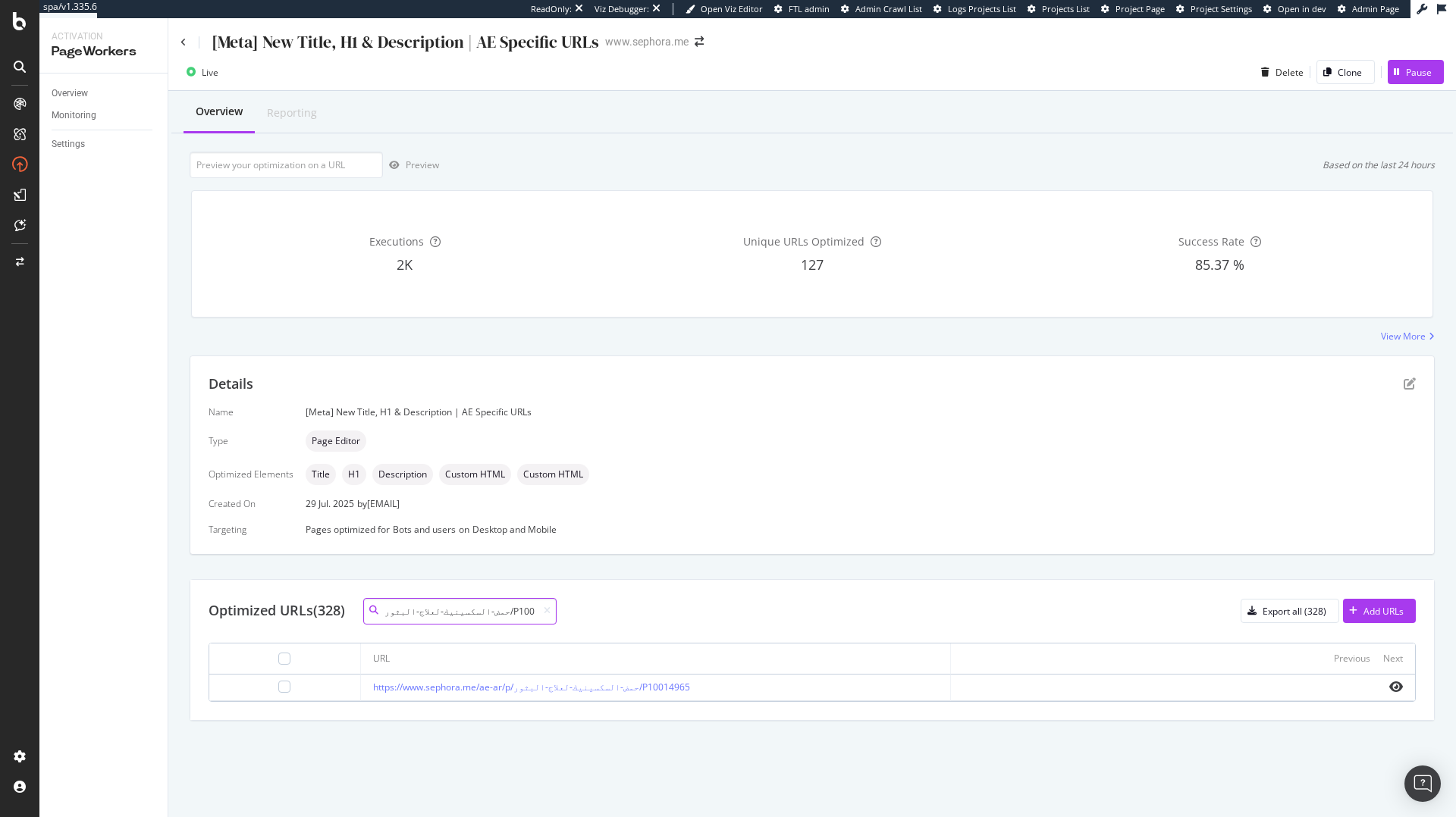 type on "https://www.sephora.me/ae-ar/p/حمض-السكسينيك-لعلاج-البثور/P10014965" 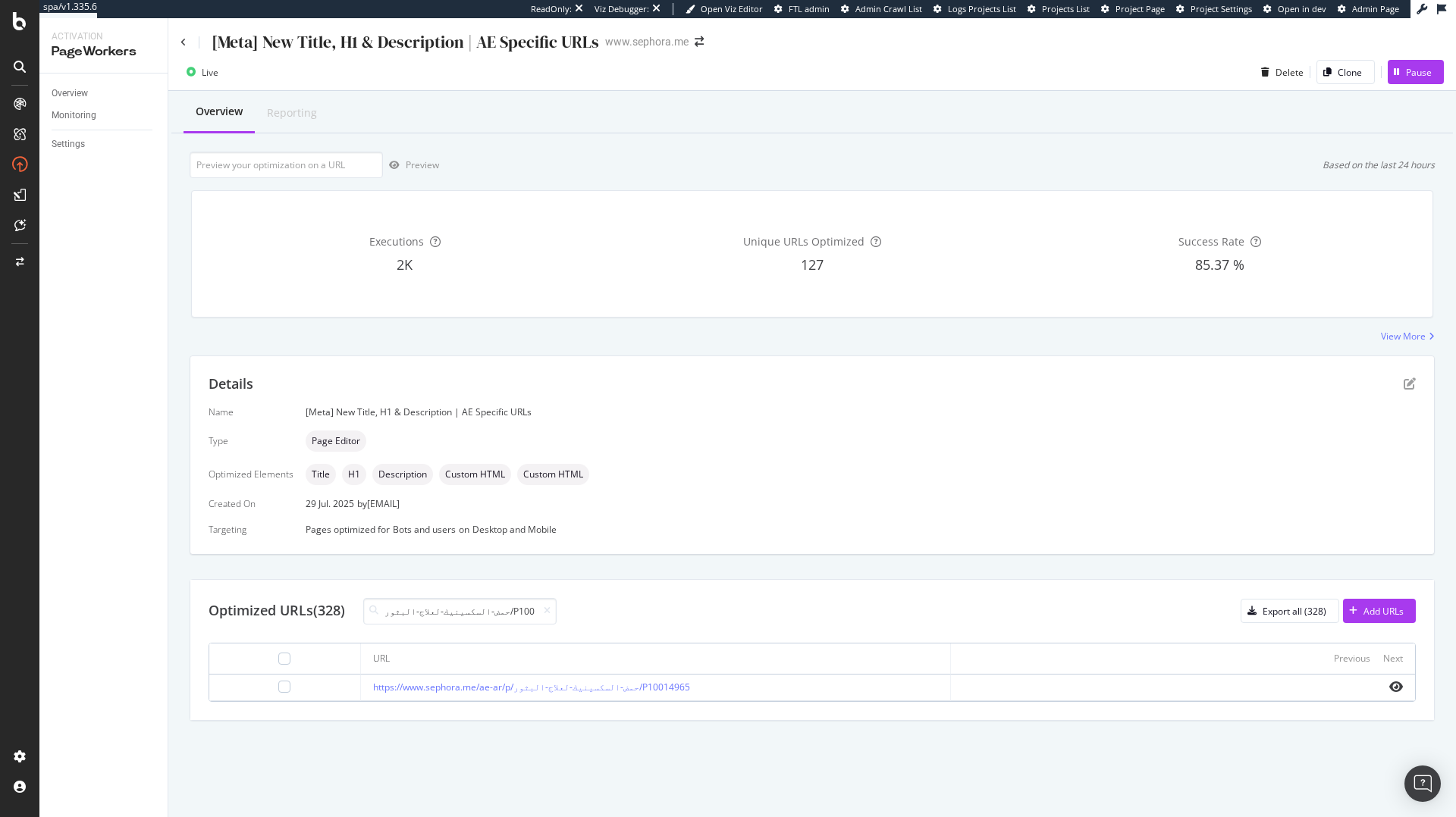 scroll, scrollTop: 0, scrollLeft: 0, axis: both 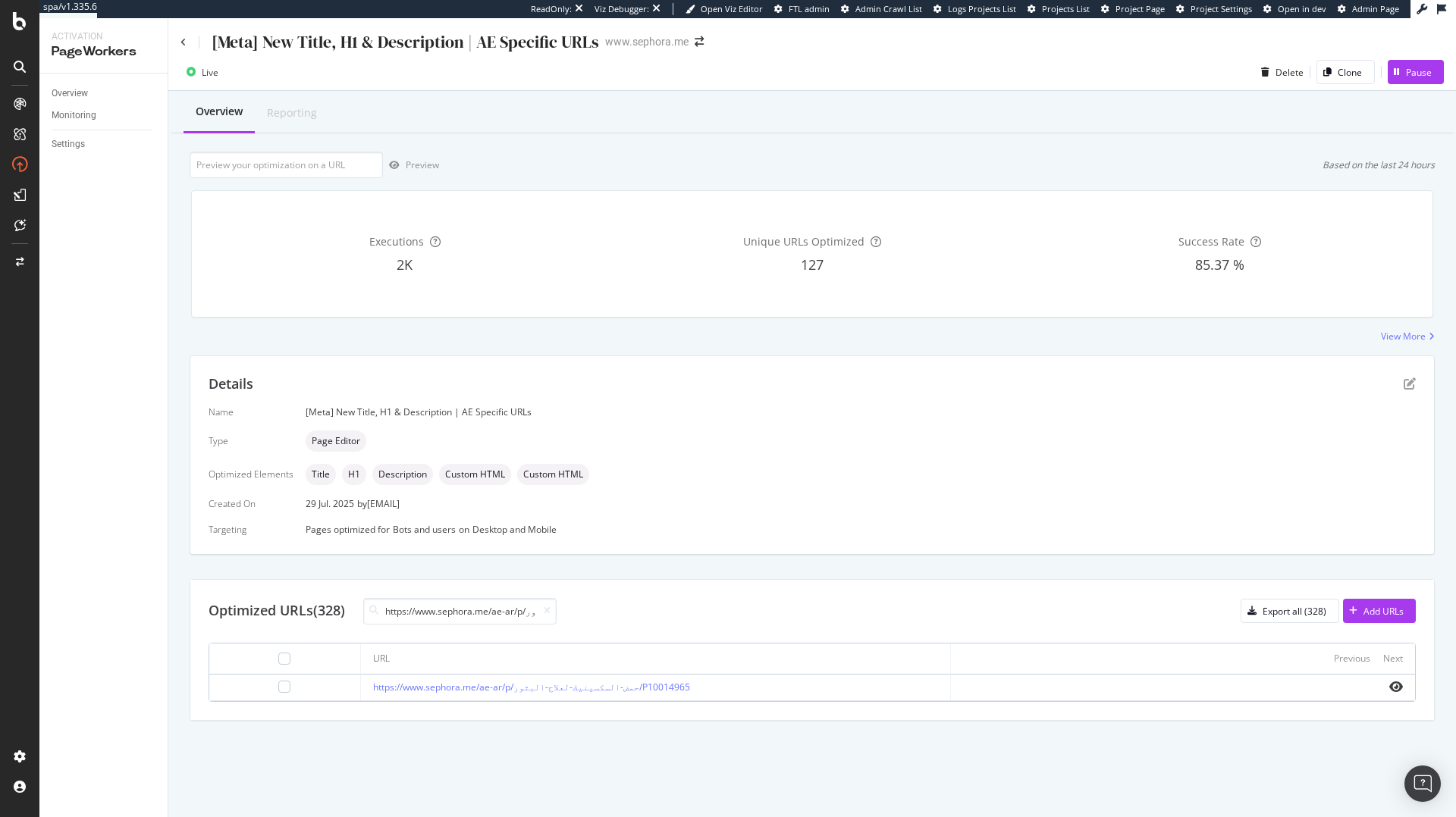 click at bounding box center [544, 611] 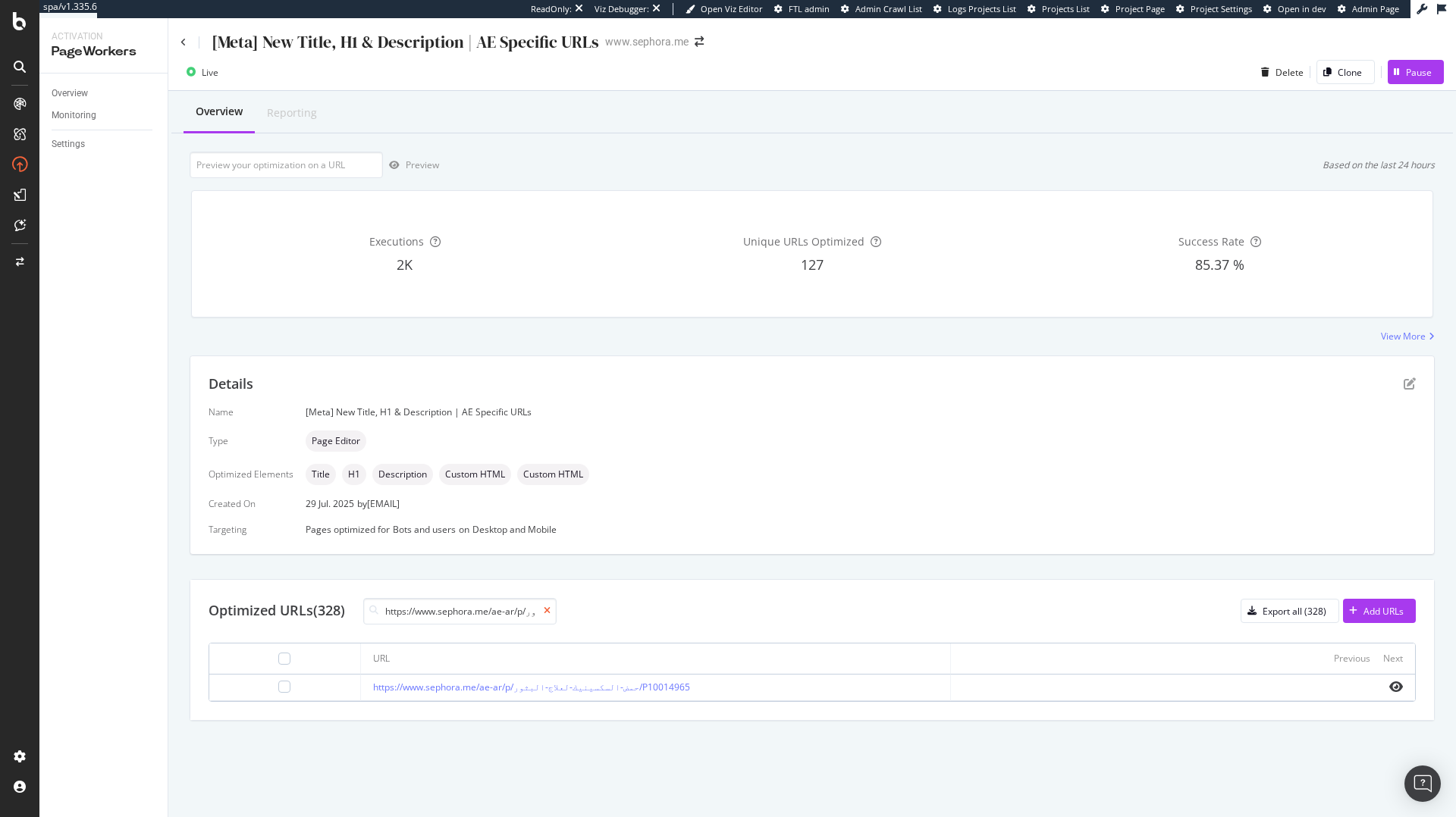 click at bounding box center [547, 611] 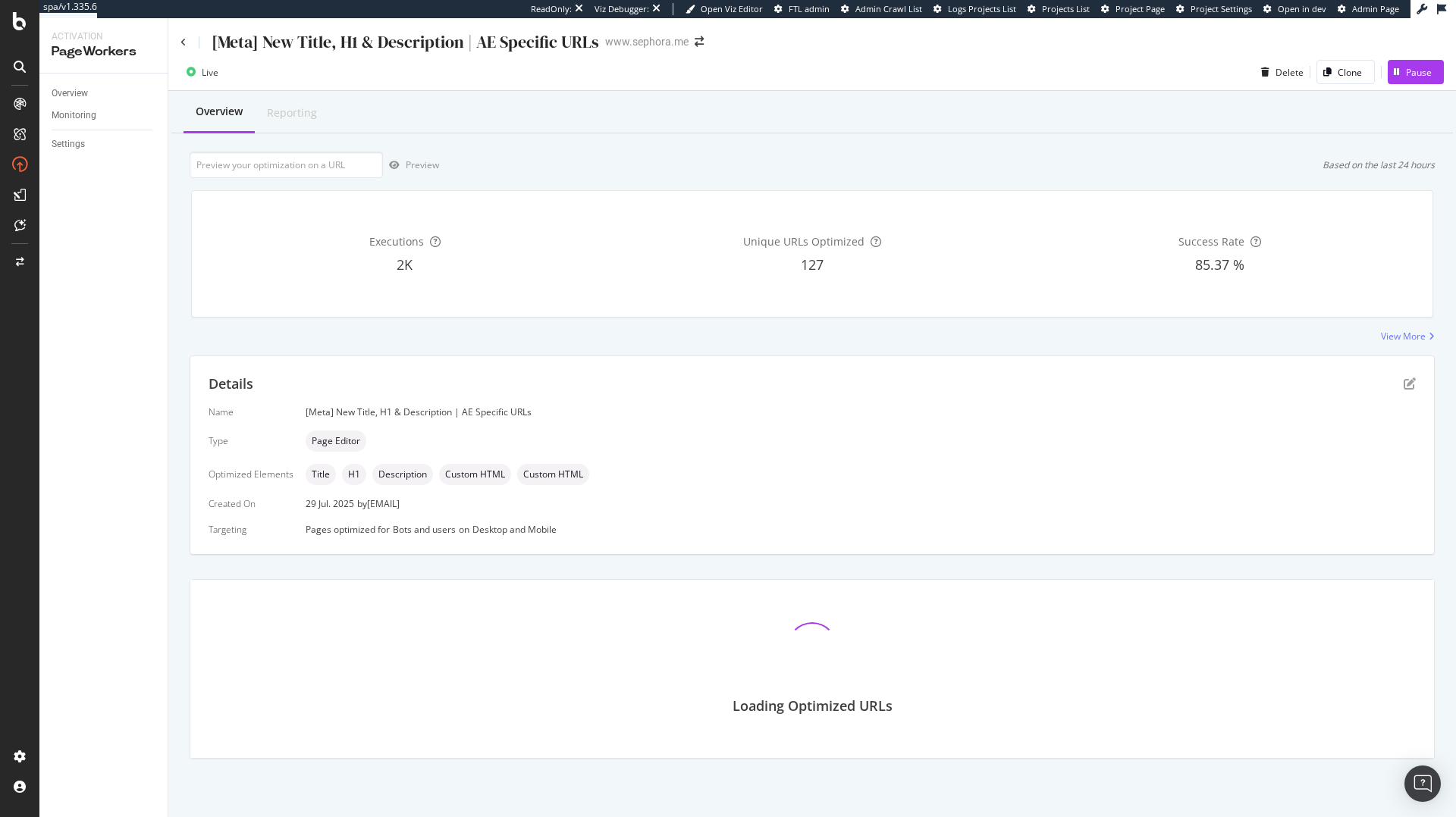 click on "Details Name [Meta] New Title, H1 & Description | AE Specific URLs Type Page Editor Optimized Elements Title H1 Description Custom HTML Custom HTML Created On [DATE] by [EMAIL] Targeting Pages optimized for Bots and users on Desktop and Mobile" at bounding box center [812, 455] 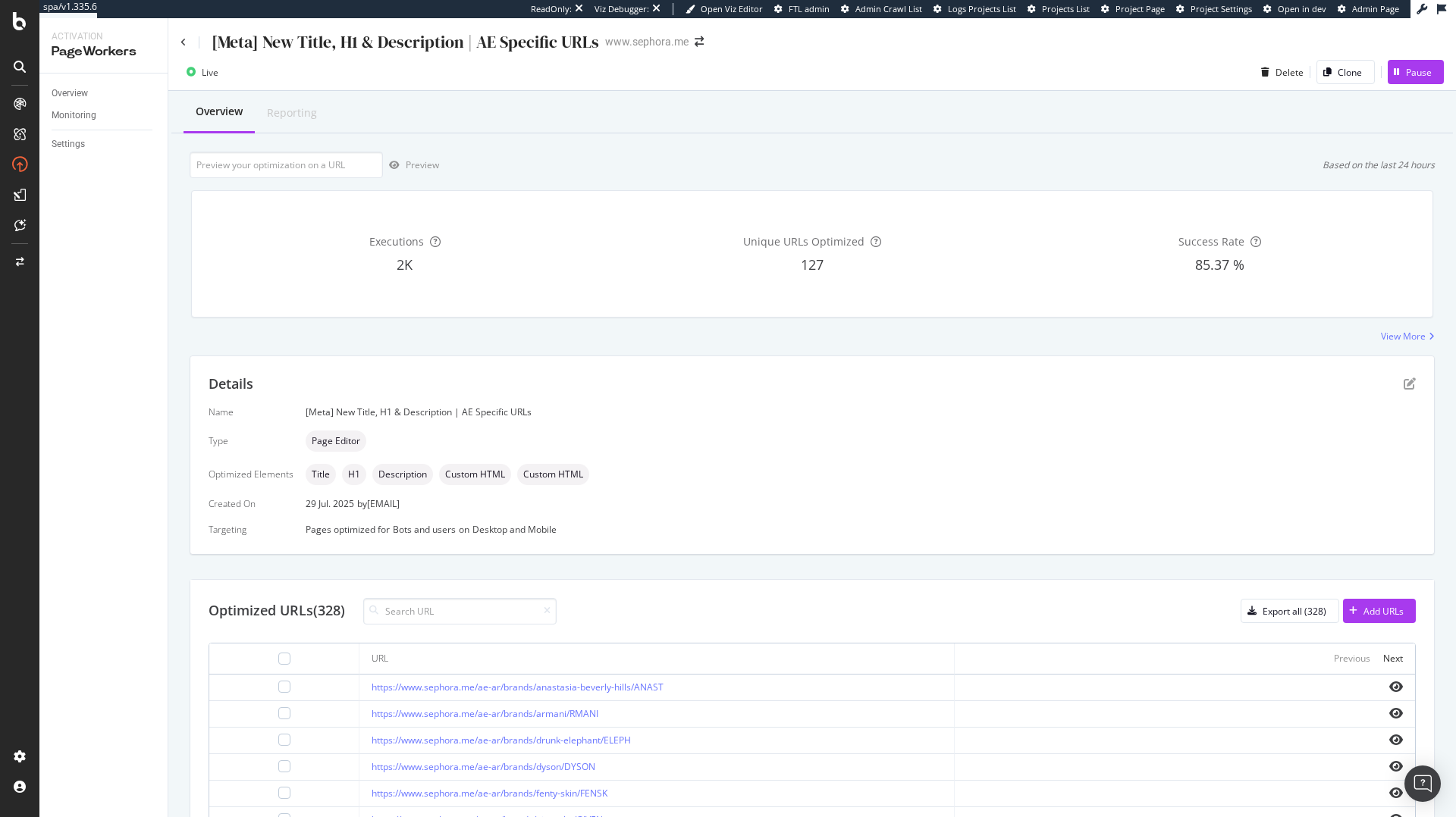 click on "Optimized URLs  (328) Export all (328) Add URLs URL Previous Next https://www.sephora.me/ae-ar/brands/anastasia-beverly-hills/ANAST https://www.sephora.me/ae-ar/brands/armani/RMANI https://www.sephora.me/ae-ar/brands/drunk-elephant/ELEPH https://www.sephora.me/ae-ar/brands/dyson/DYSON https://www.sephora.me/ae-ar/brands/fenty-skin/FENSK https://www.sephora.me/ae-ar/brands/givenchy/GIVEN https://www.sephora.me/ae-ar/brands/grande-cosmetics/GRAND https://www.sephora.me/ae-ar/brands/hourglass/HOURG https://www.sephora.me/ae-ar/brands/kiehl-s-since-1851/KIEHL https://www.sephora.me/ae-ar/brands/l-occitane/OCITA https://www.sephora.me/ae-ar/brands/makeup-by-mario/MBYMA https://www.sephora.me/ae-ar/brands/milk-makeup/MILK https://www.sephora.me/ae-ar/brands/shiseido/SHISE https://www.sephora.me/ae-ar/brands/توفيسد/TOO https://www.sephora.me/ae-ar/faq" at bounding box center (812, 835) 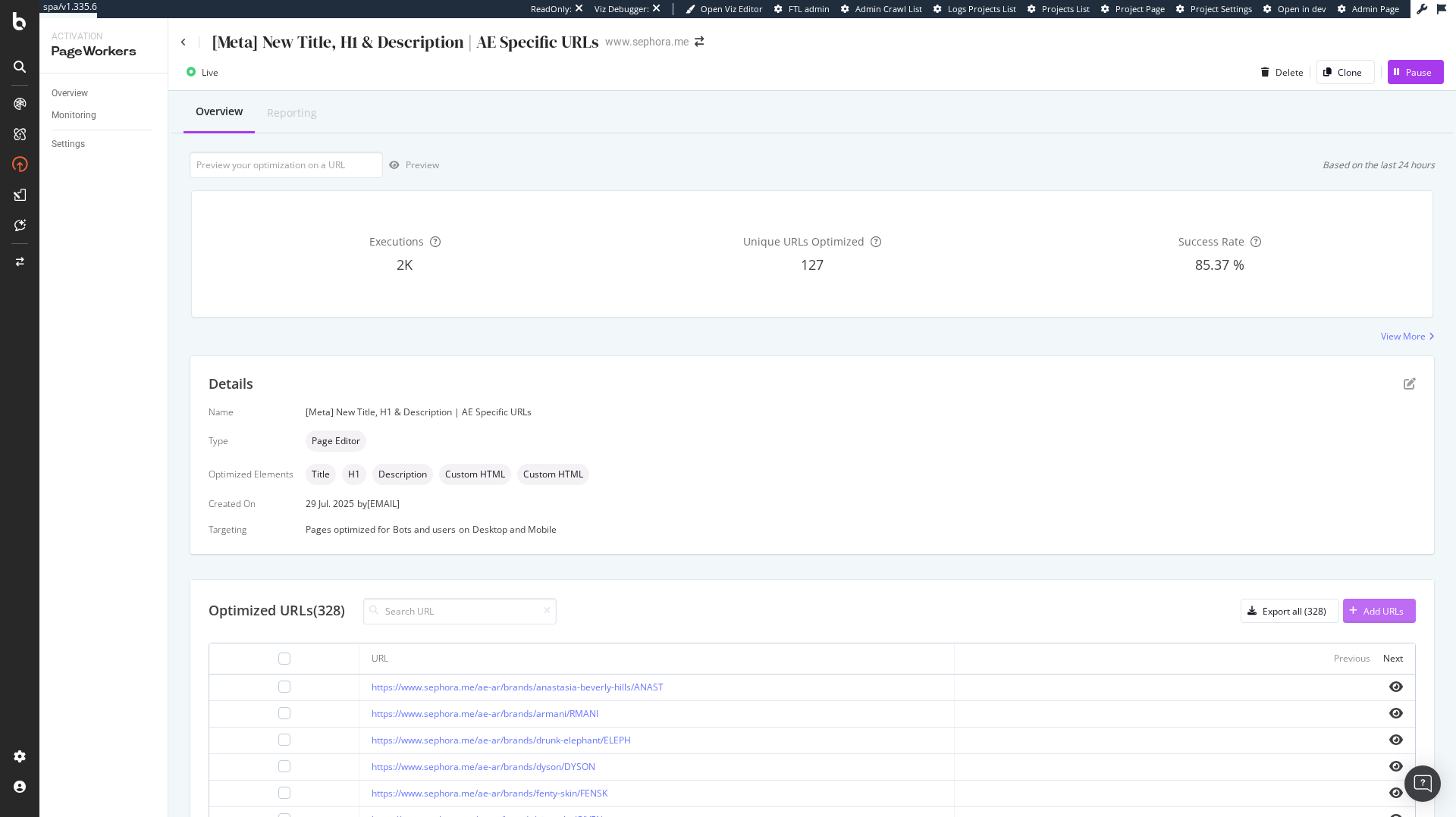 click on "Add URLs" at bounding box center [1383, 611] 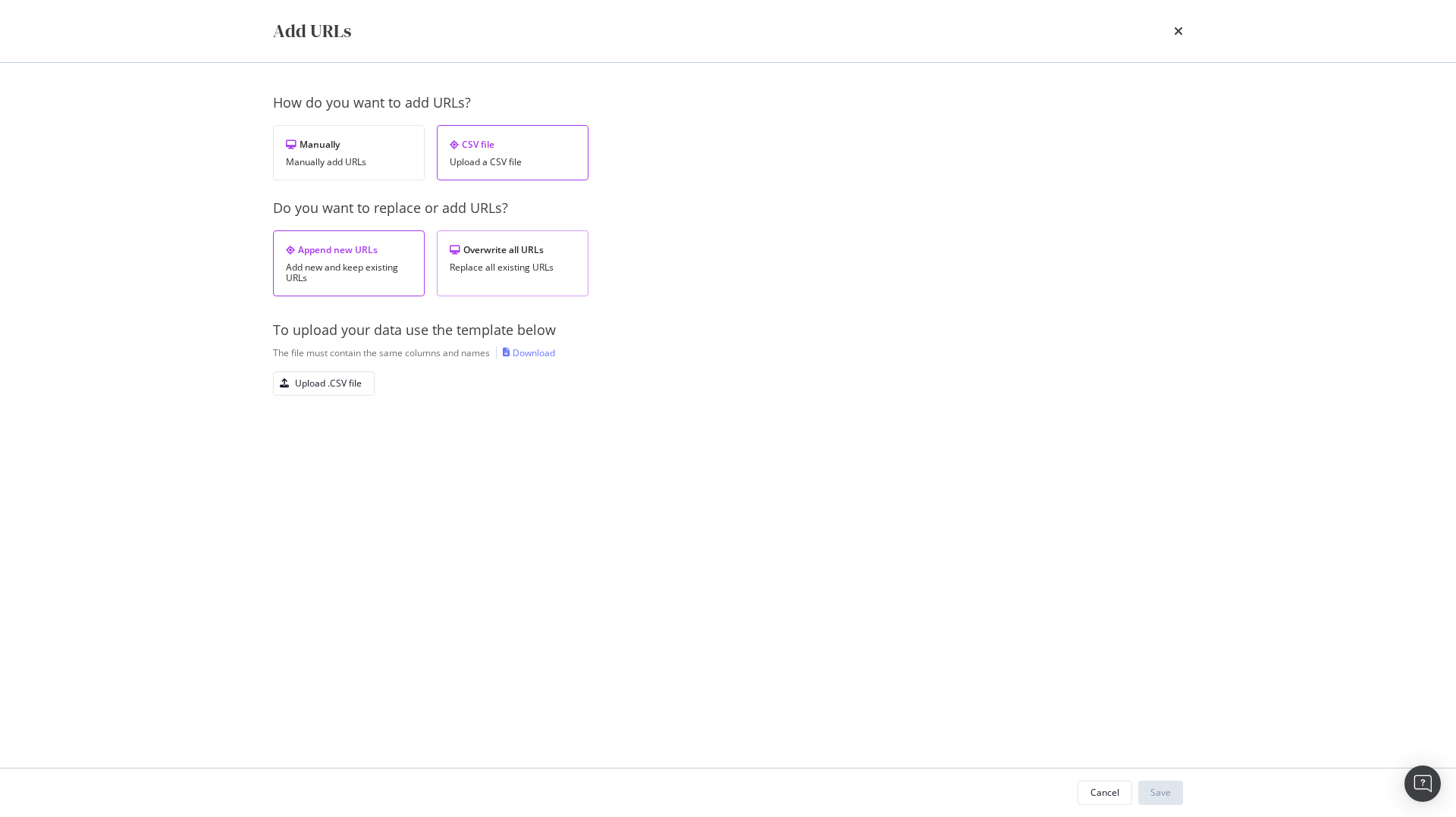 click on "Replace all existing URLs" at bounding box center [513, 268] 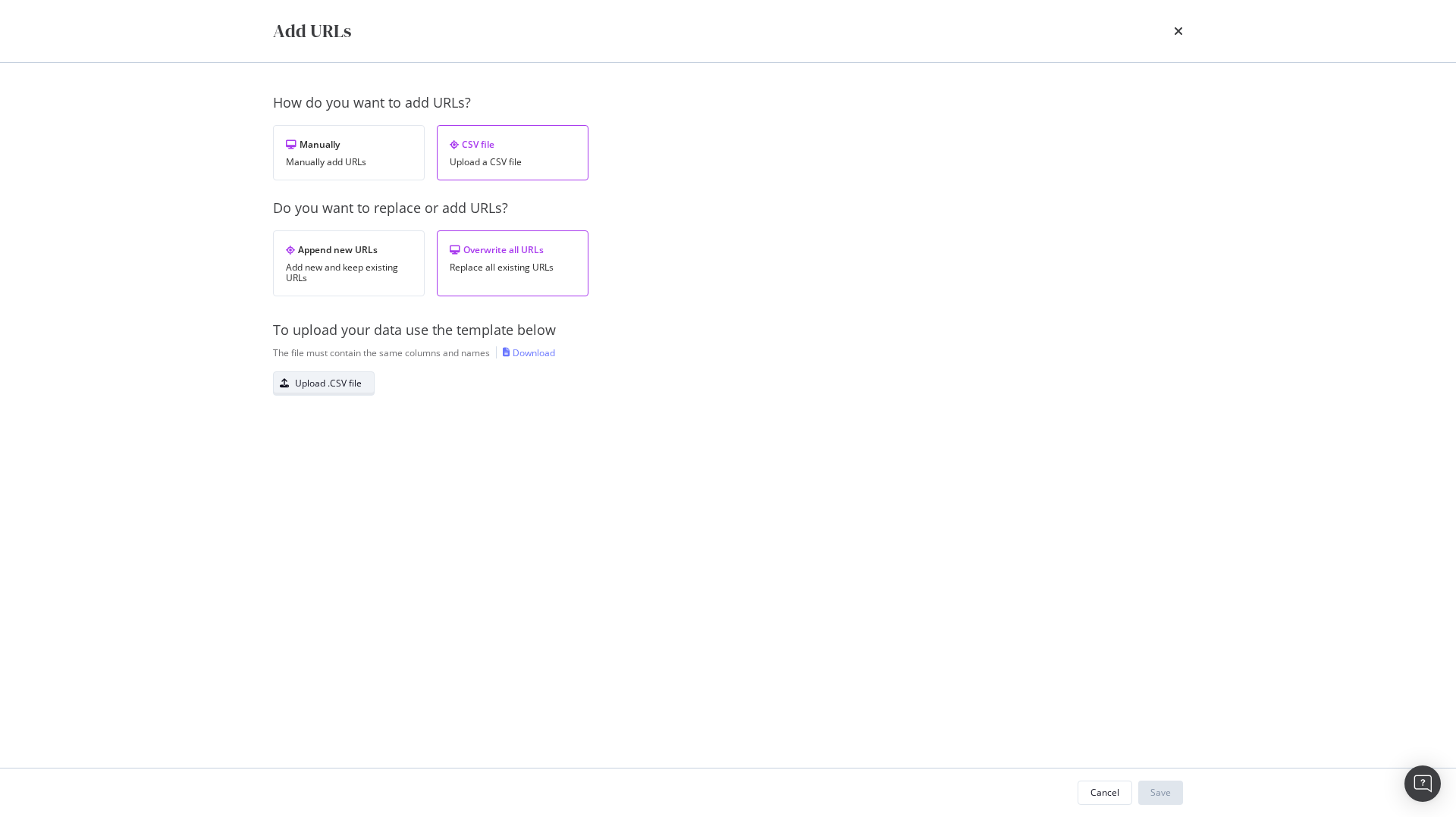 click on "Upload .CSV file" at bounding box center [318, 383] 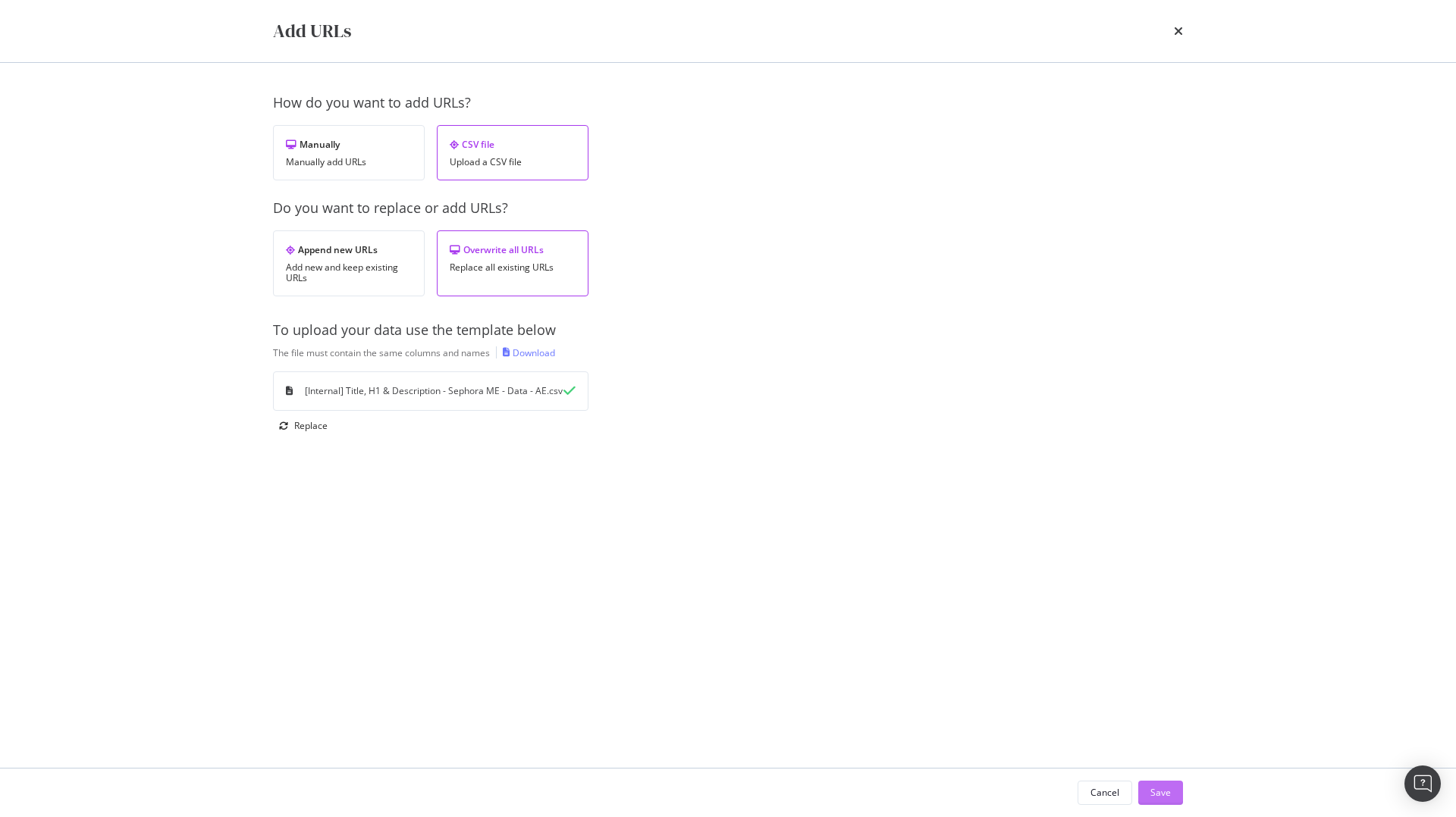 click on "Save" at bounding box center [1160, 793] 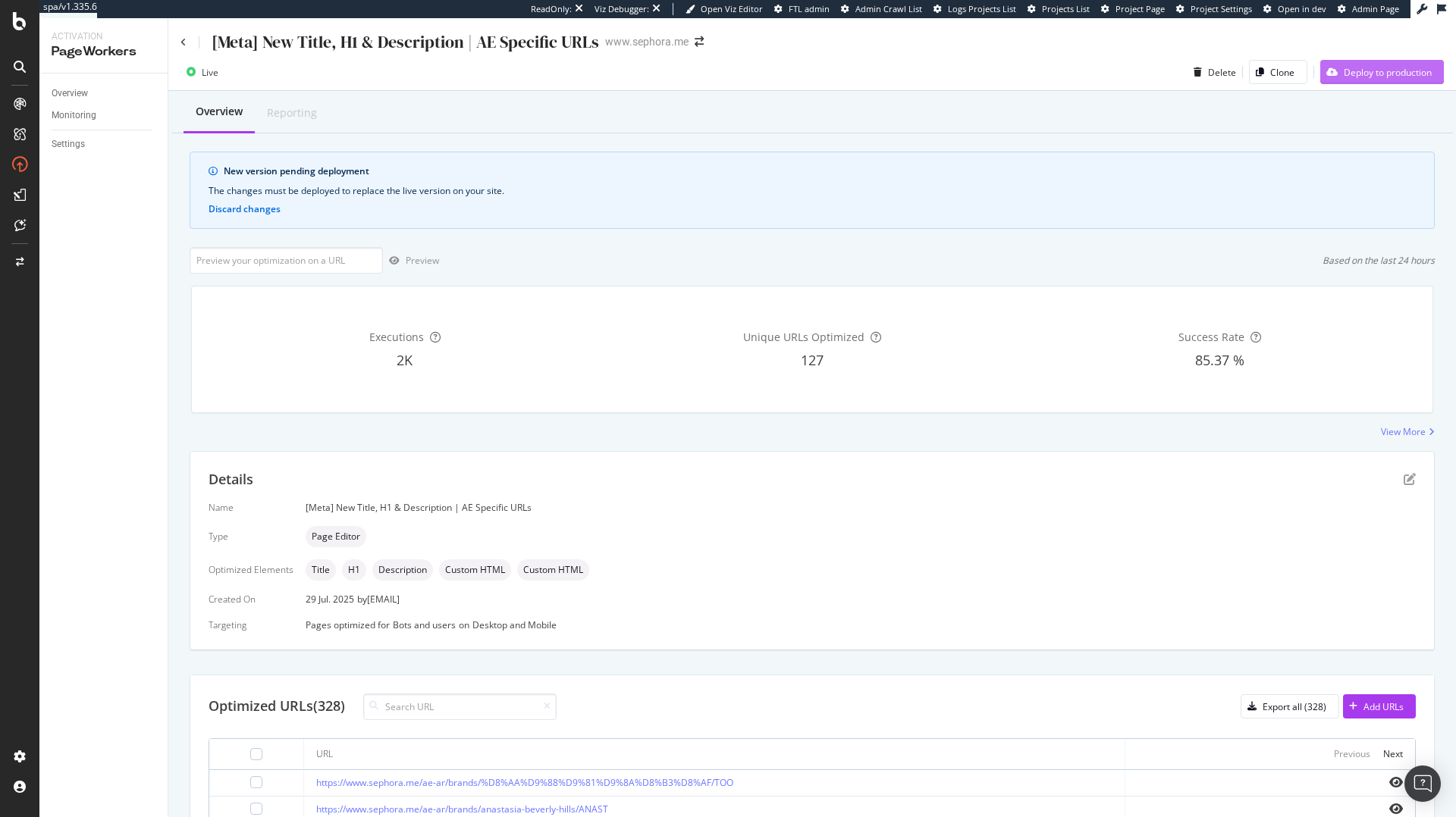 click on "Deploy to production" at bounding box center (1376, 72) 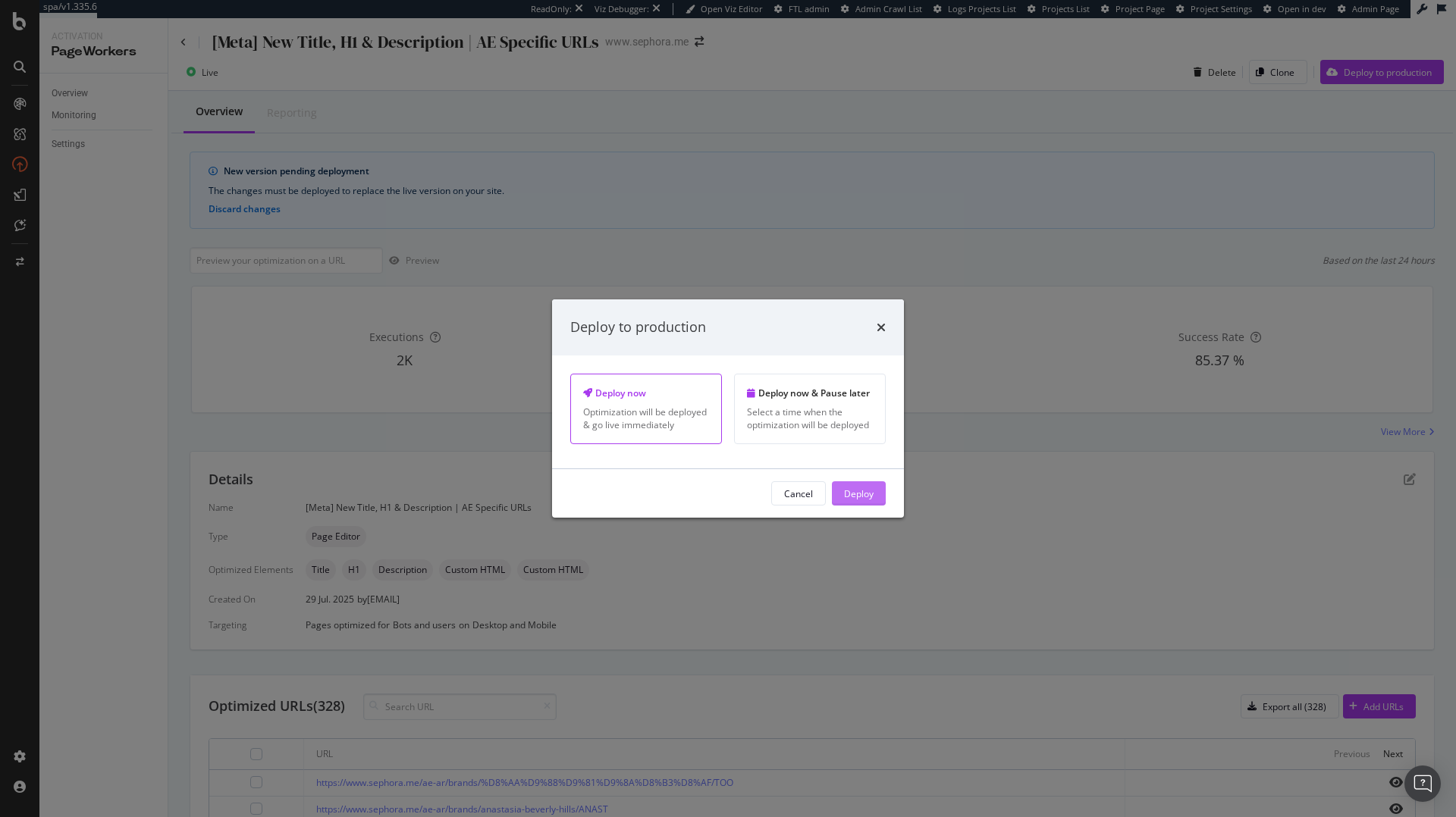 click on "Deploy" at bounding box center (858, 493) 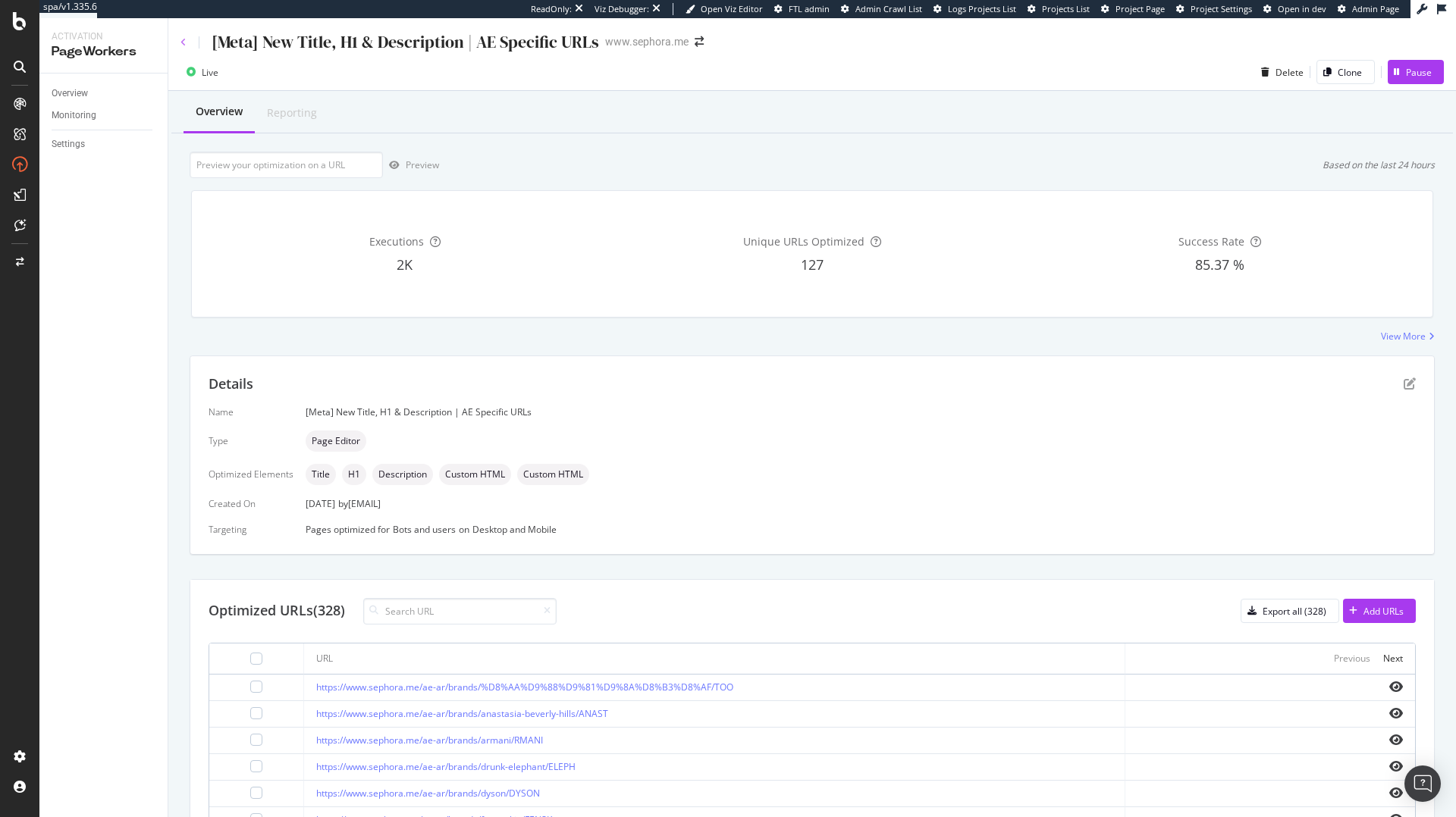 click at bounding box center [184, 42] 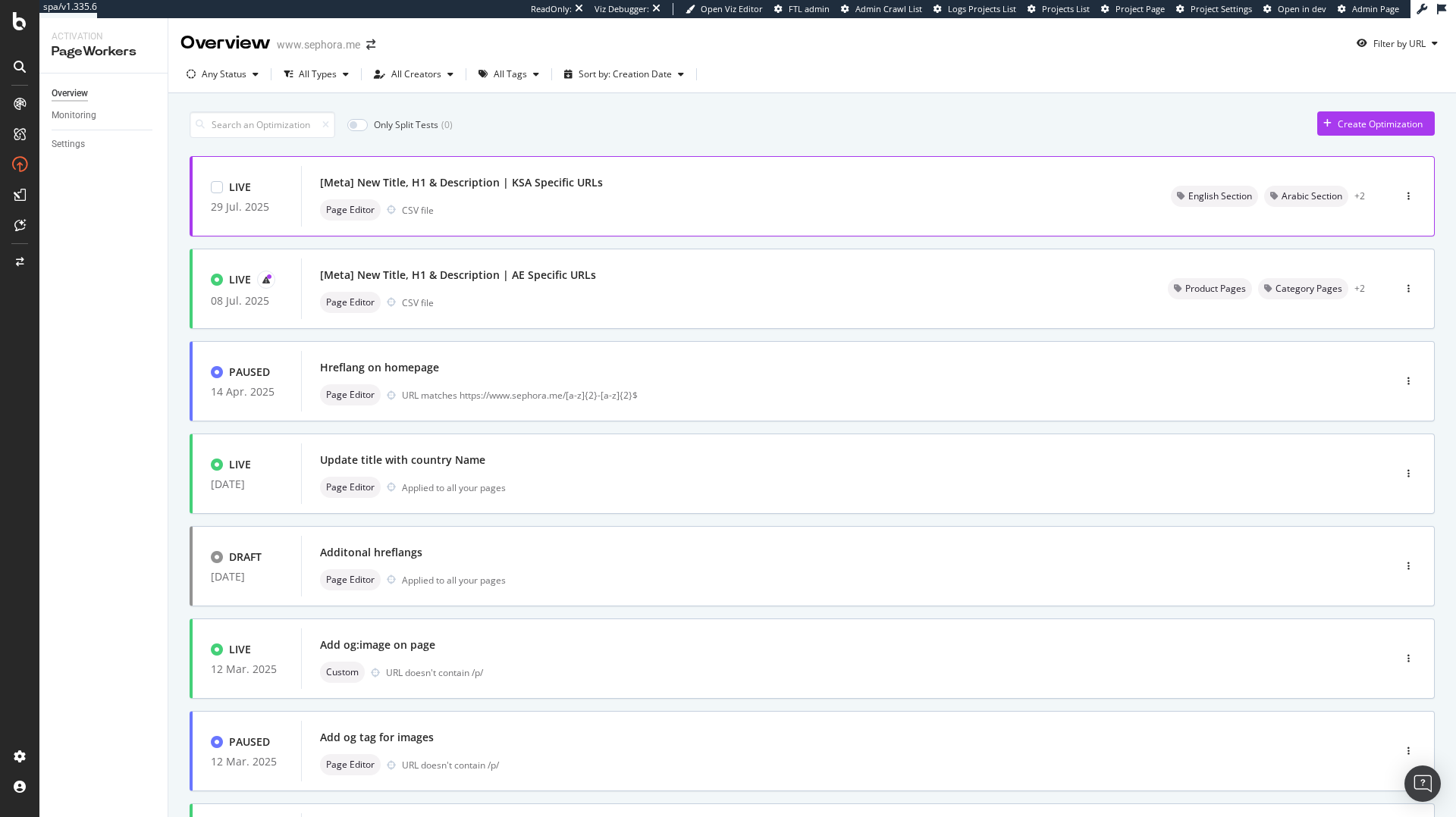 click on "[Meta] New Title, H1 & Description | KSA Specific URLs Page Editor CSV file" at bounding box center (726, 196) 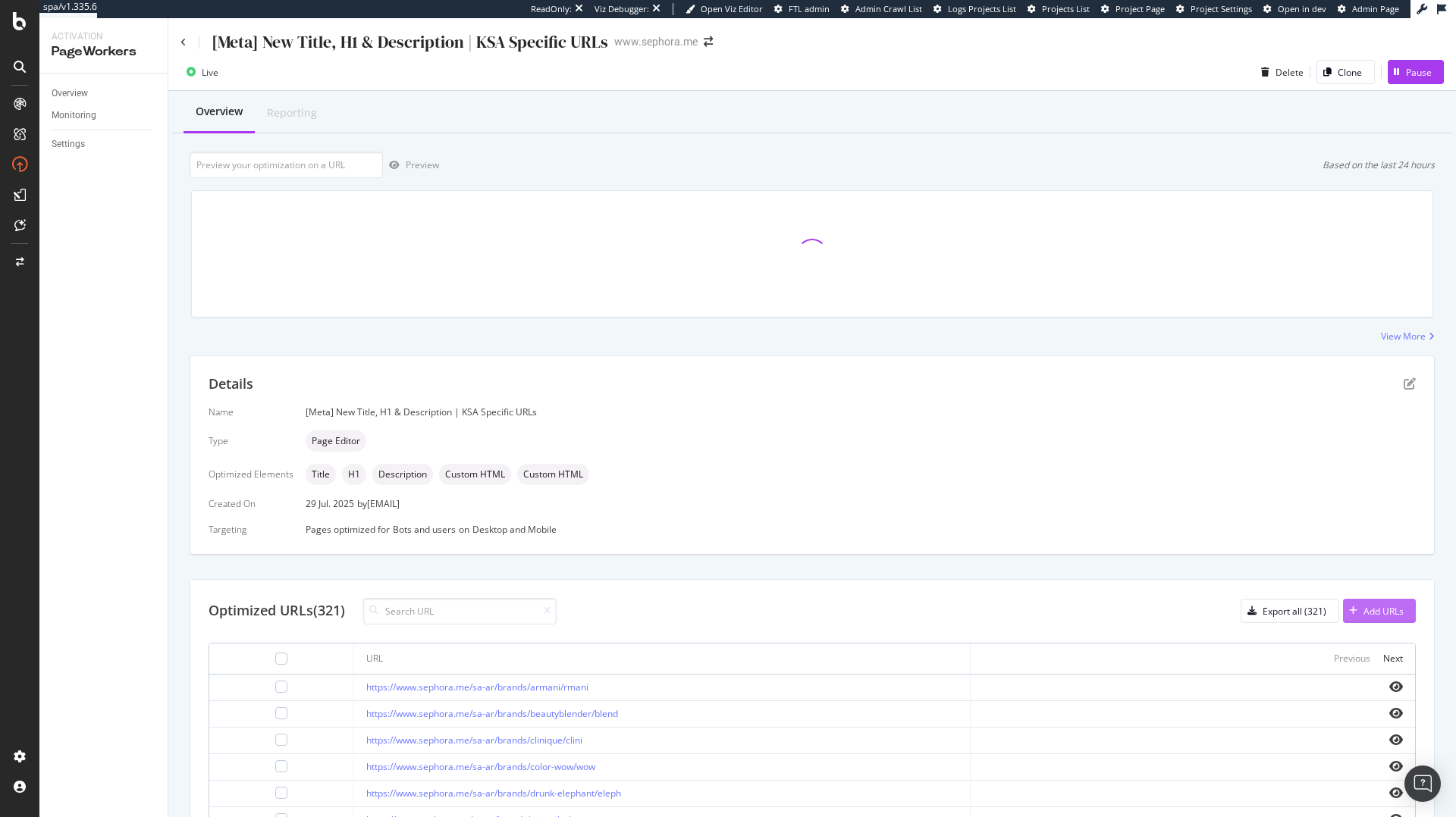 click on "Add URLs" at bounding box center [1373, 611] 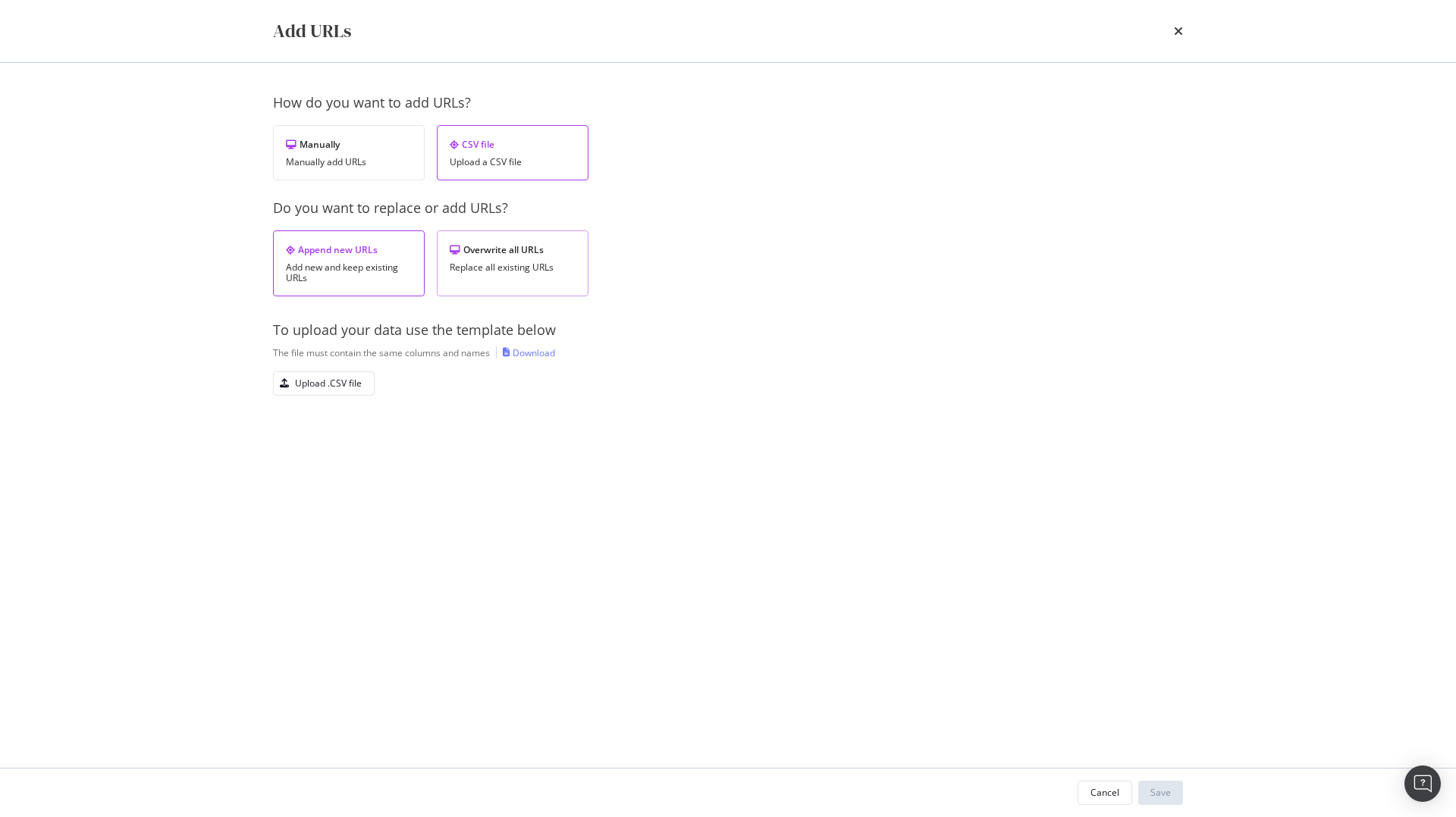 click on "Replace all existing URLs" at bounding box center (513, 268) 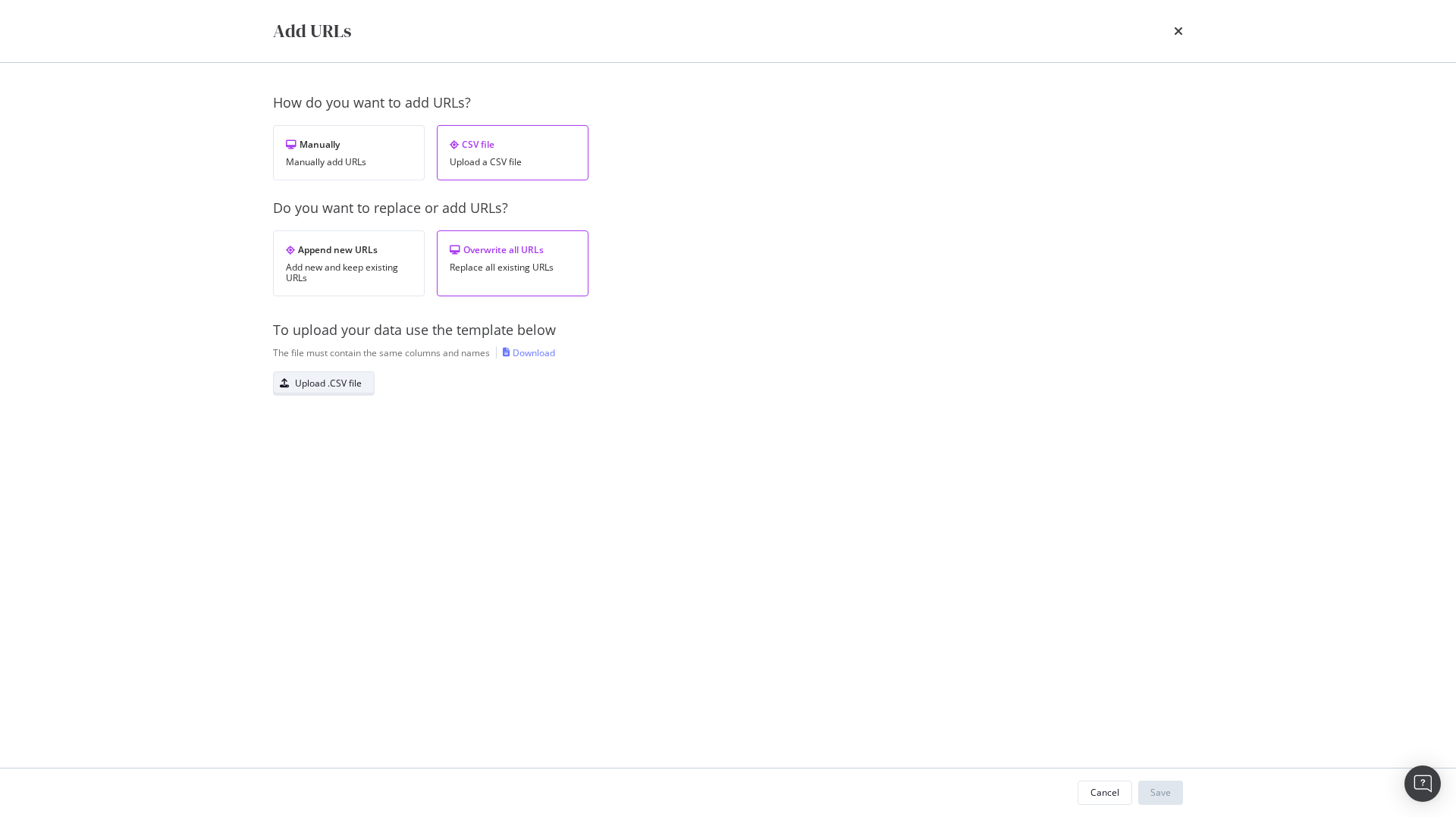click on "Upload .CSV file" at bounding box center [328, 383] 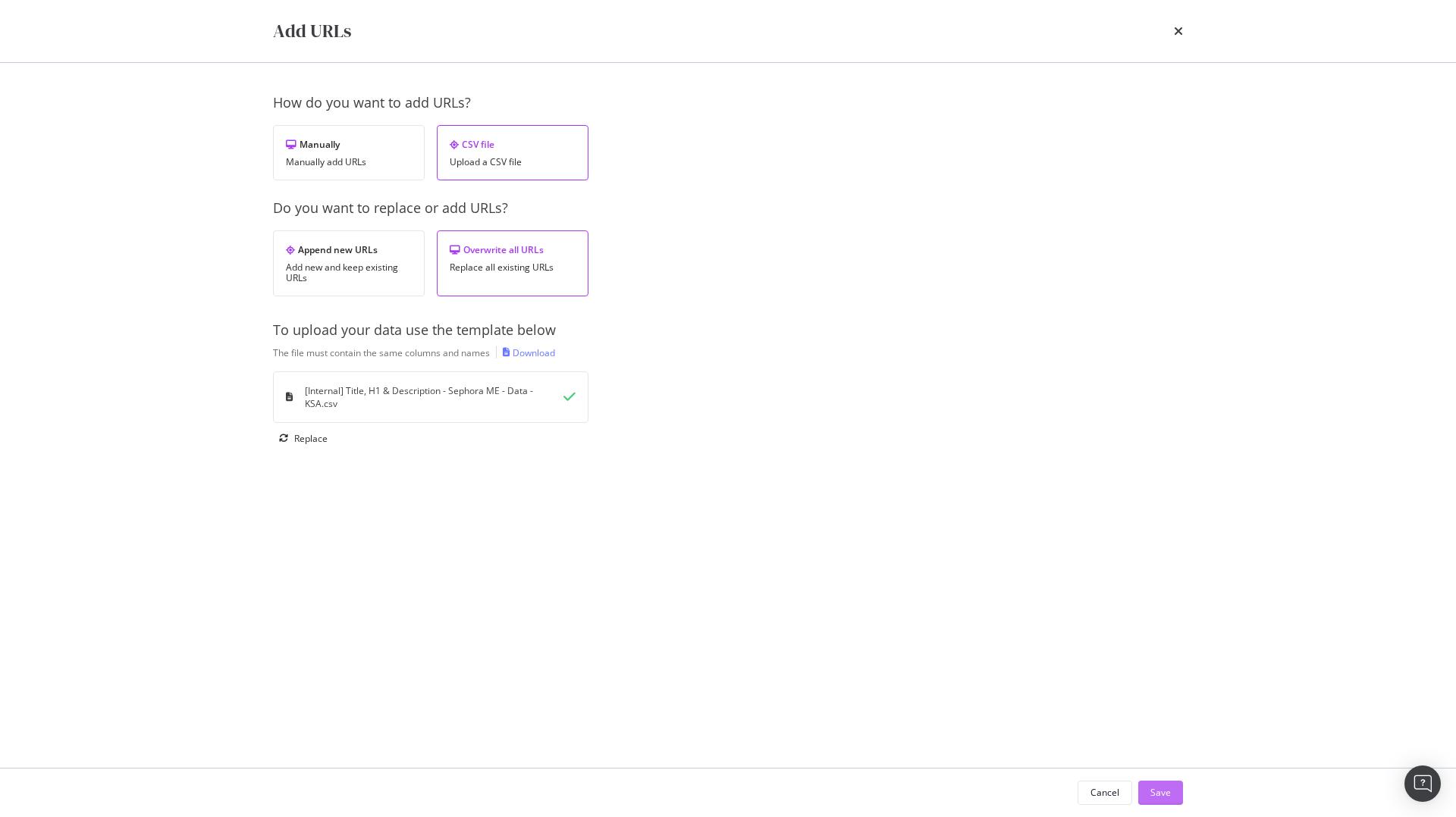 click on "Save" at bounding box center (1160, 792) 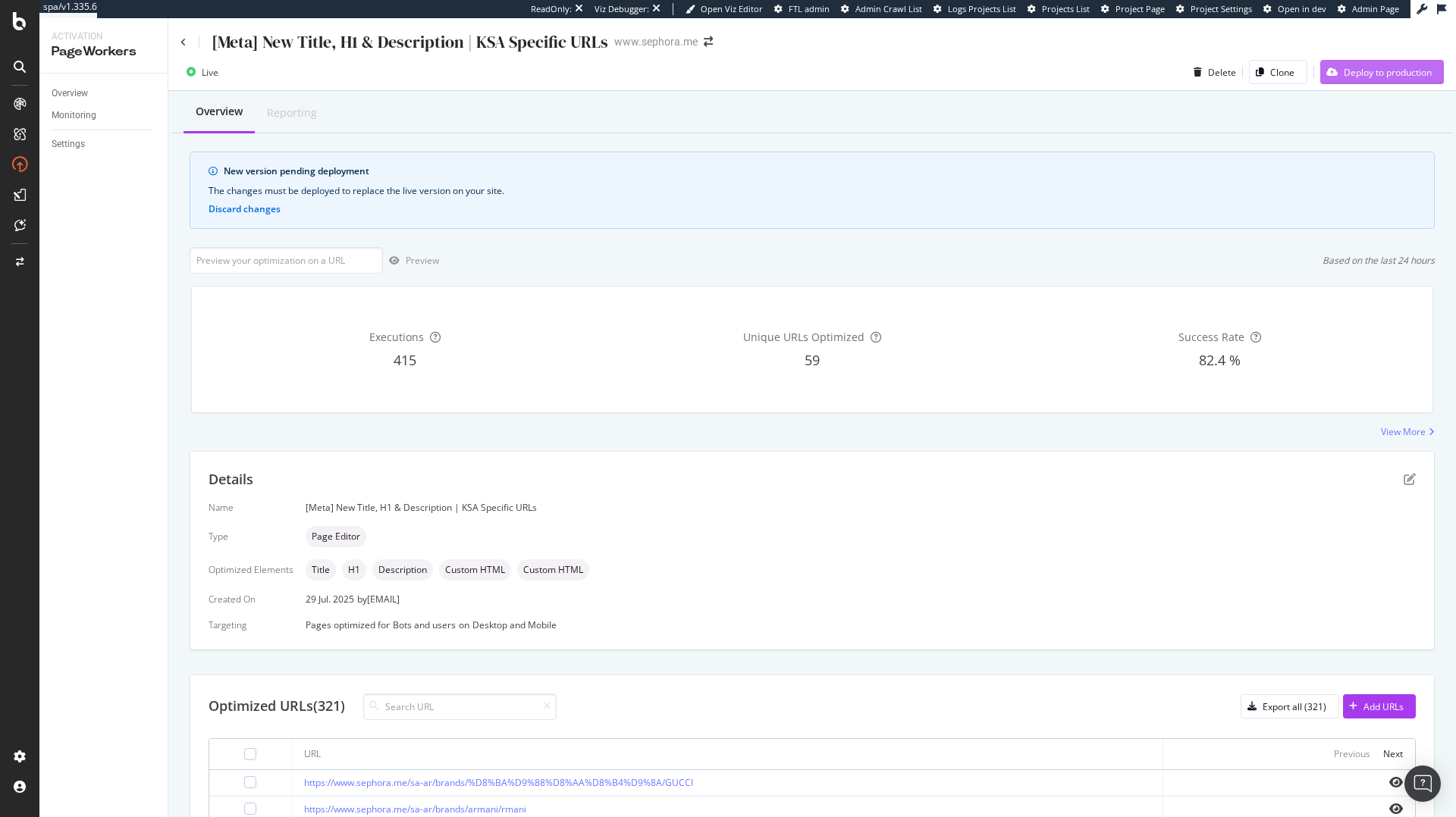 click on "Deploy to production" at bounding box center [1388, 72] 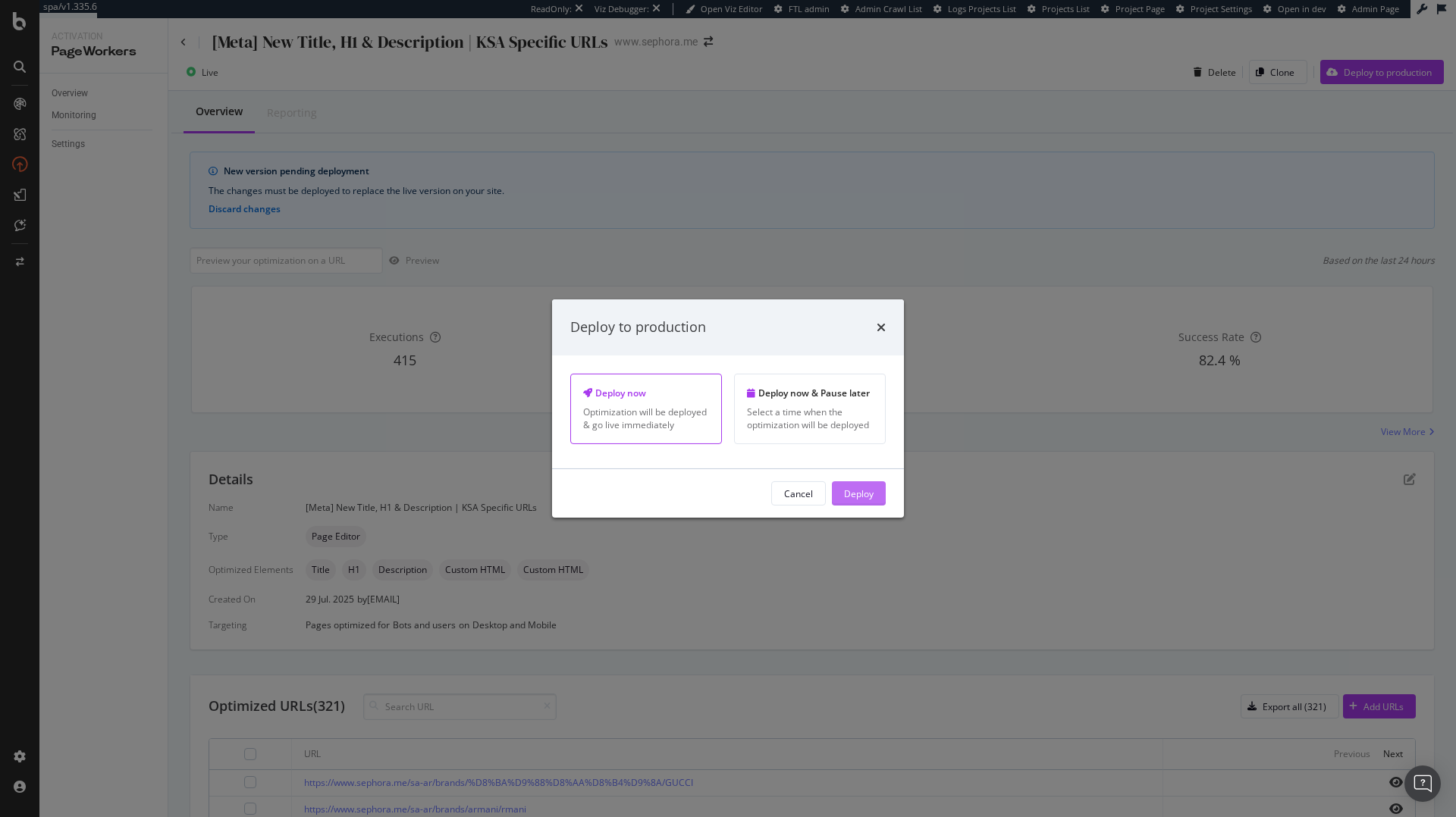 click on "Deploy" at bounding box center (858, 493) 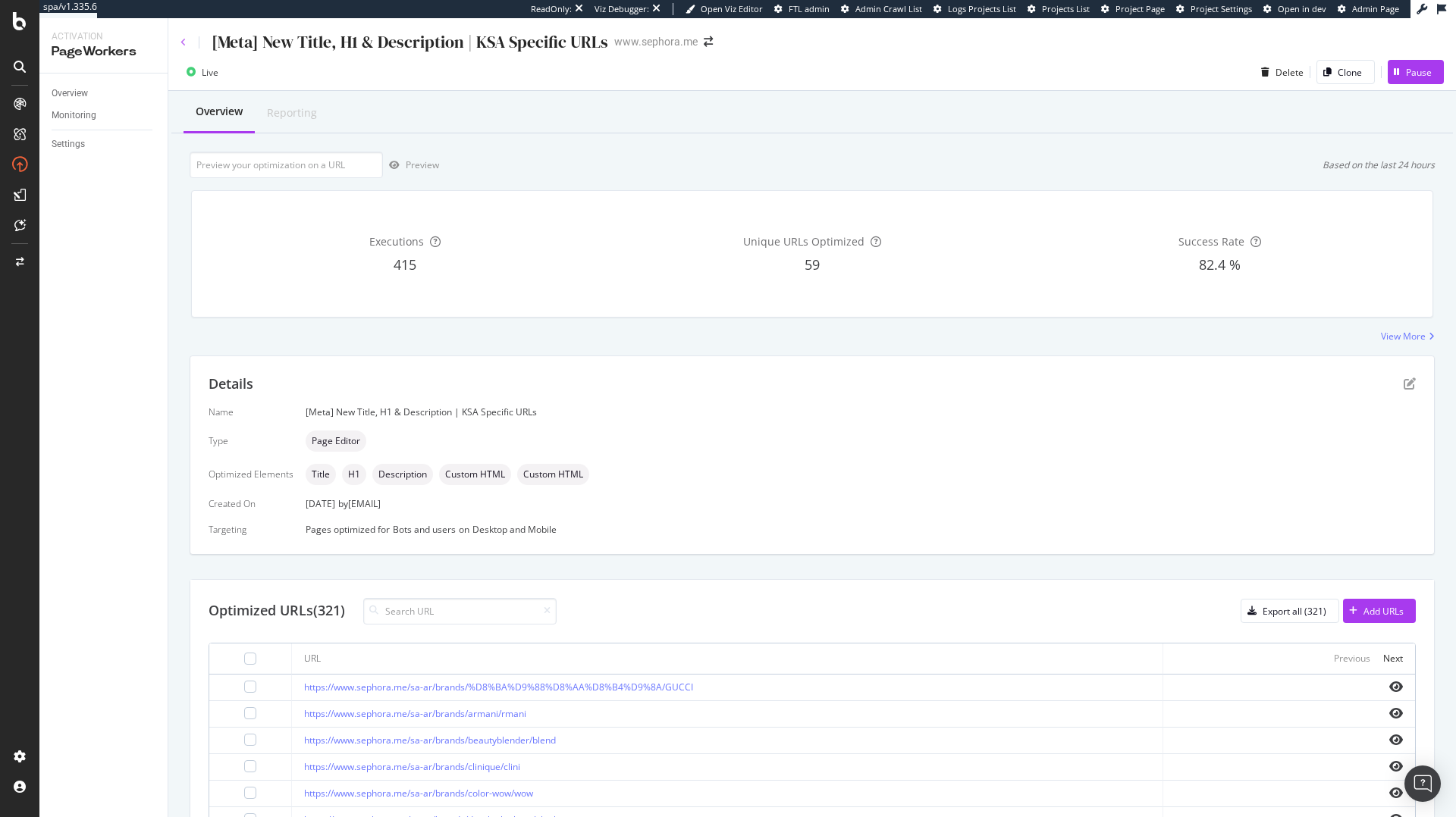 click at bounding box center [184, 42] 